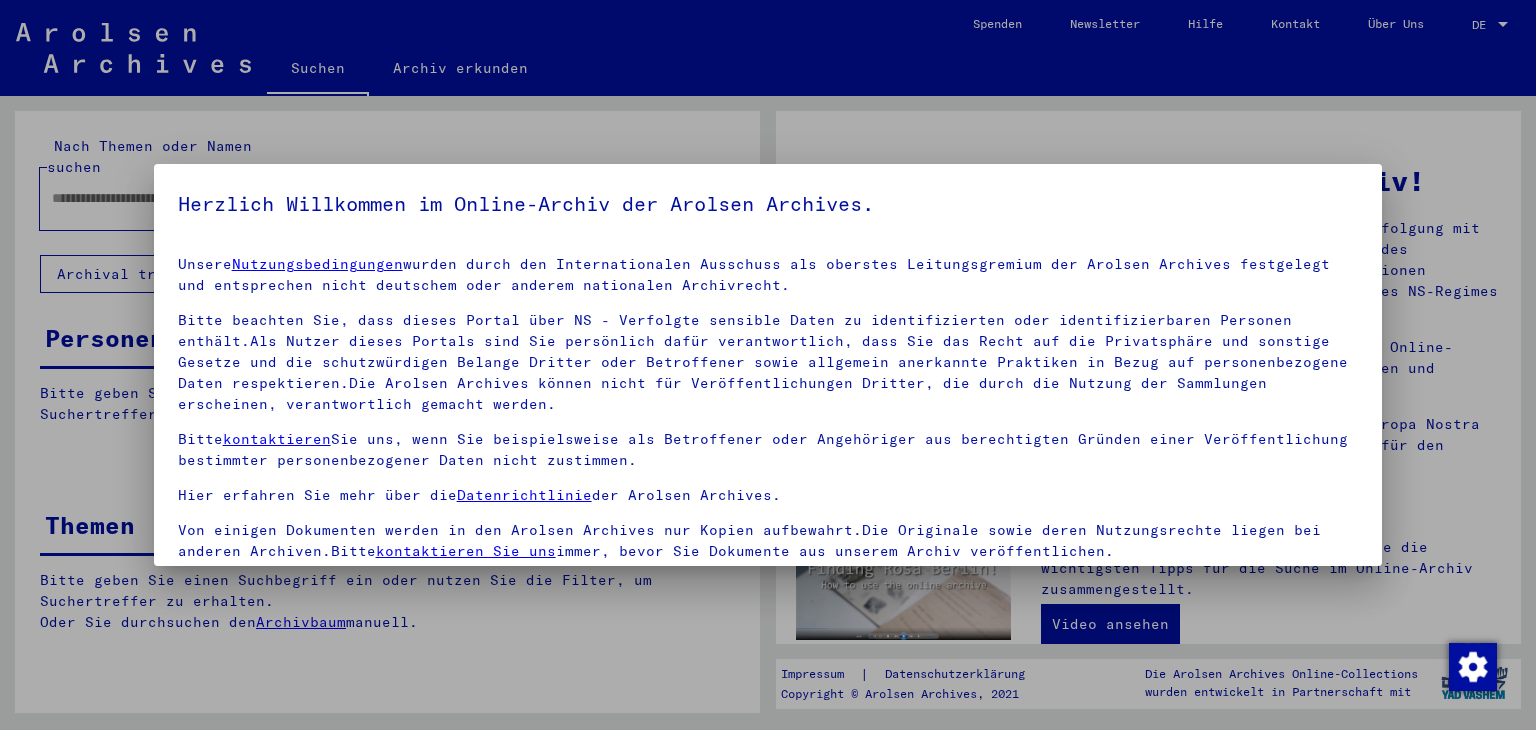 scroll, scrollTop: 0, scrollLeft: 0, axis: both 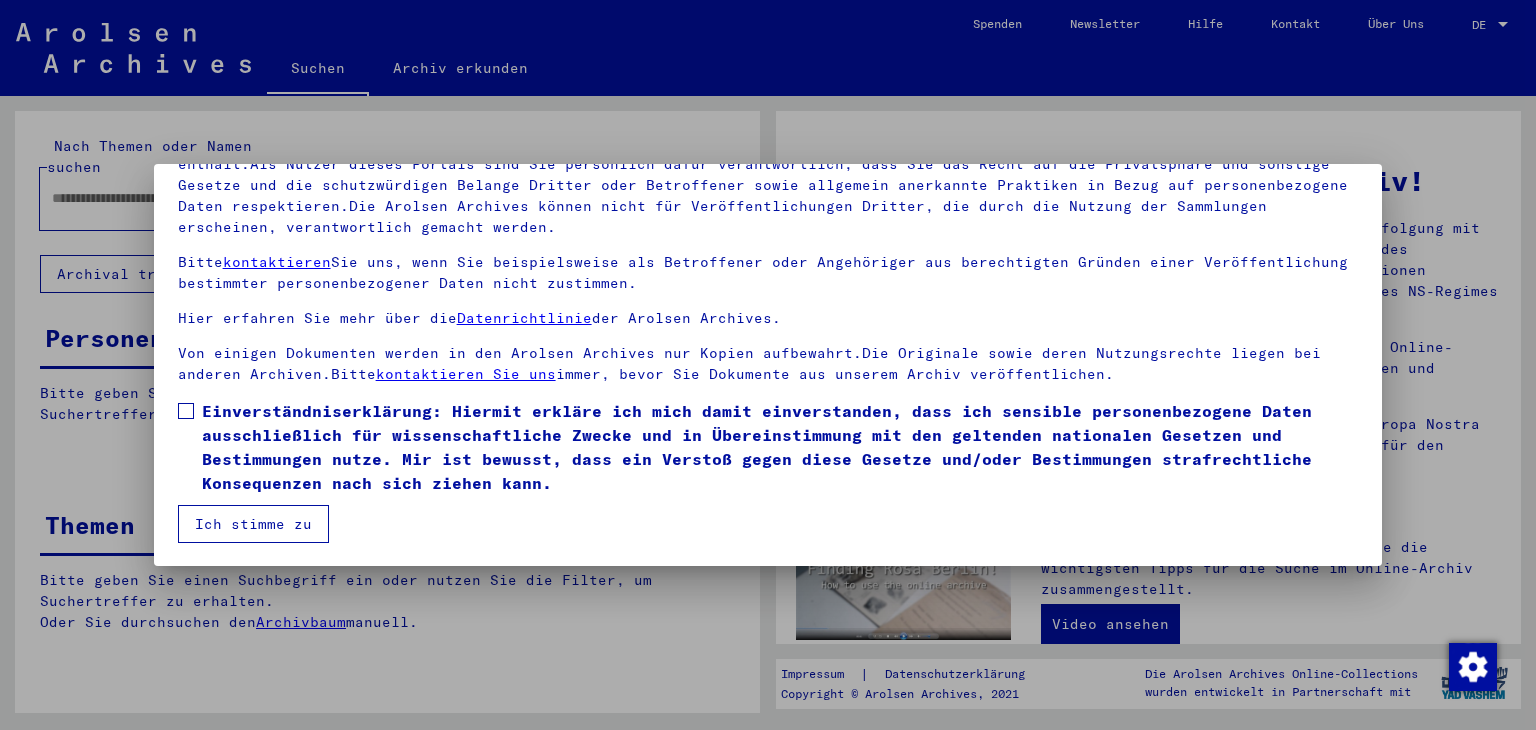 click on "Einverständniserklärung: Hiermit erkläre ich mich damit einverstanden, dass ich sensible personenbezogene Daten ausschließlich für wissenschaftliche Zwecke und in Übereinstimmung mit den geltenden nationalen Gesetzen und Bestimmungen nutze. Mir ist bewusst, dass ein Verstoß gegen diese Gesetze und/oder Bestimmungen strafrechtliche Konsequenzen nach sich ziehen kann." at bounding box center (780, 447) 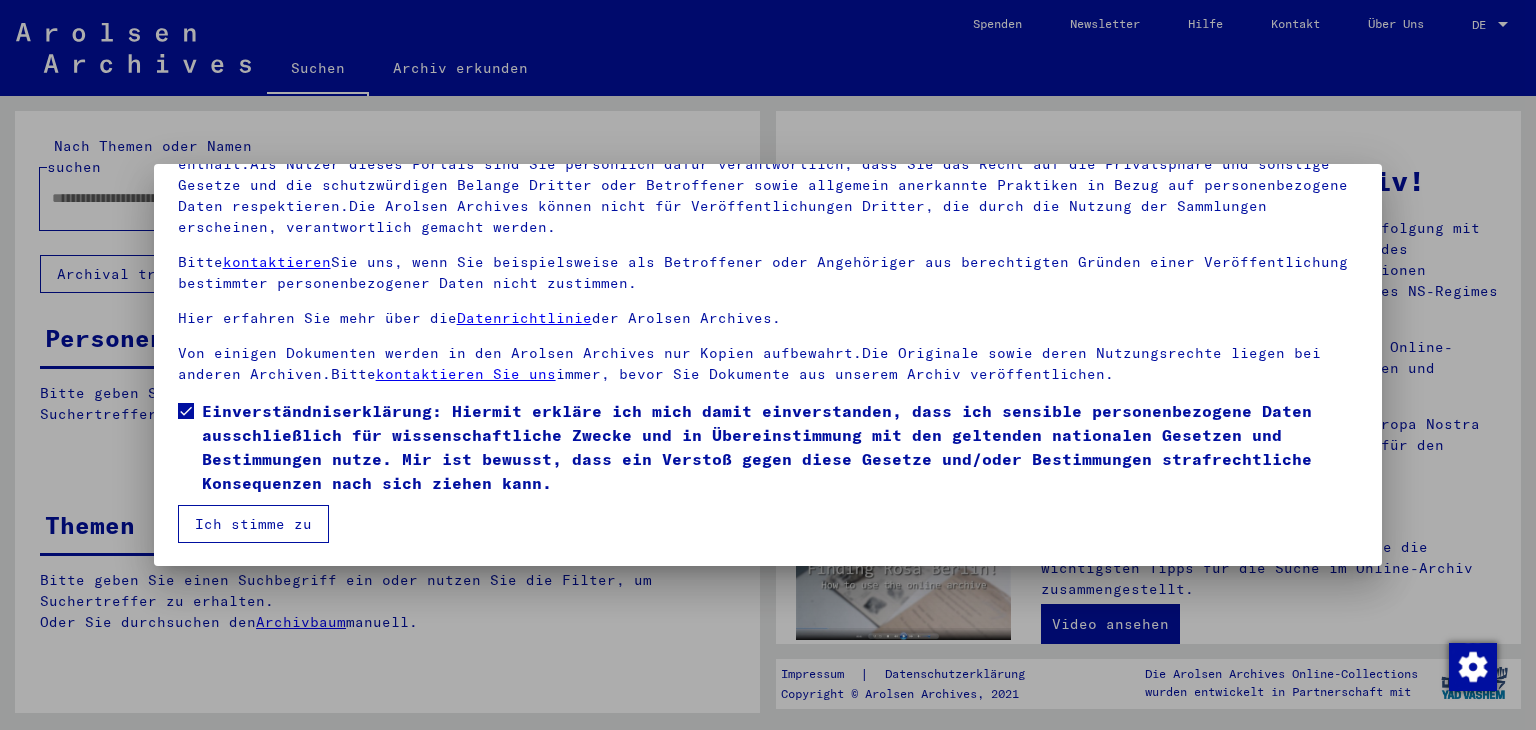 click on "Ich stimme zu" at bounding box center [253, 524] 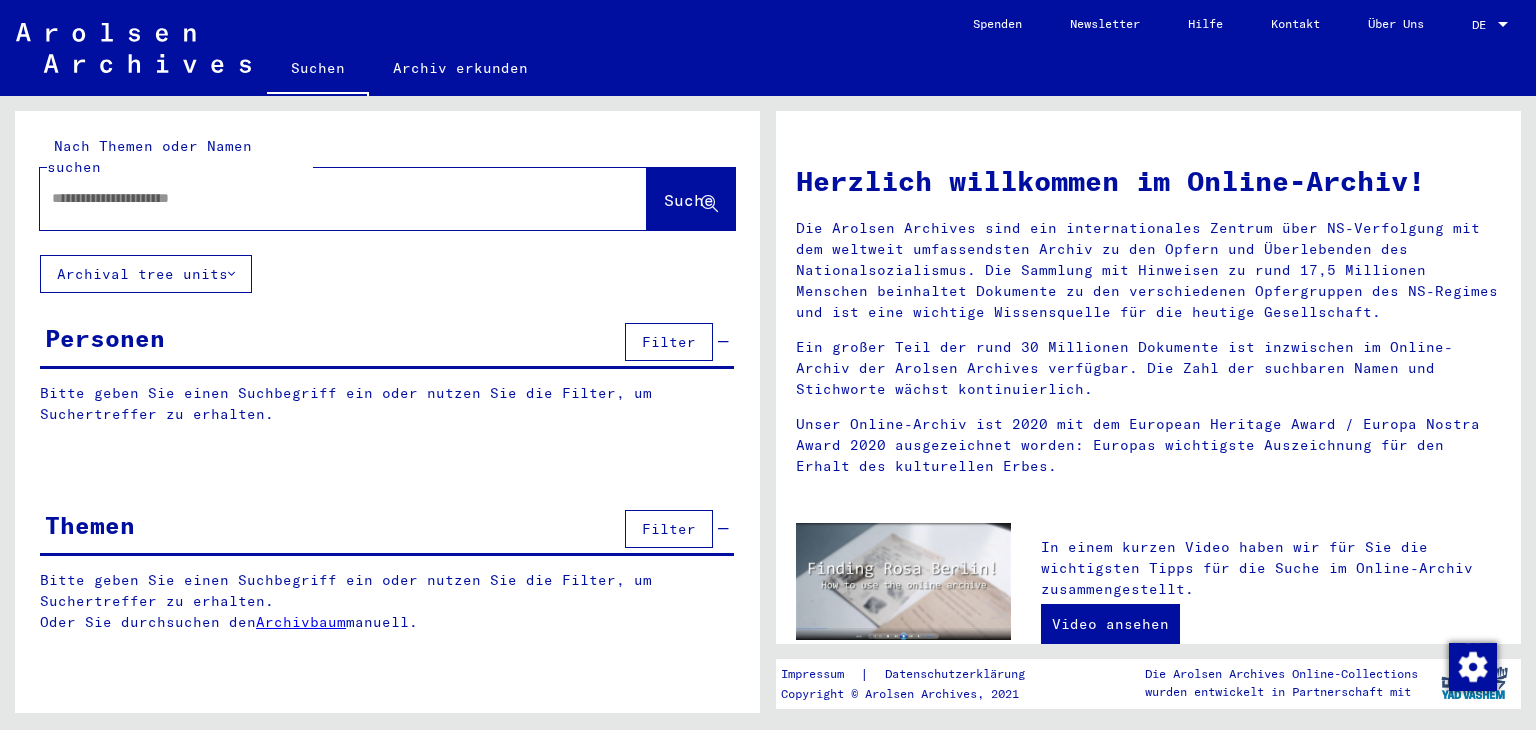 click 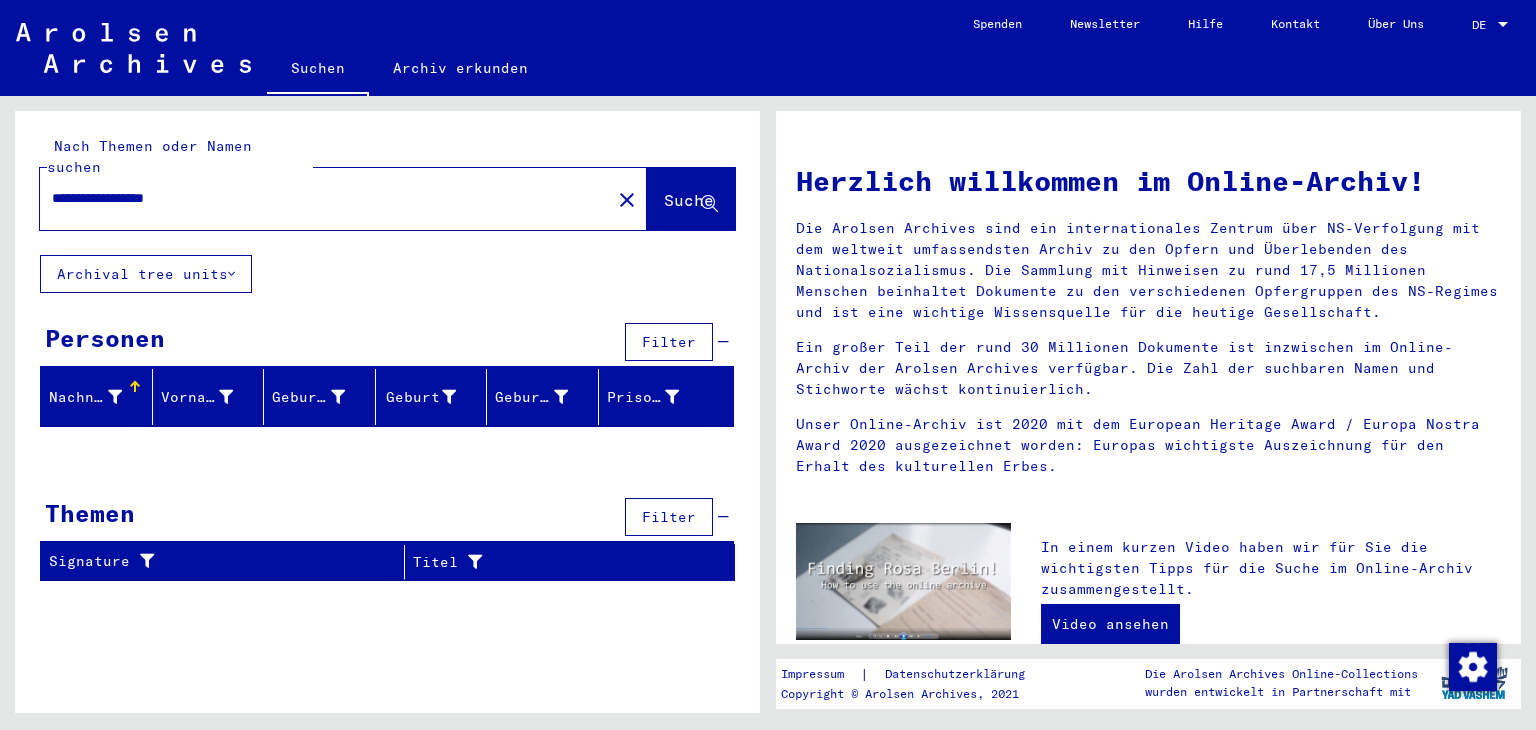 drag, startPoint x: 236, startPoint y: 172, endPoint x: 120, endPoint y: 157, distance: 116.965805 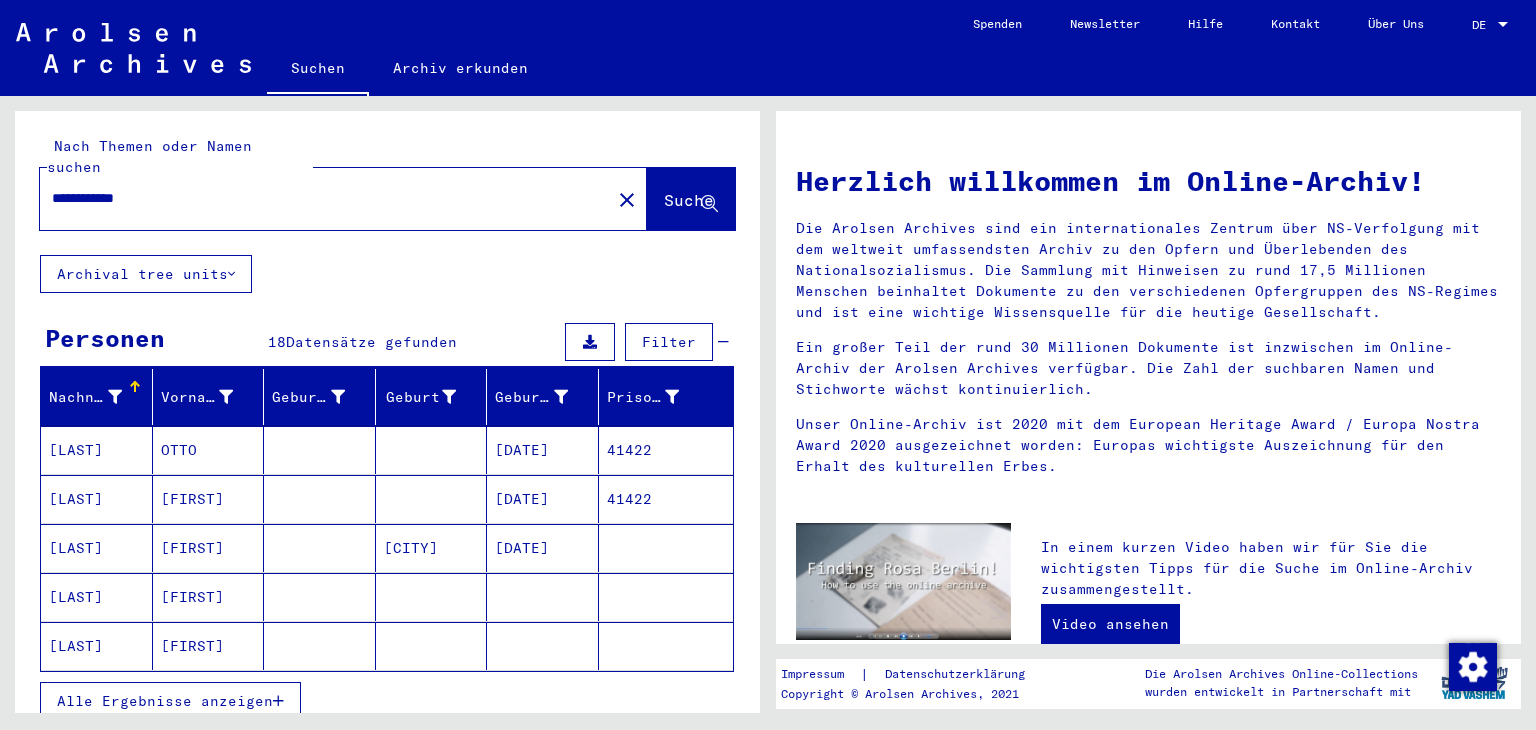 click at bounding box center [320, 499] 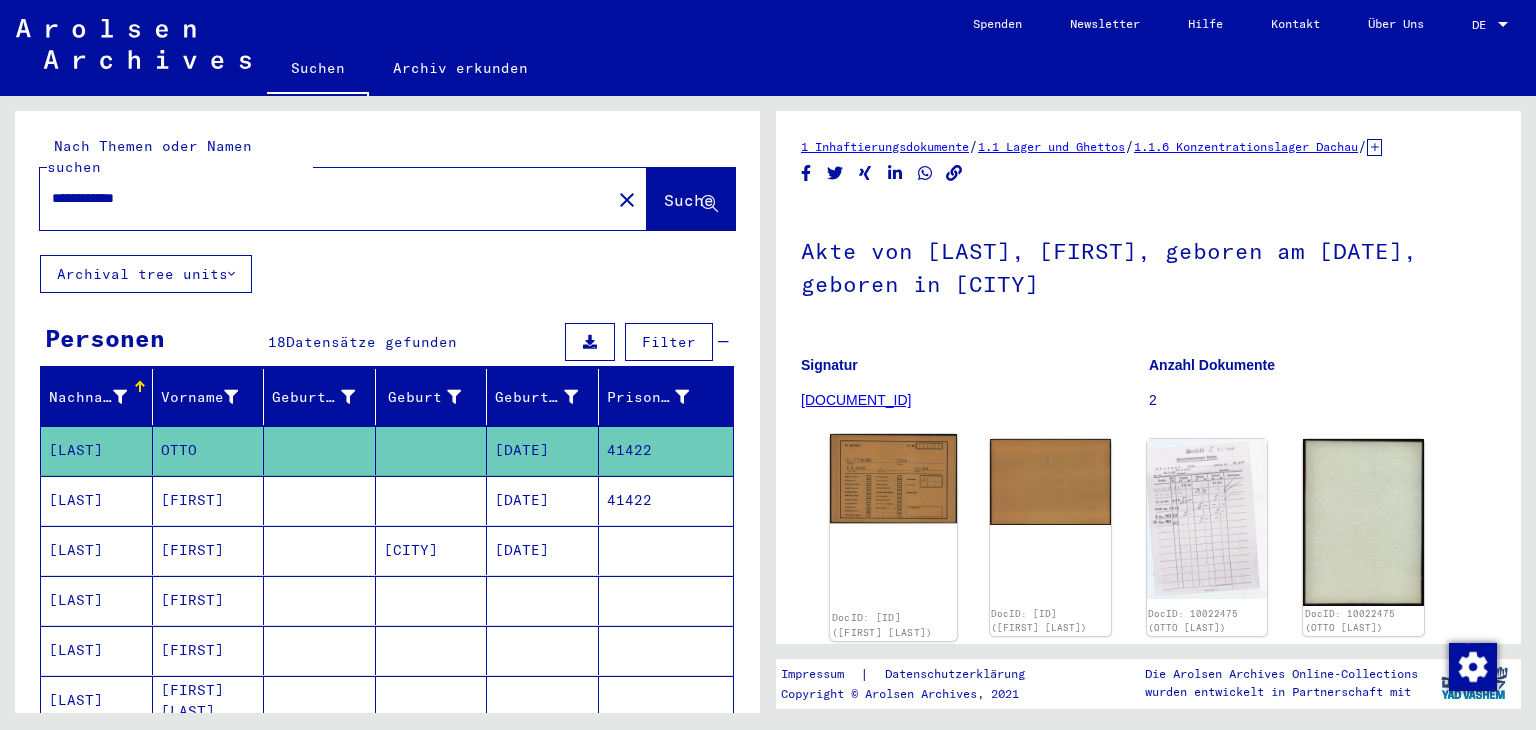 scroll, scrollTop: 0, scrollLeft: 0, axis: both 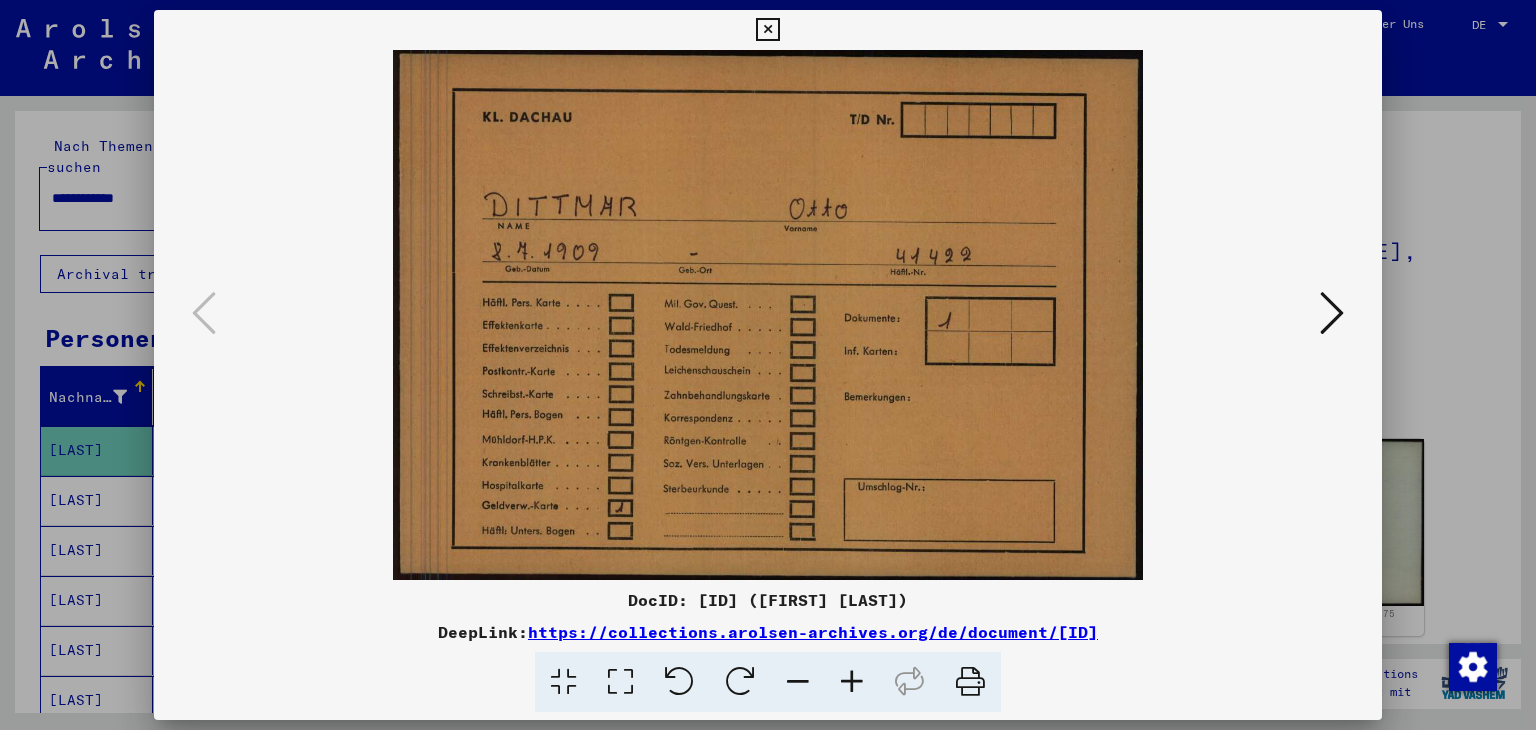 click at bounding box center [1332, 313] 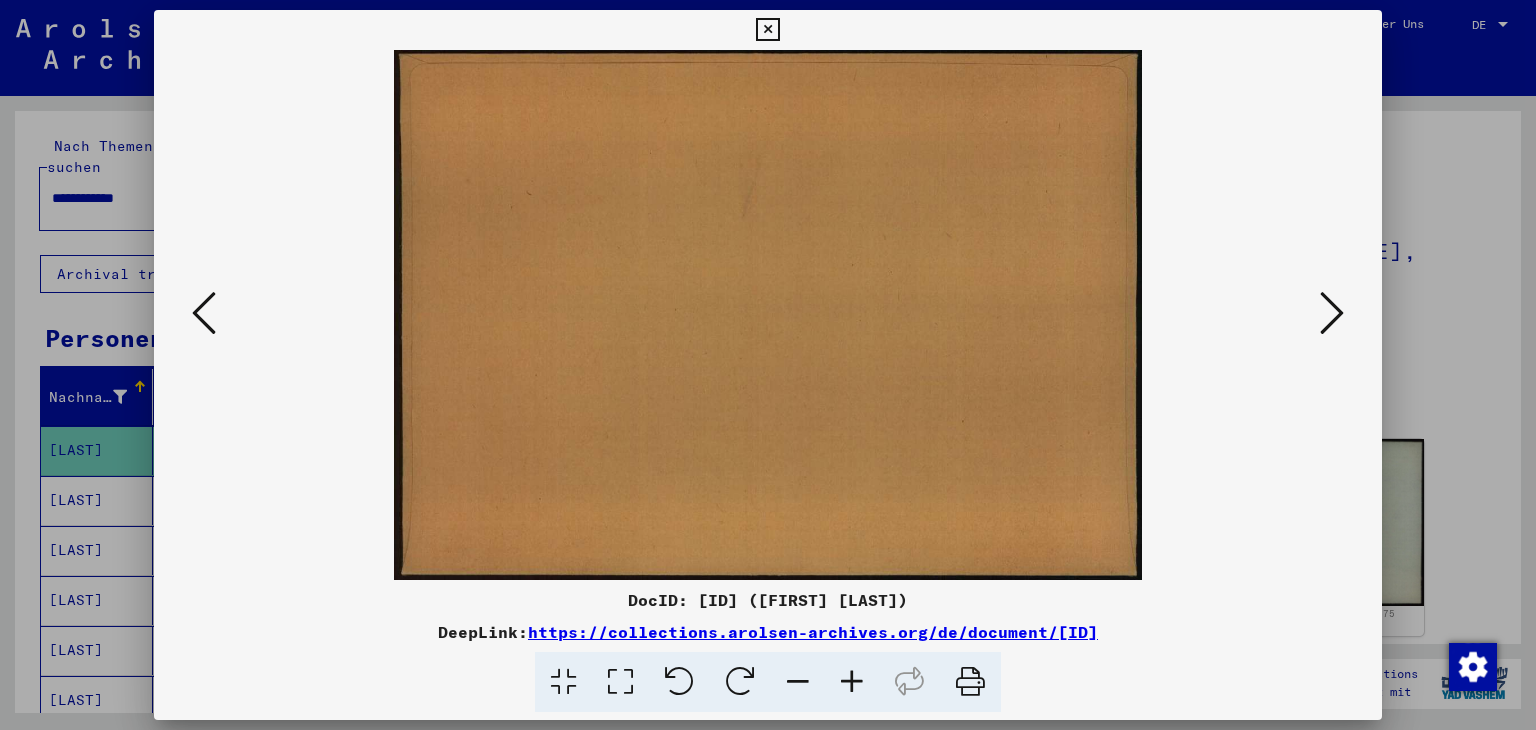 click at bounding box center (1332, 313) 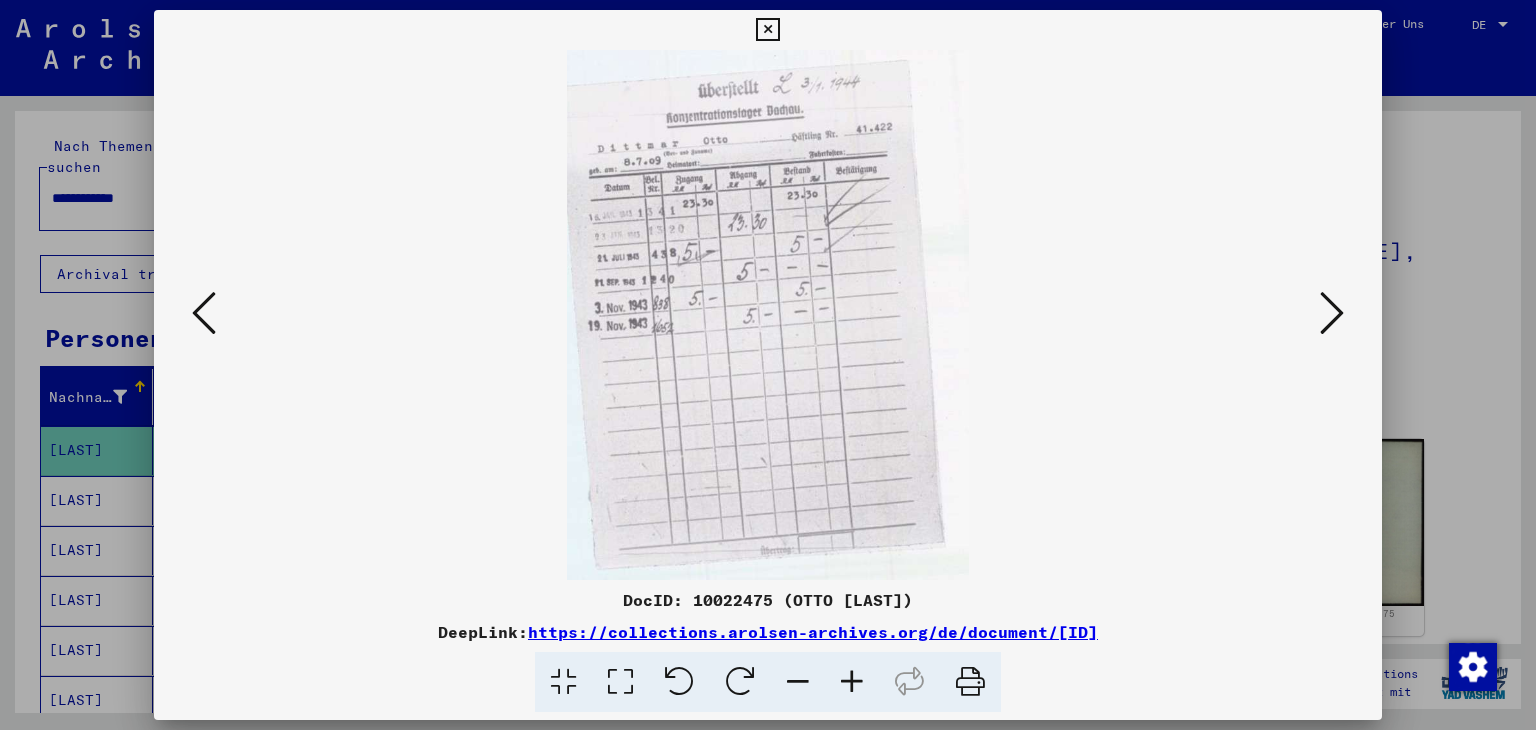 click at bounding box center (1332, 313) 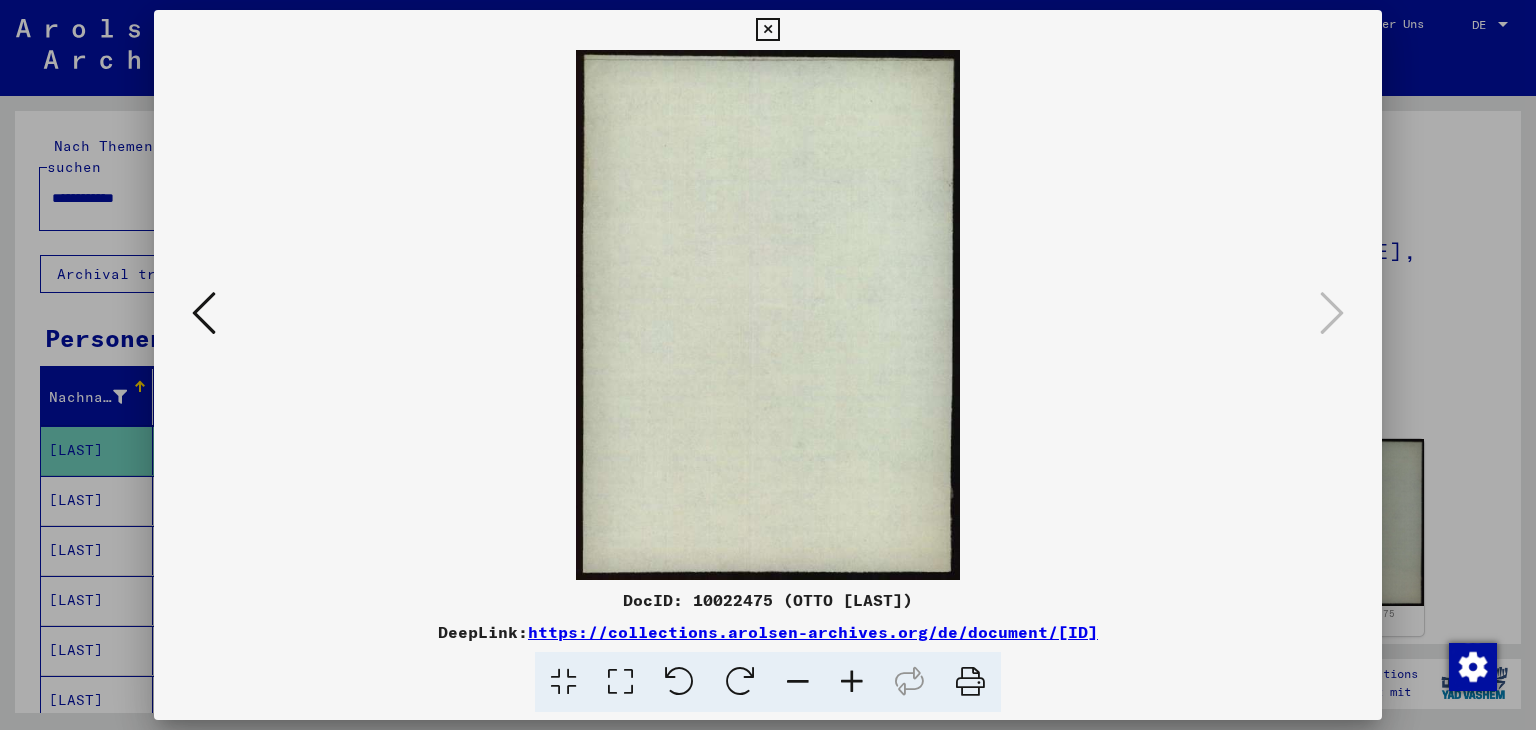 click at bounding box center (768, 365) 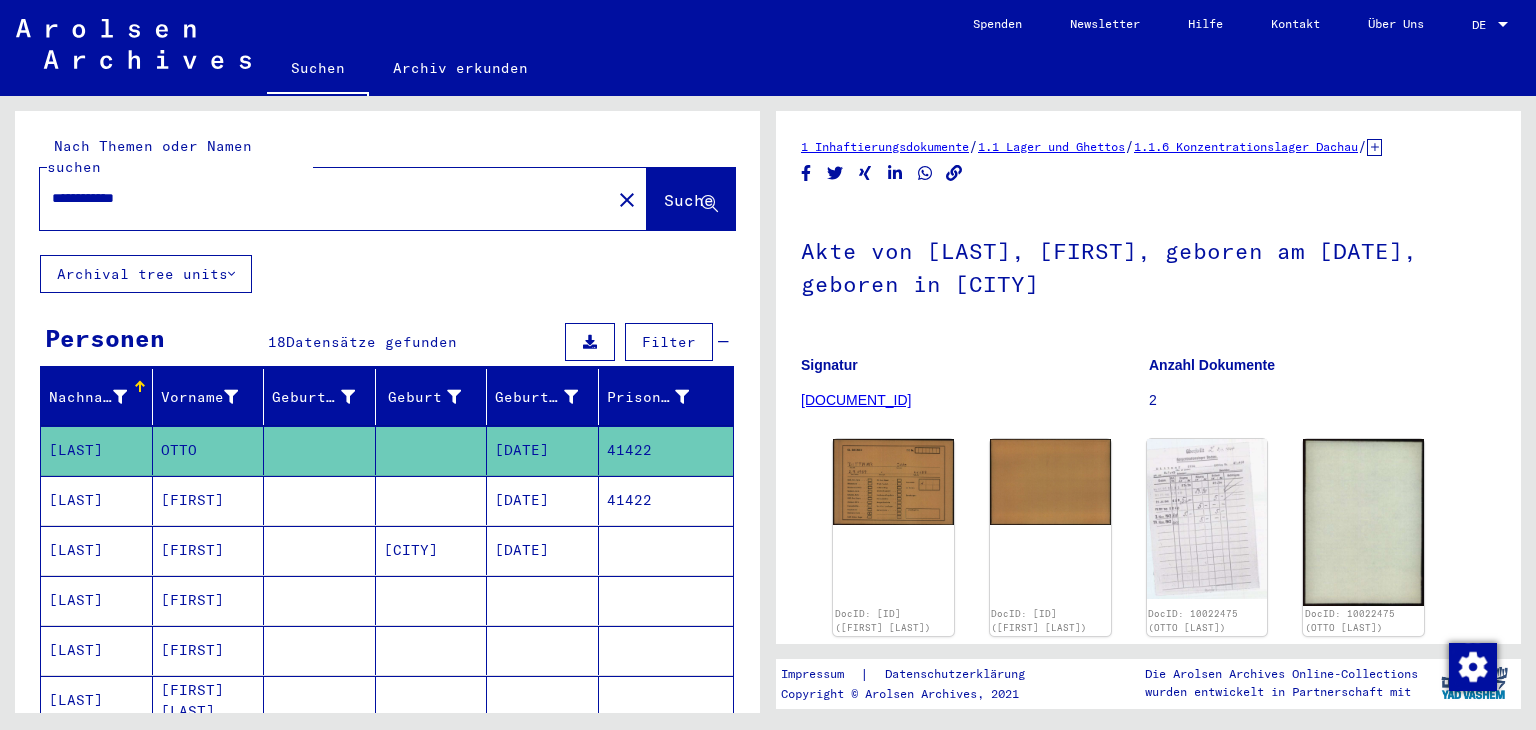 click at bounding box center (432, 550) 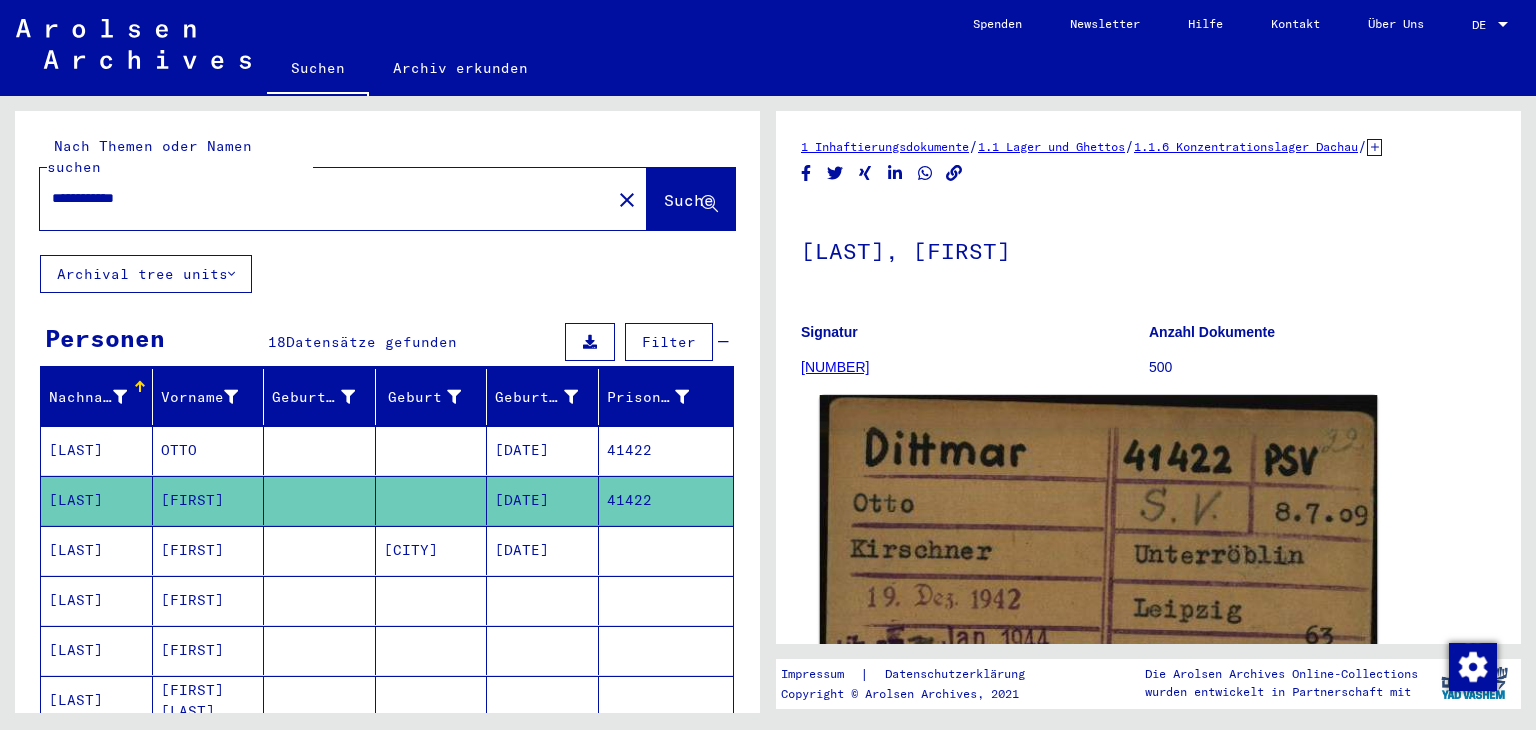 scroll, scrollTop: 0, scrollLeft: 0, axis: both 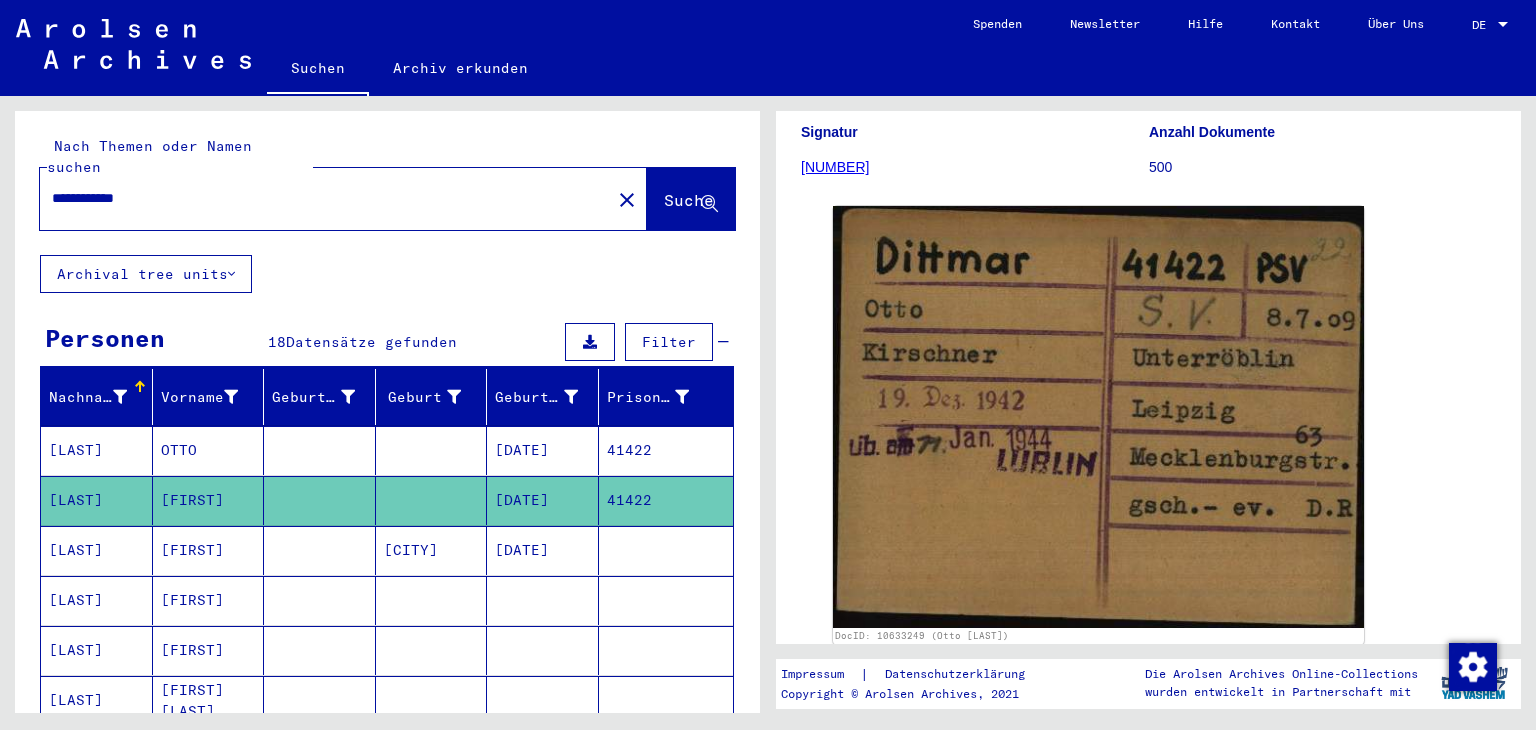 click on "[DATE]" at bounding box center (543, 600) 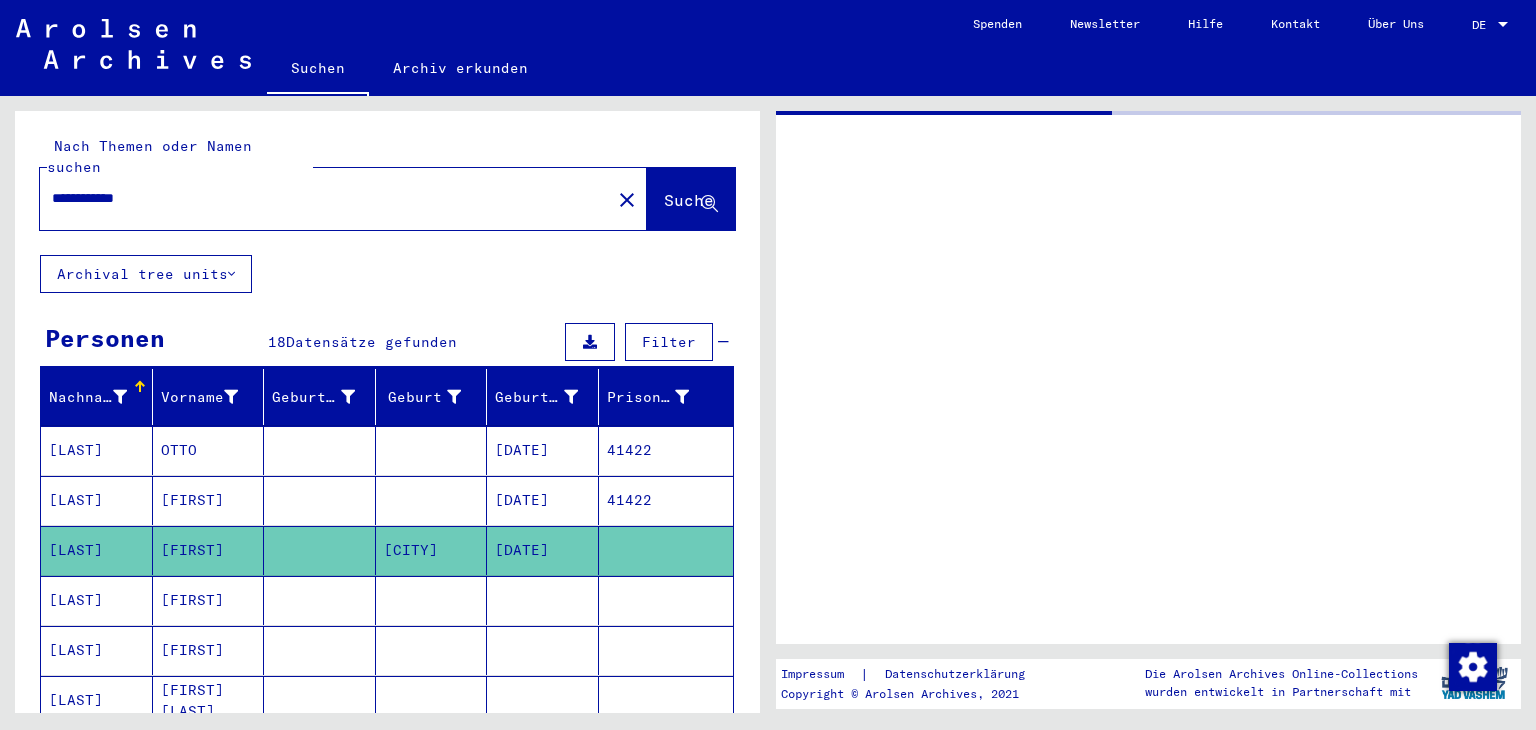 scroll, scrollTop: 0, scrollLeft: 0, axis: both 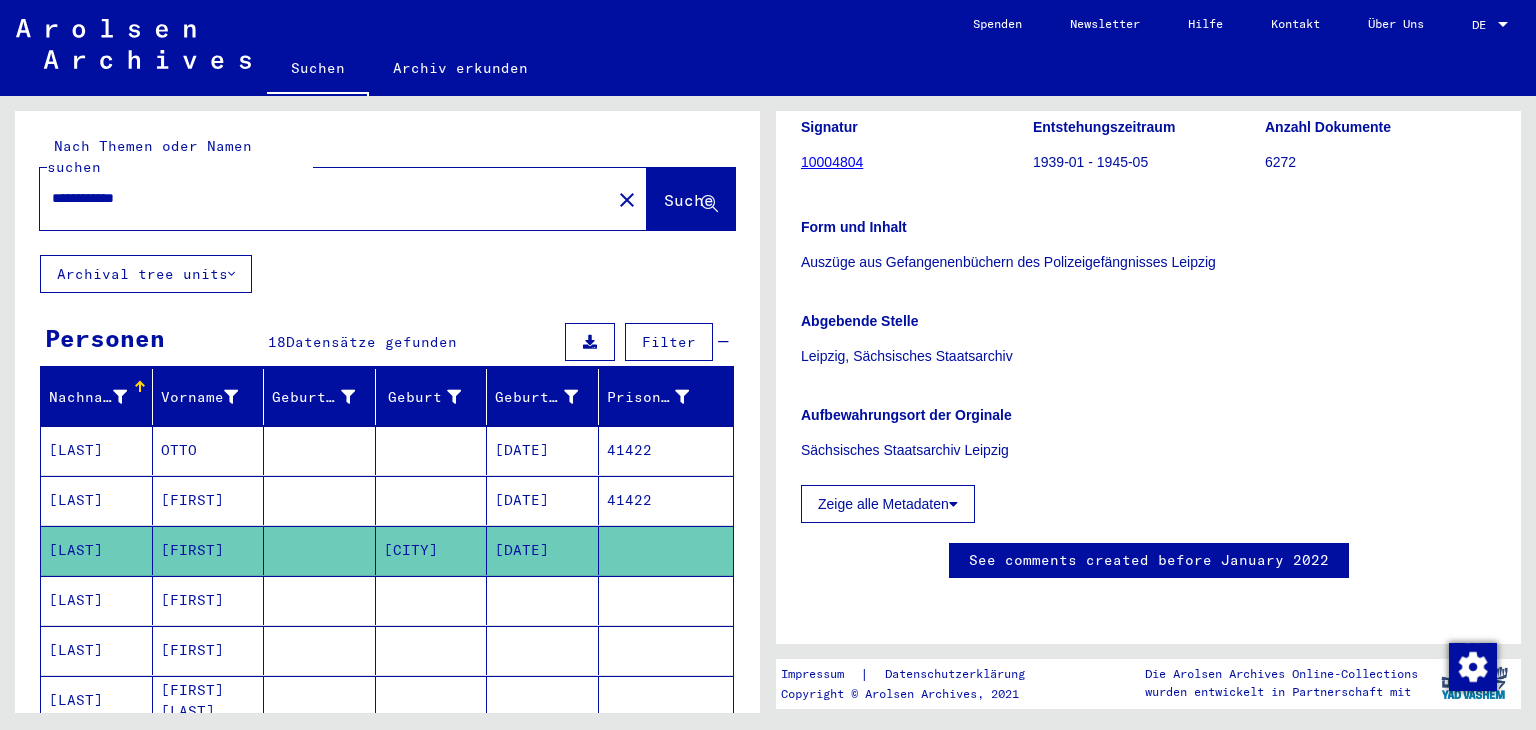 click at bounding box center (432, 650) 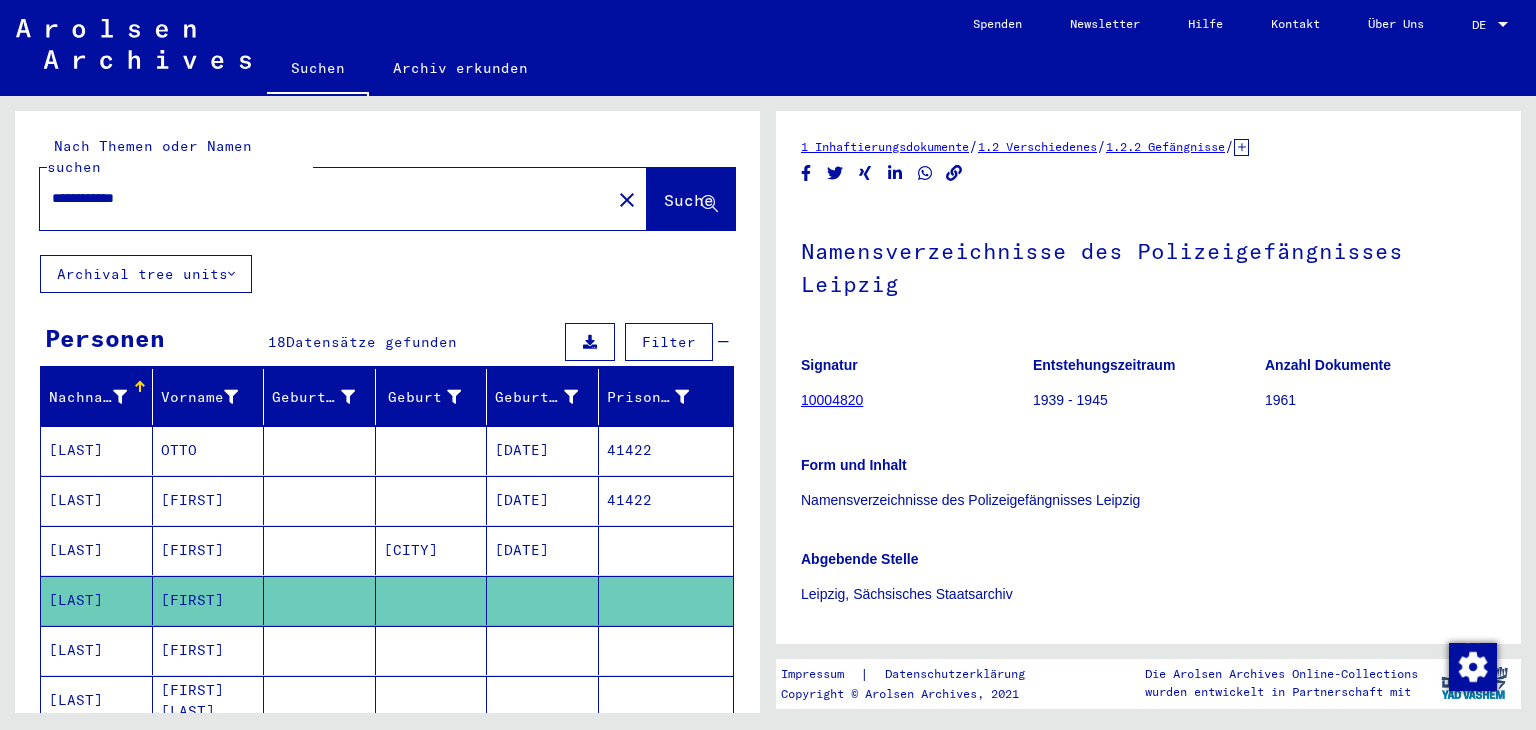 scroll, scrollTop: 0, scrollLeft: 0, axis: both 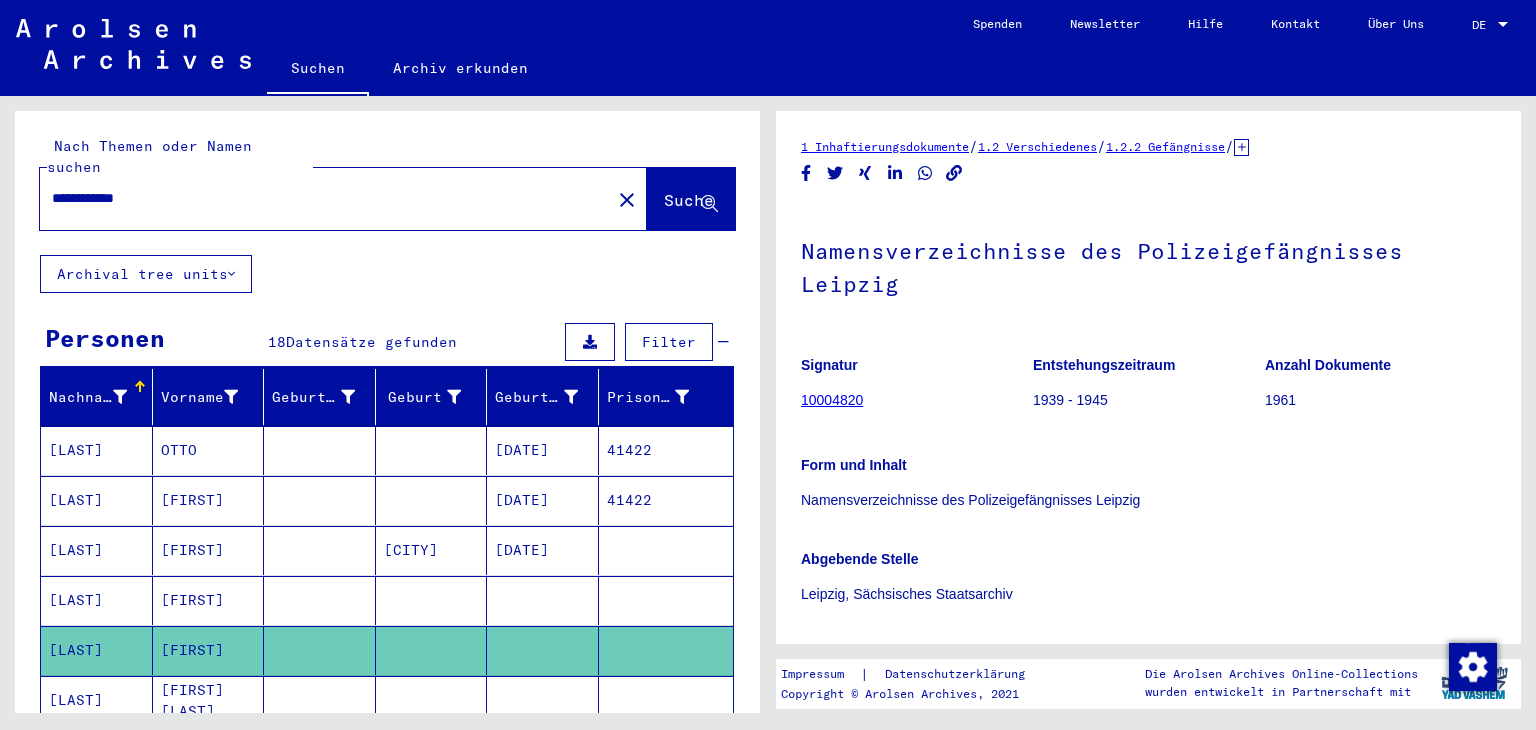 click at bounding box center (432, 750) 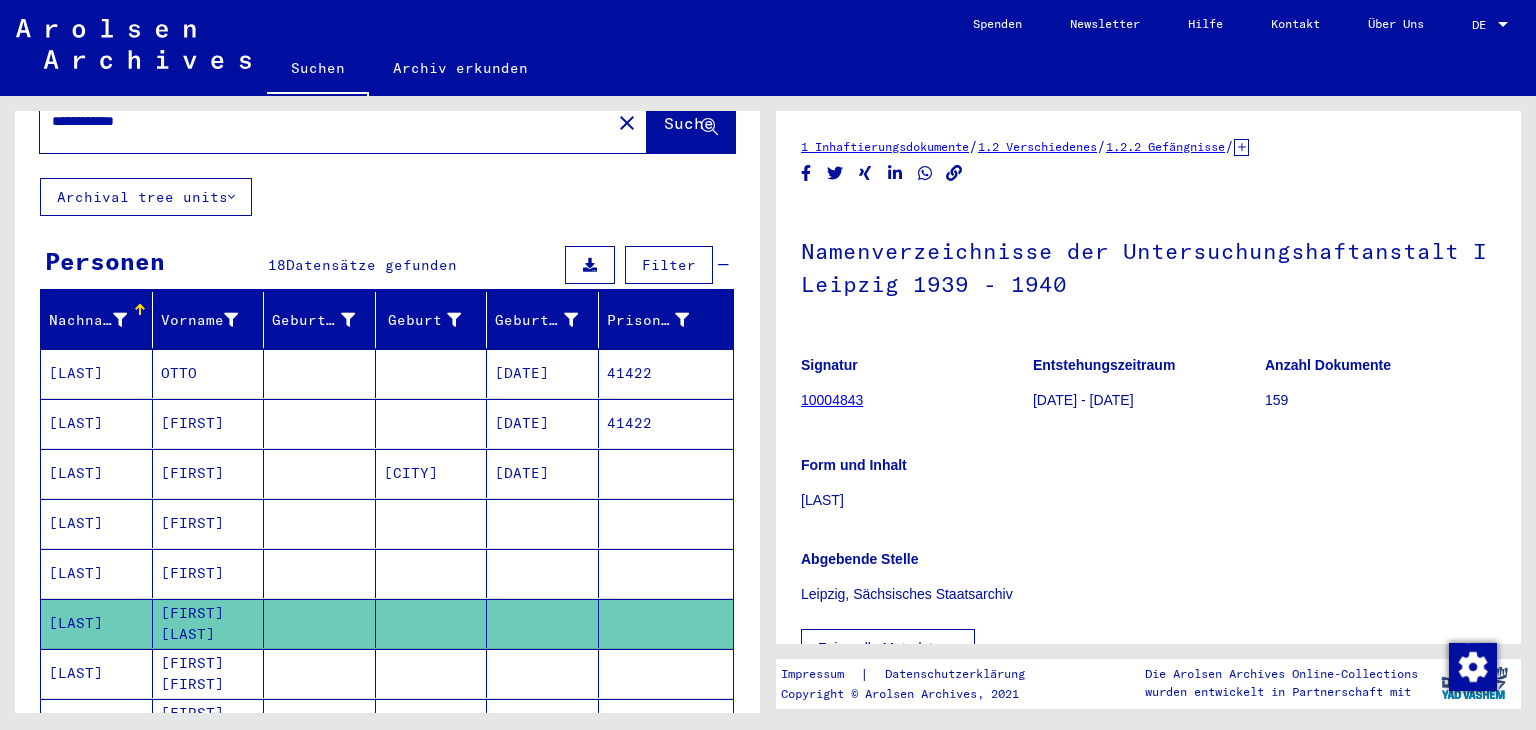 scroll, scrollTop: 200, scrollLeft: 0, axis: vertical 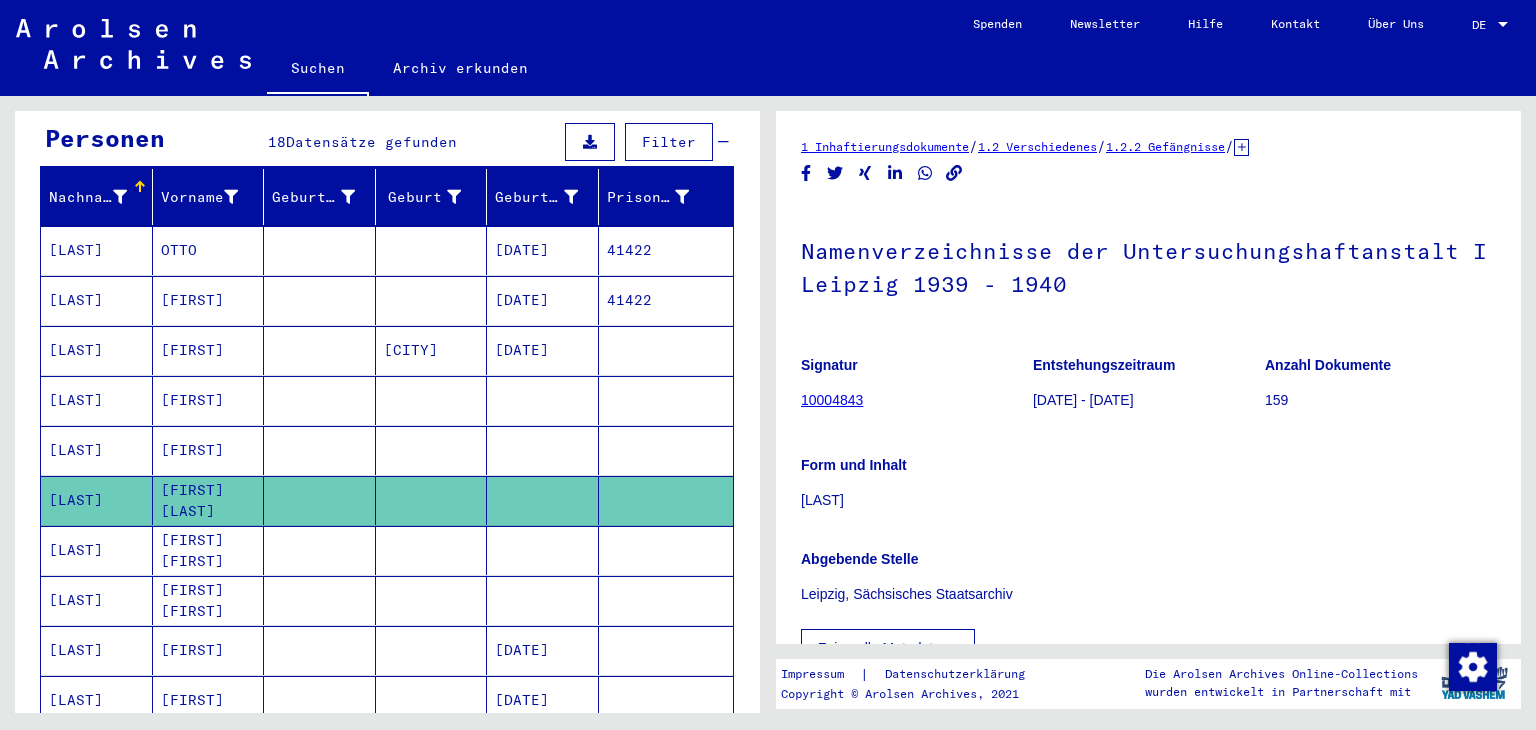 click at bounding box center [432, 650] 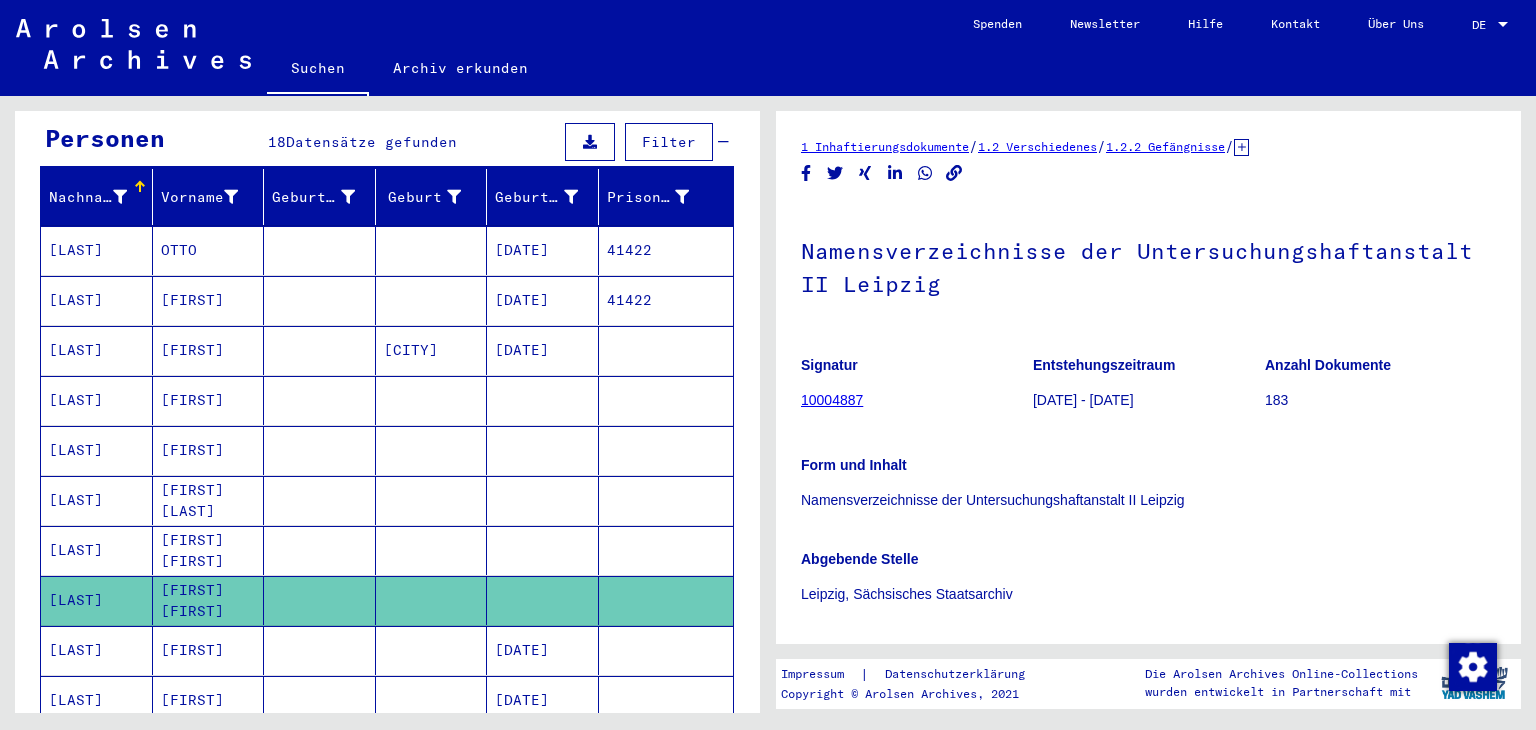 click at bounding box center (432, 700) 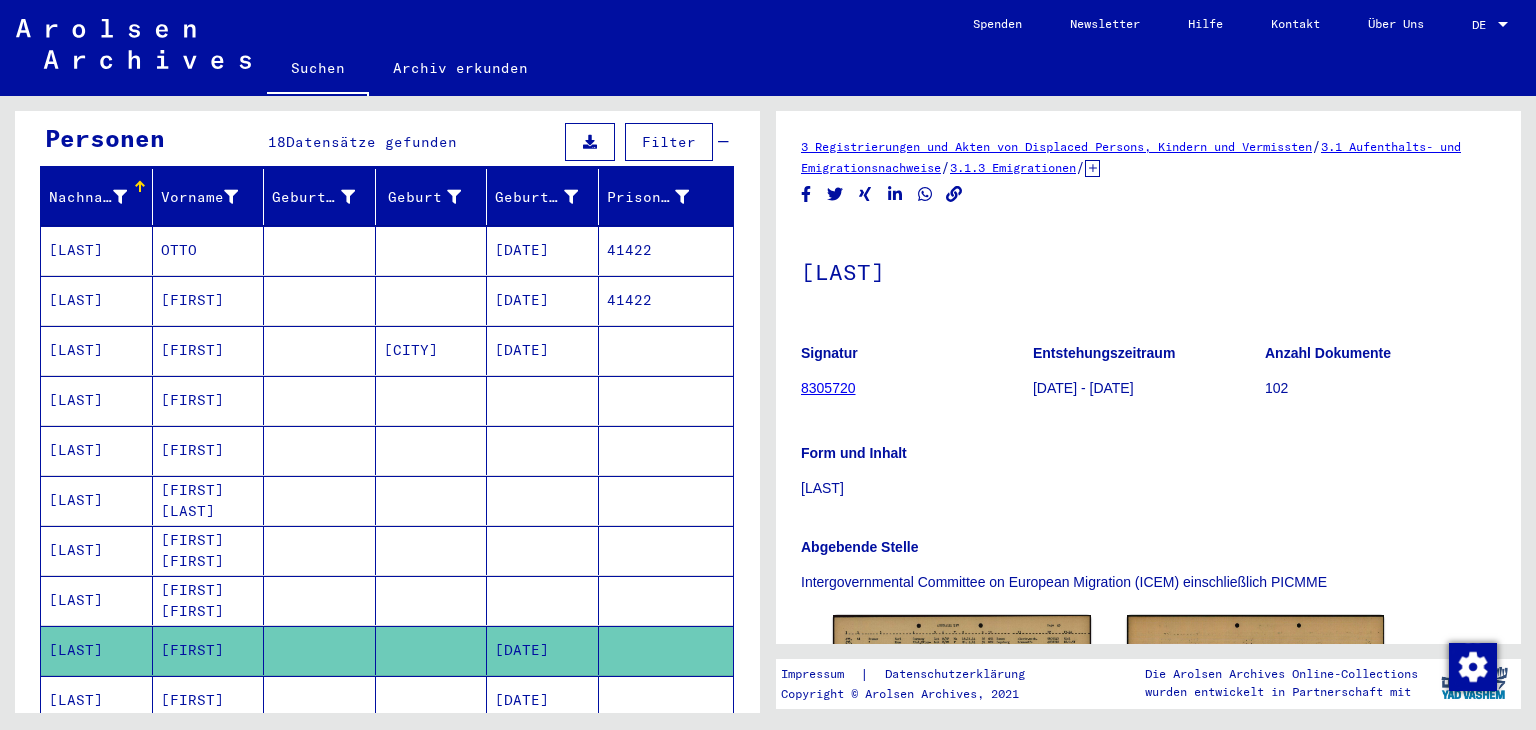 scroll, scrollTop: 0, scrollLeft: 0, axis: both 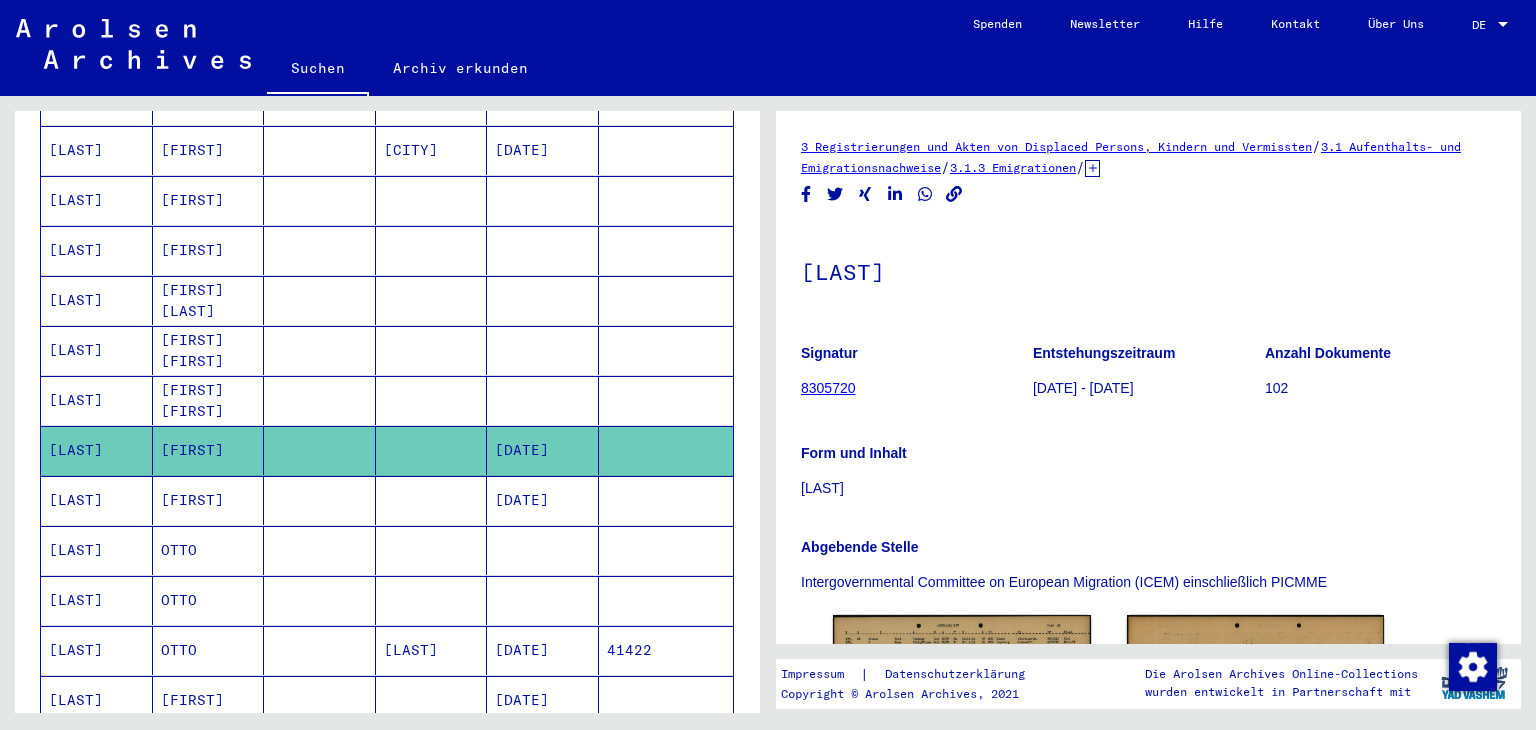 click at bounding box center [432, 550] 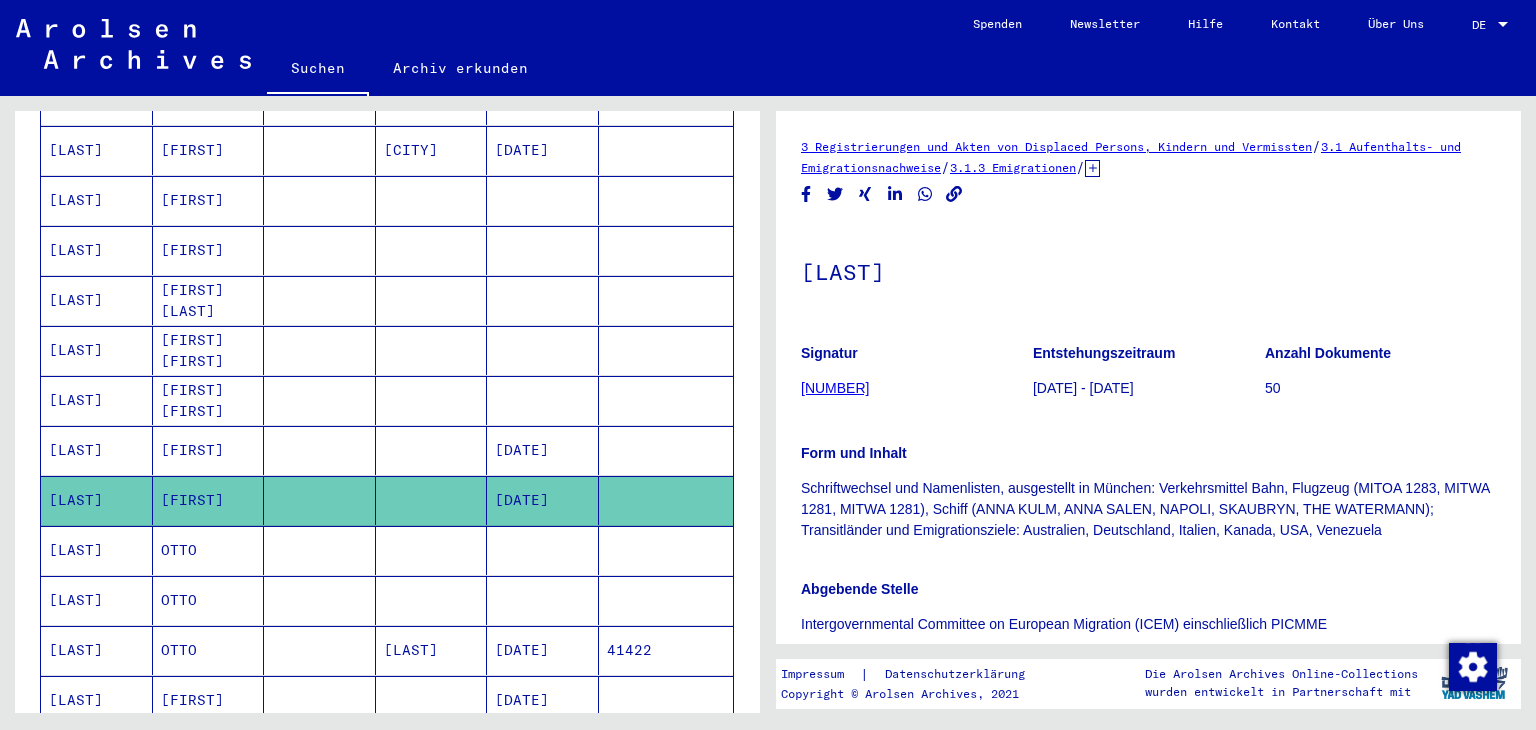 click on "[DATE]" at bounding box center [543, 700] 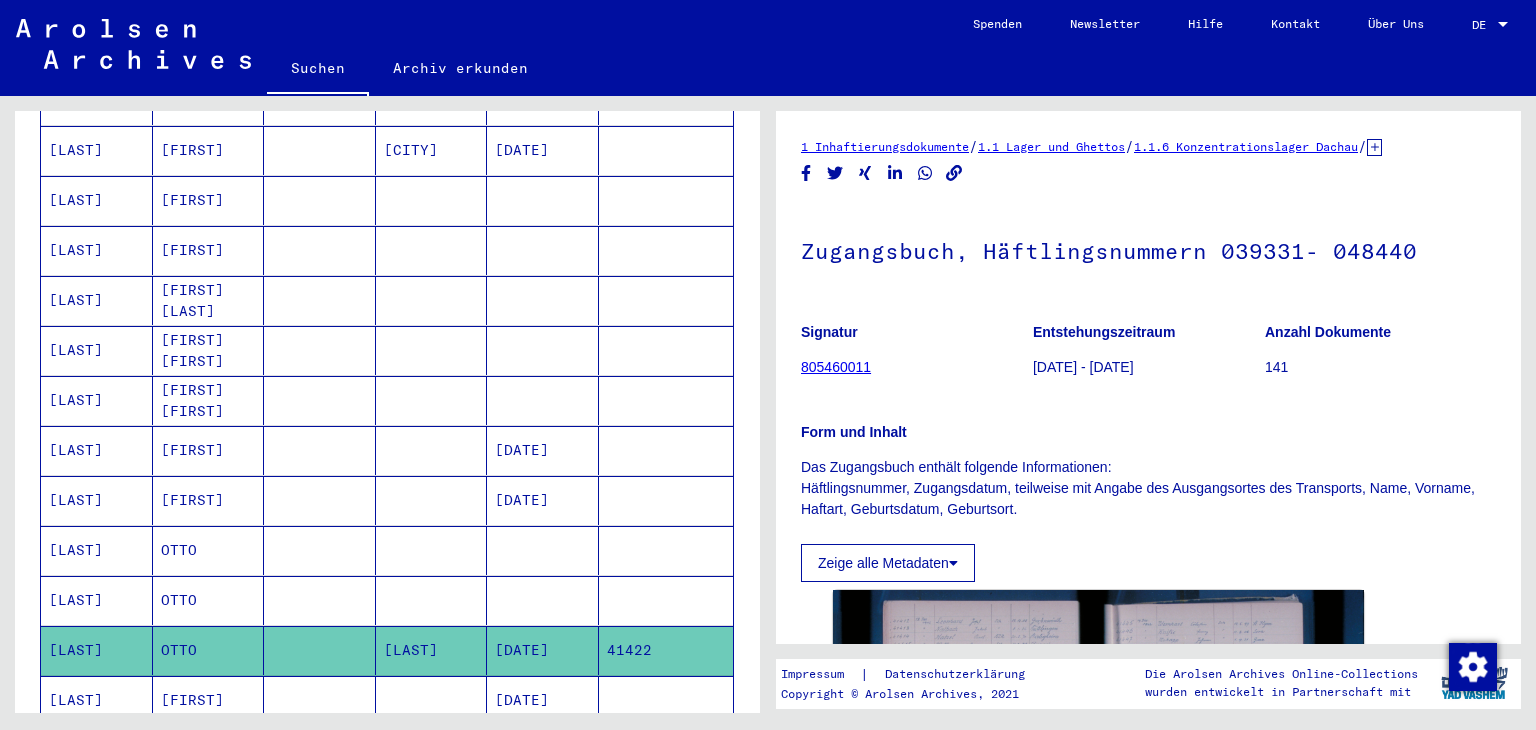 scroll, scrollTop: 0, scrollLeft: 0, axis: both 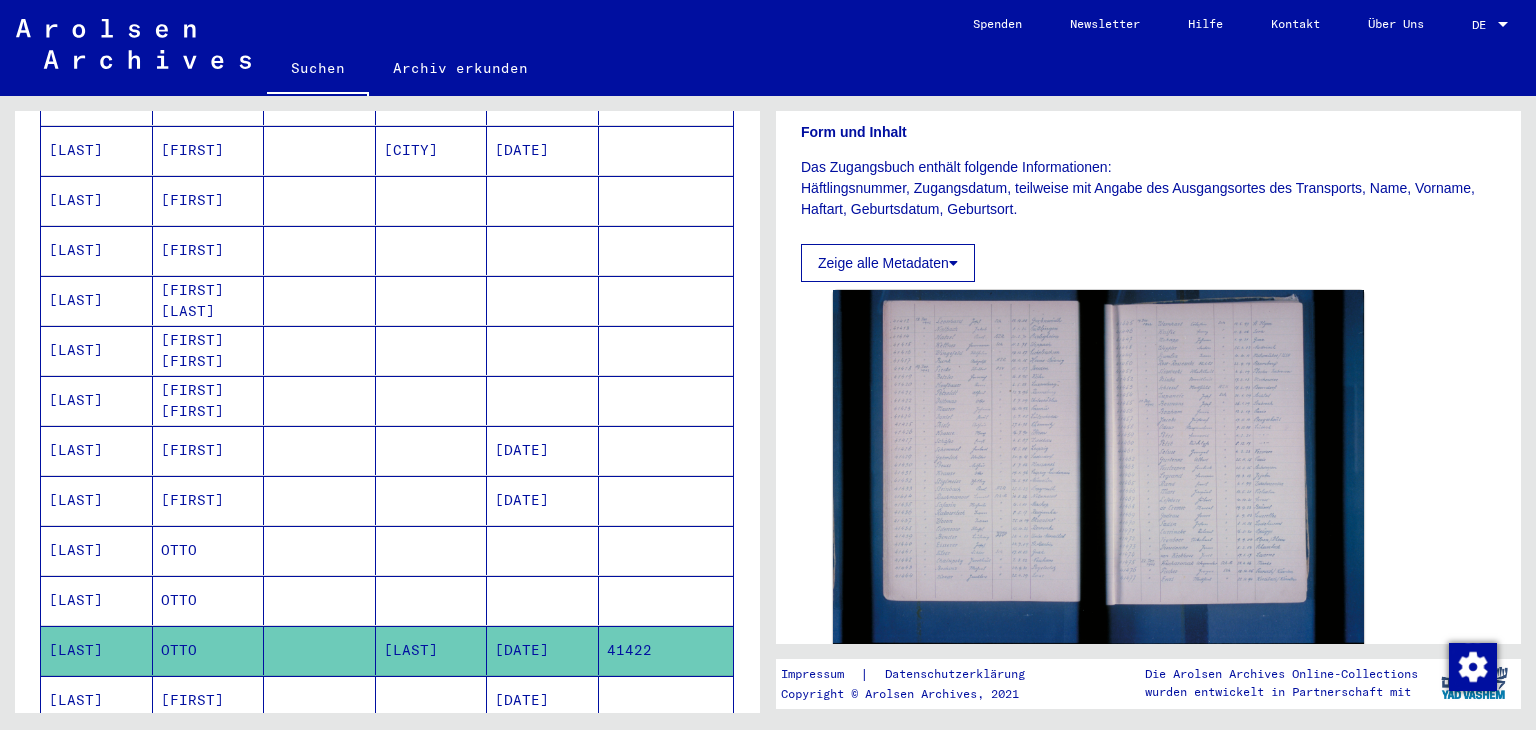 click at bounding box center [432, 750] 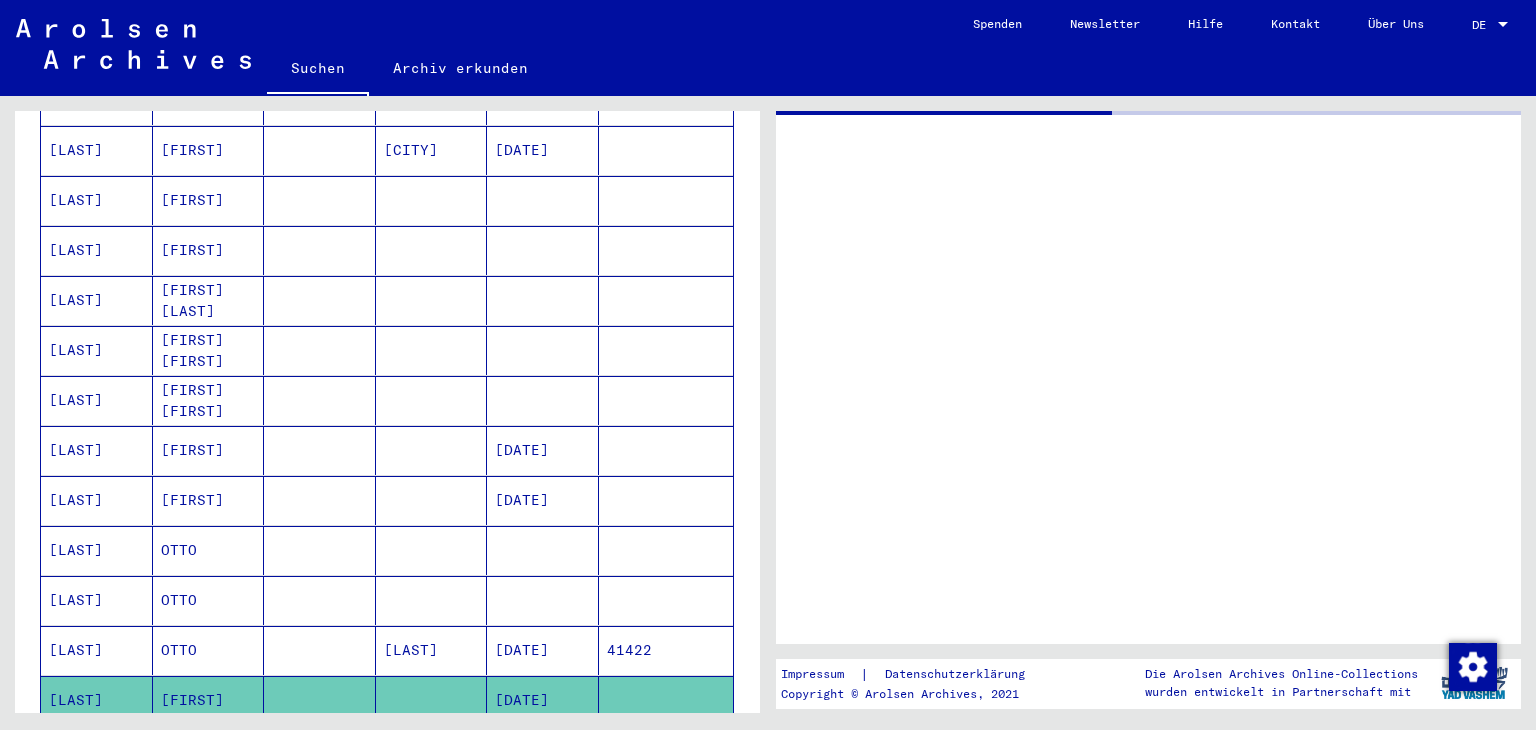 scroll, scrollTop: 0, scrollLeft: 0, axis: both 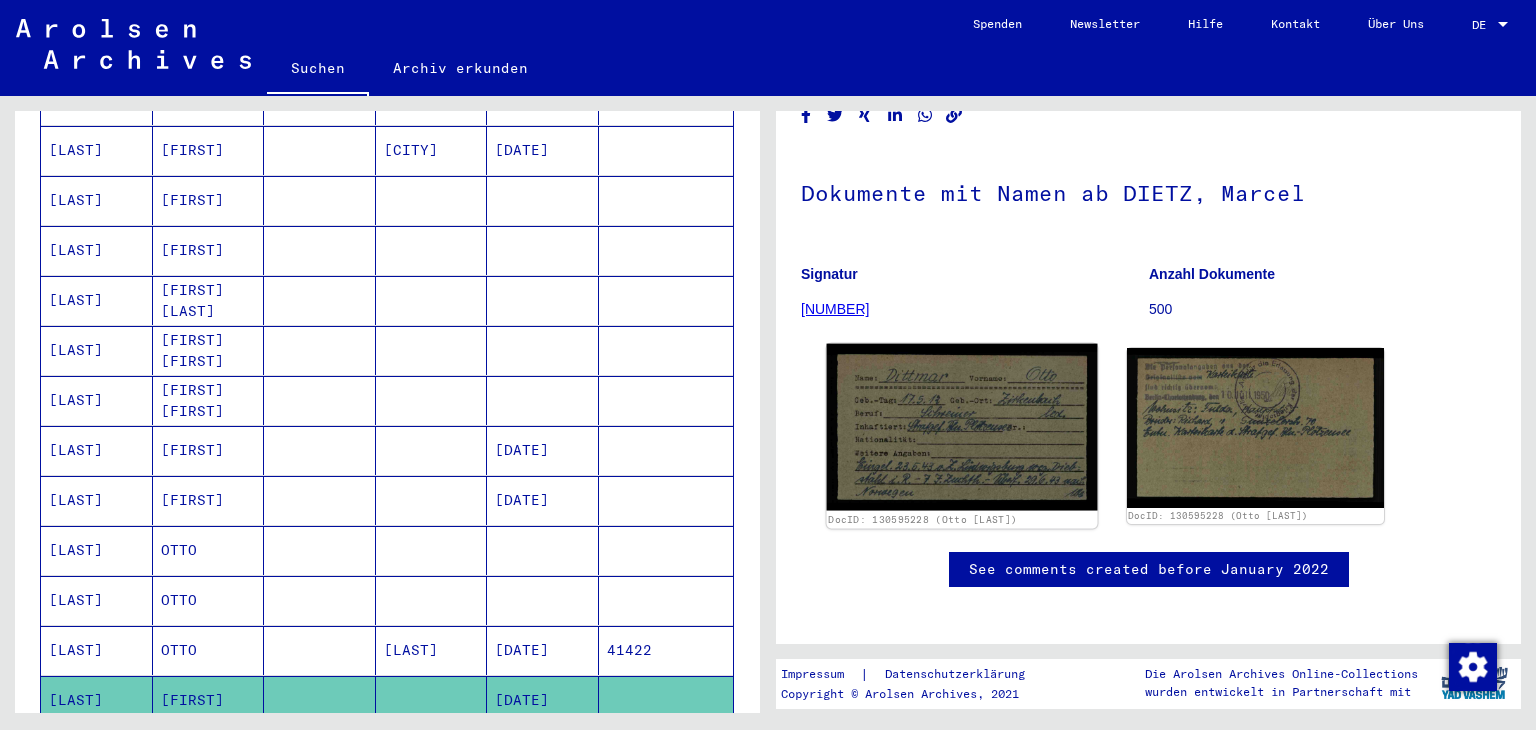 click 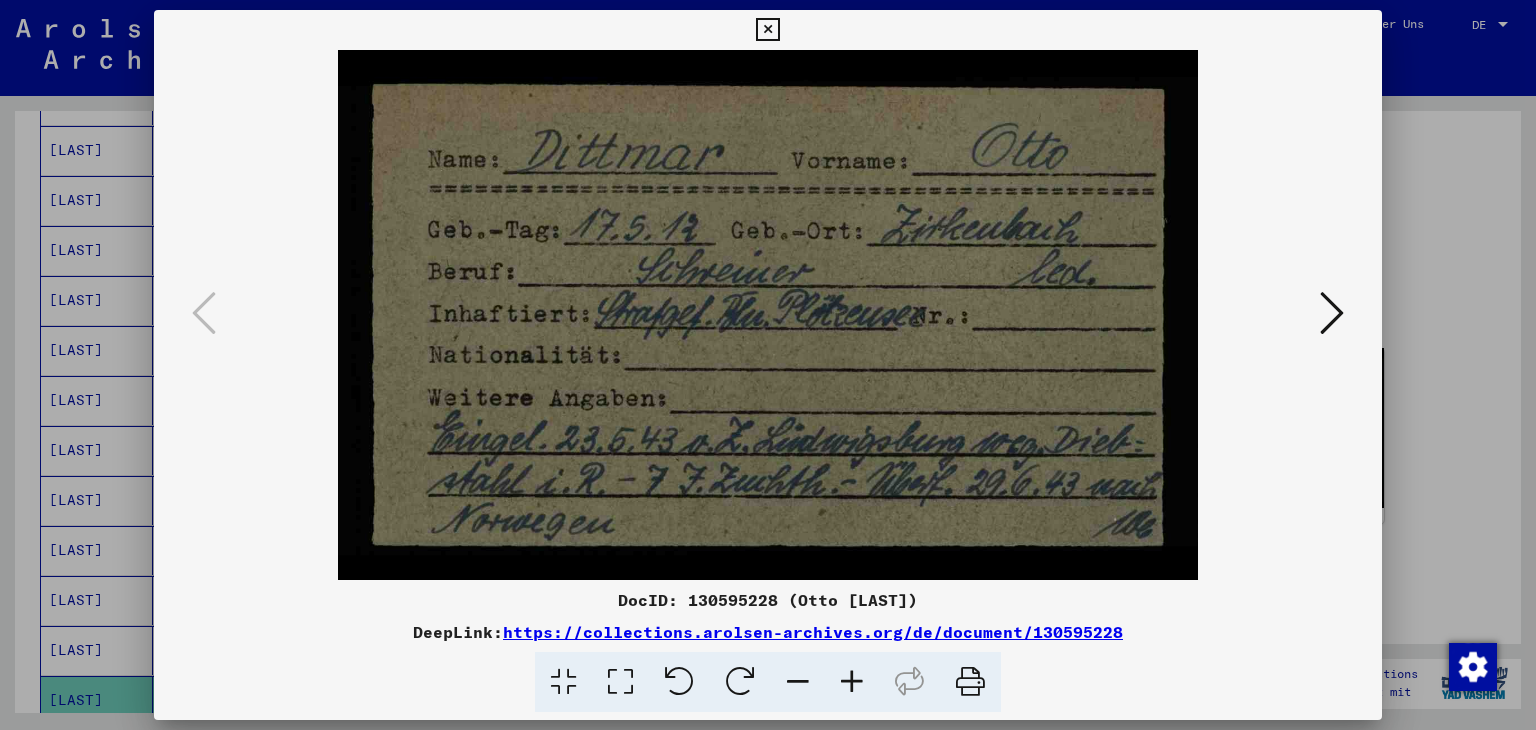 click at bounding box center (1332, 313) 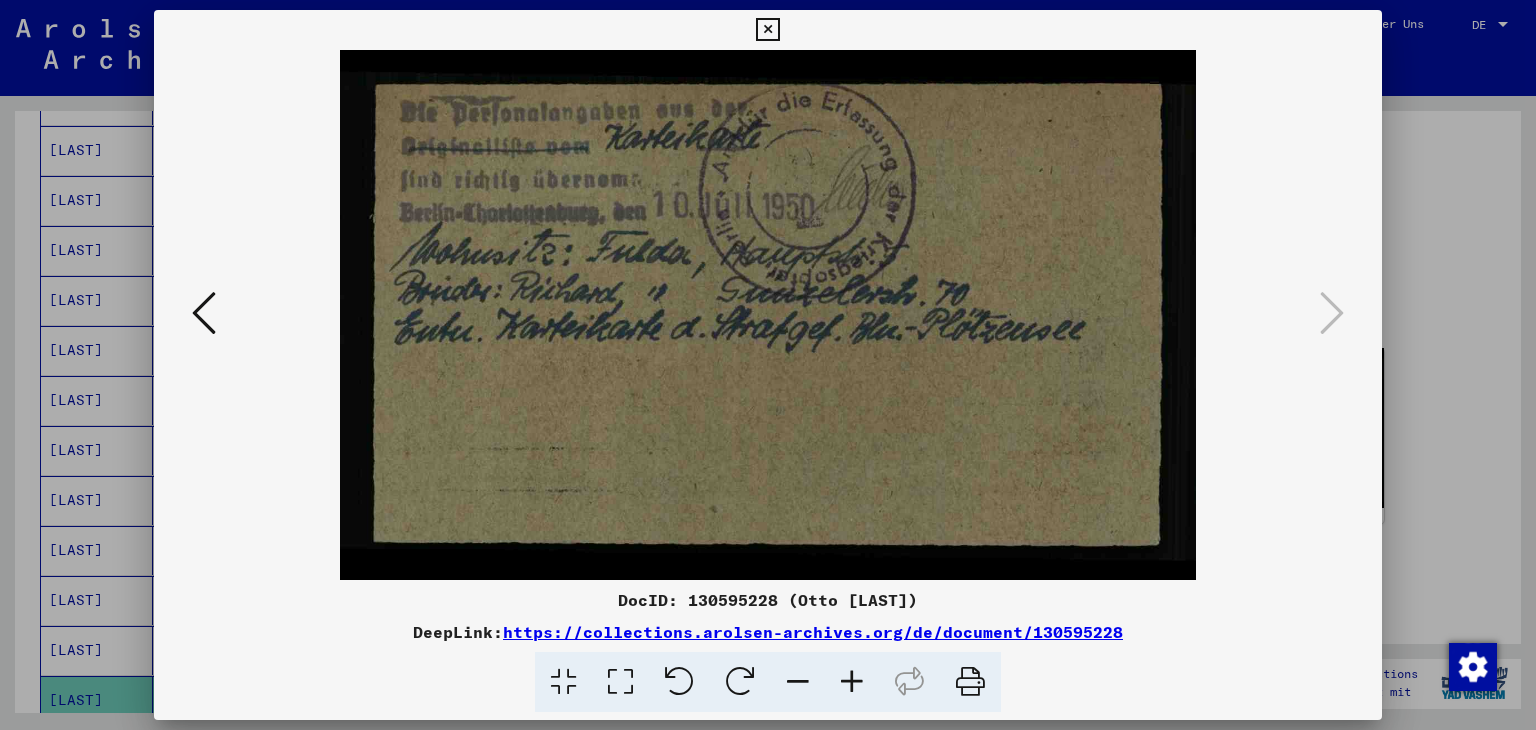 click at bounding box center (768, 365) 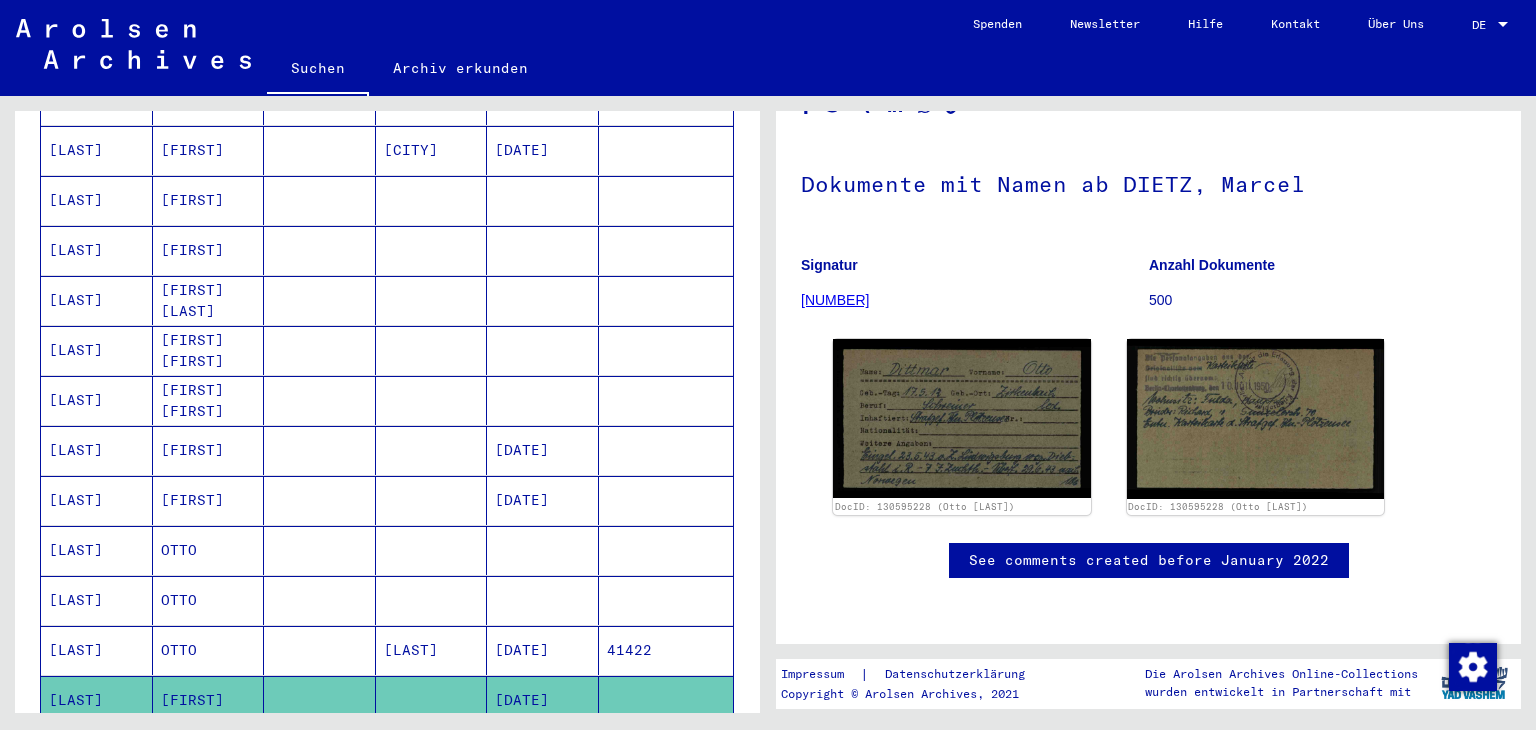 scroll, scrollTop: 600, scrollLeft: 0, axis: vertical 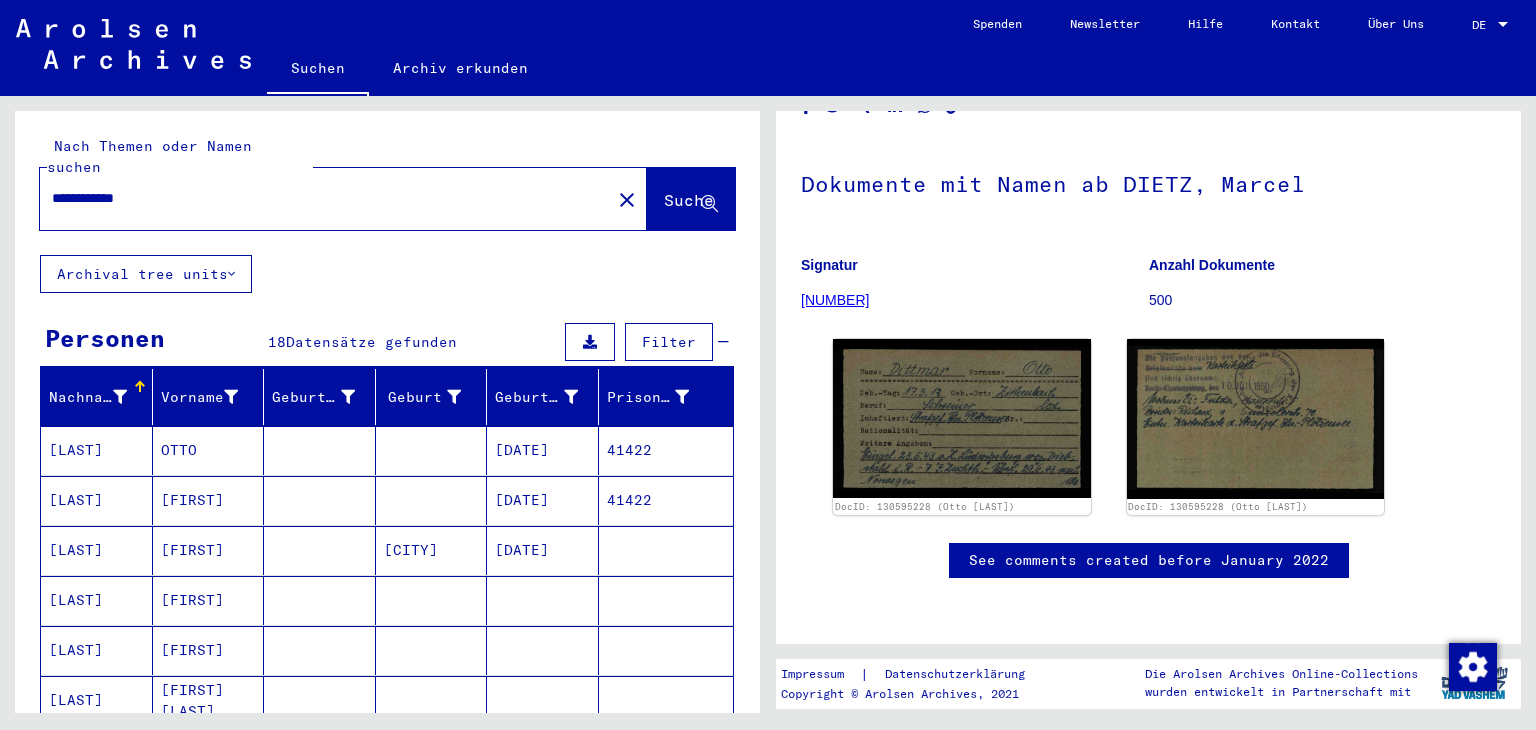 click at bounding box center [320, 500] 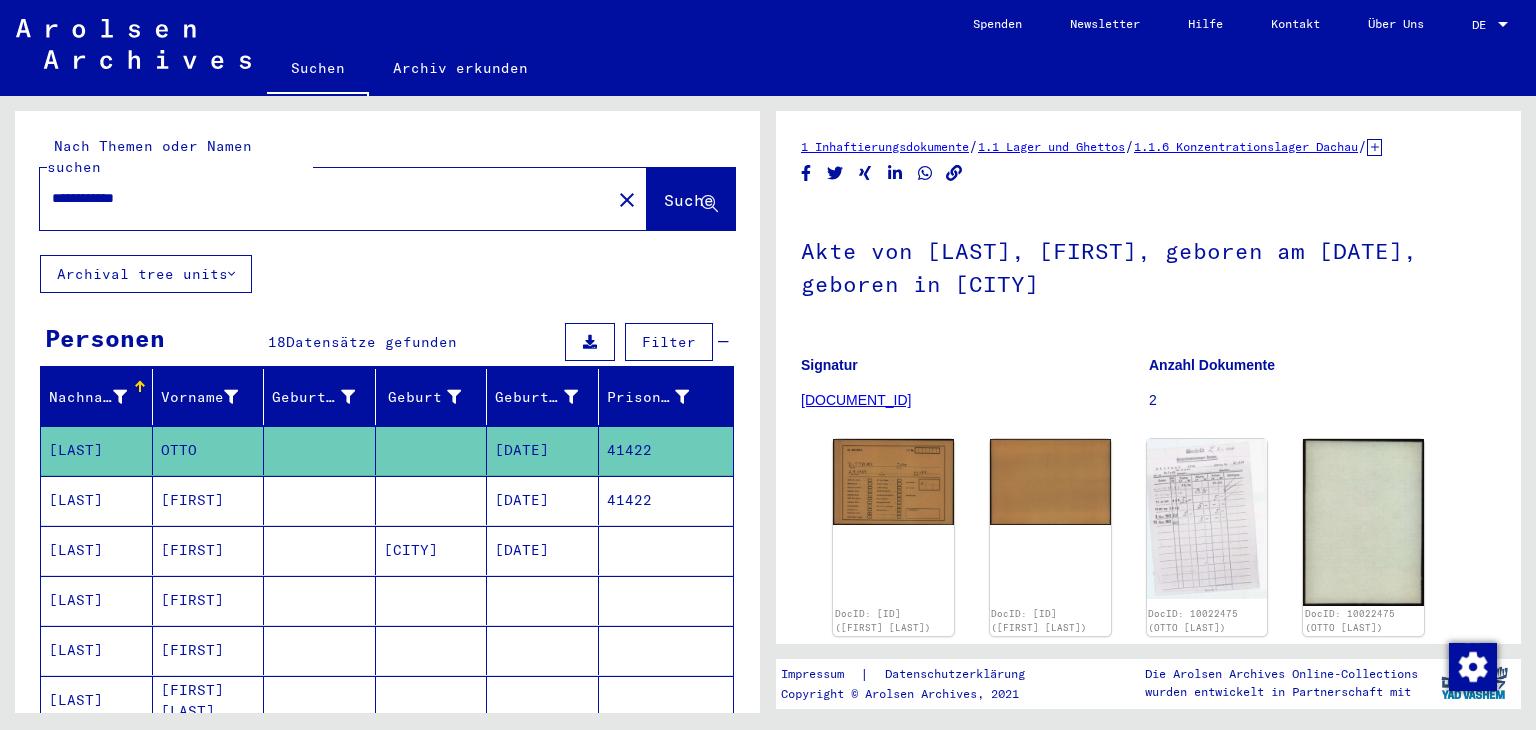 click on "[DATE]" at bounding box center (543, 550) 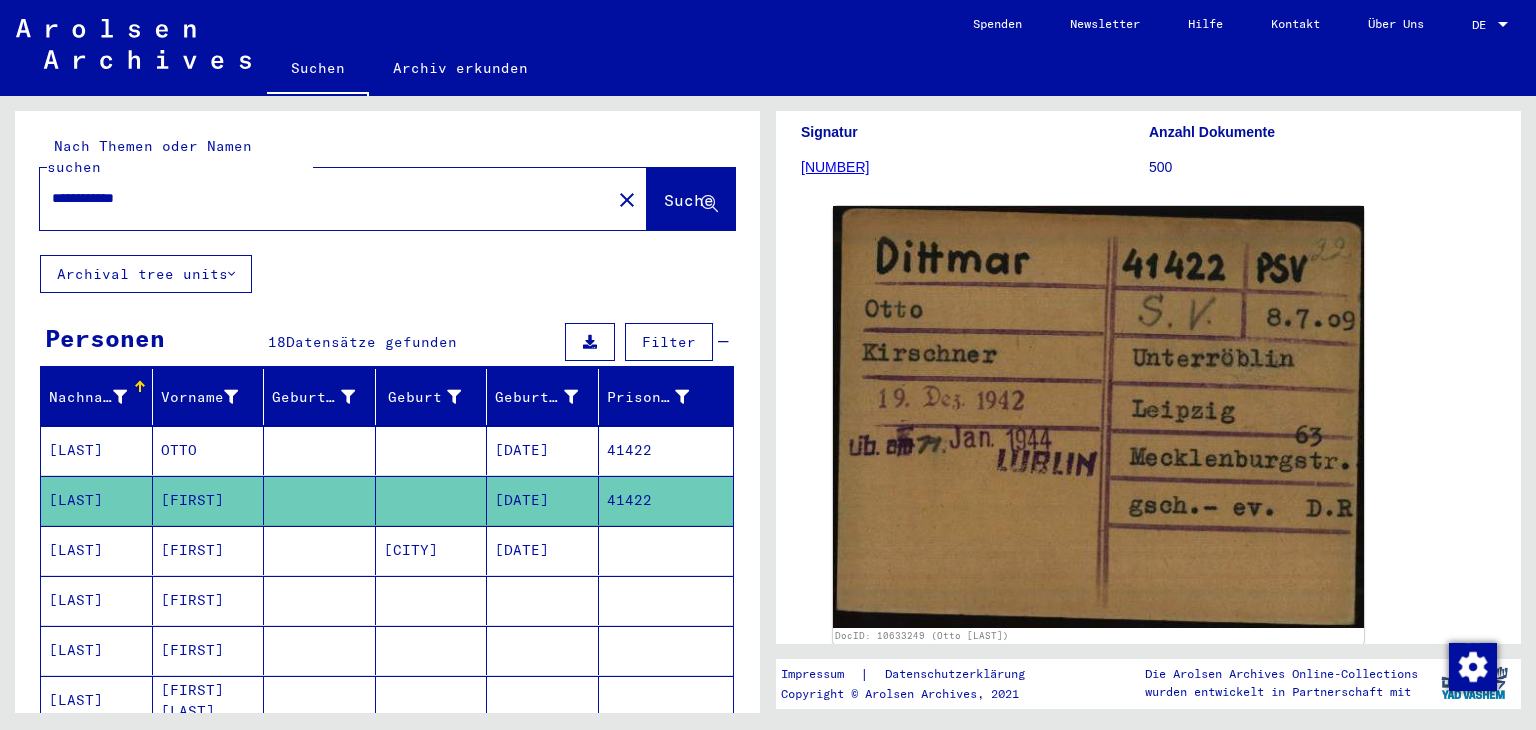 click on "[DATE]" at bounding box center (543, 600) 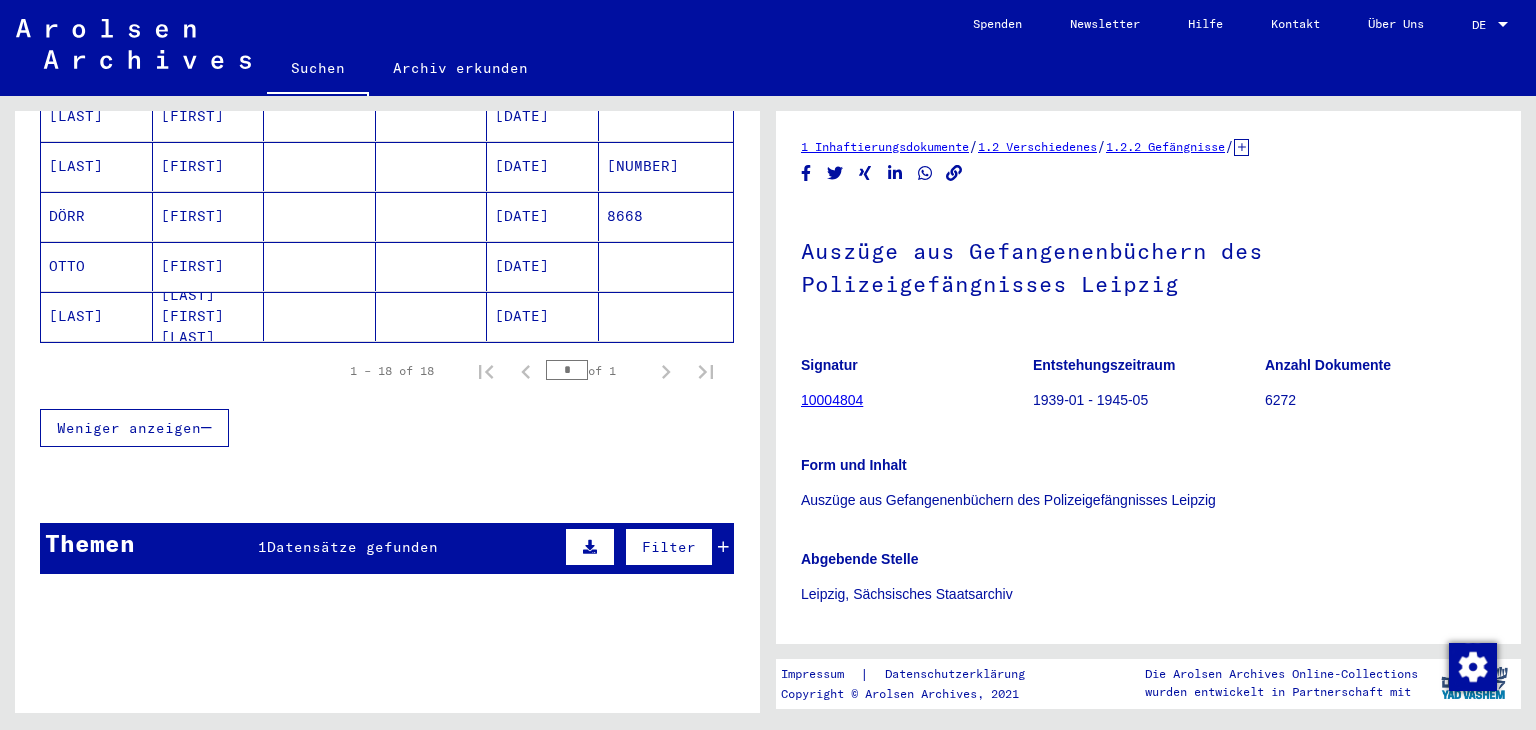 click on "*  of 1" at bounding box center (596, 370) 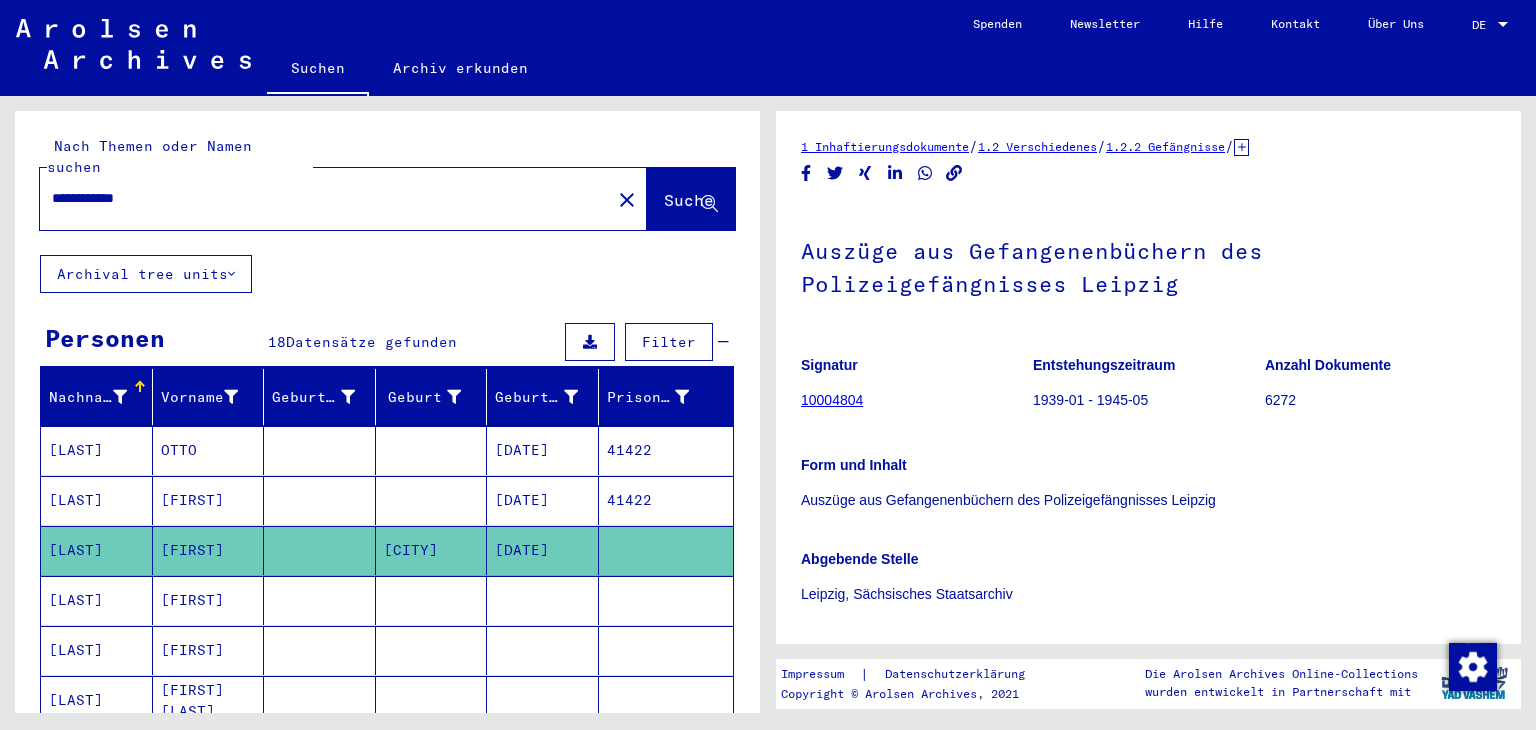 drag, startPoint x: 236, startPoint y: 158, endPoint x: 125, endPoint y: 177, distance: 112.61439 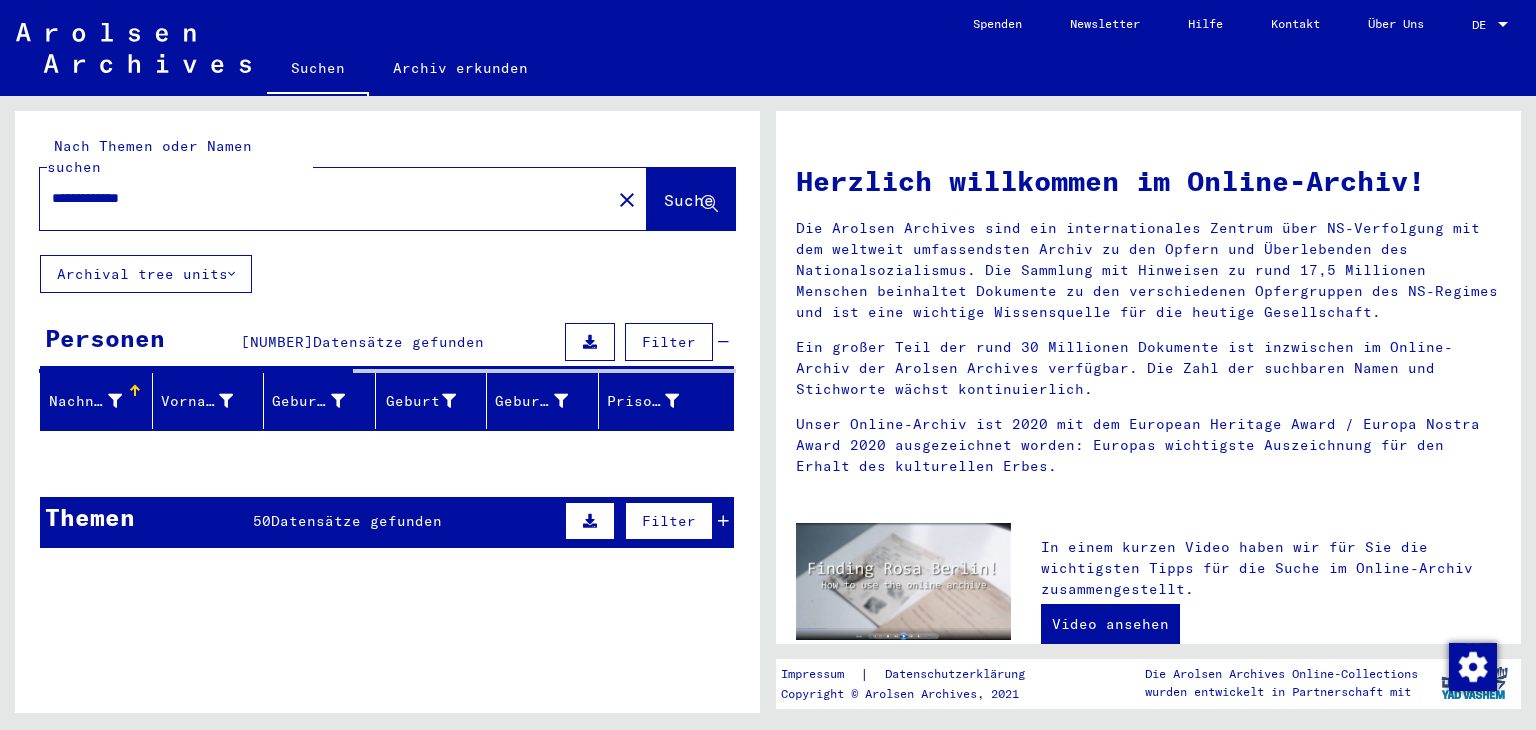 type on "**********" 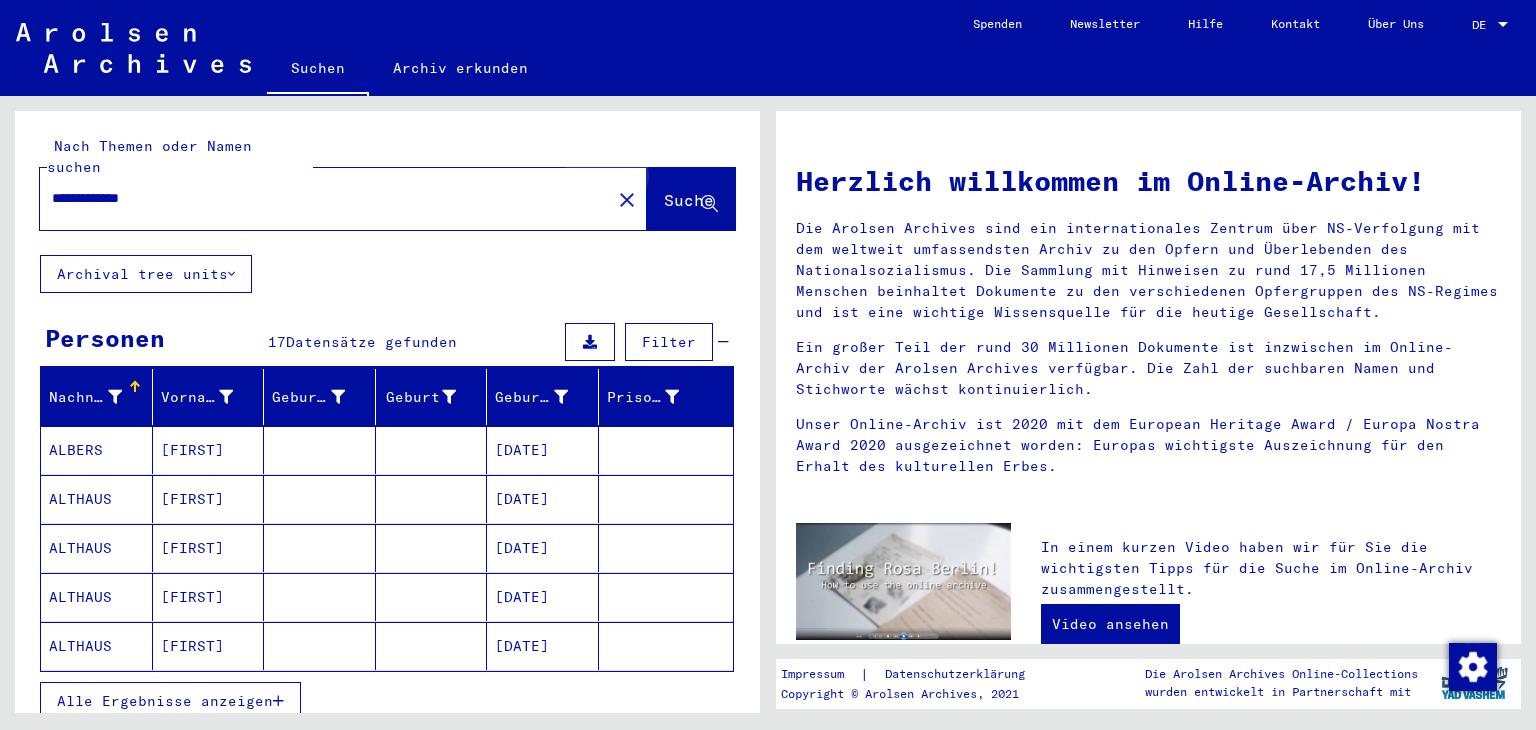 click on "Suche" 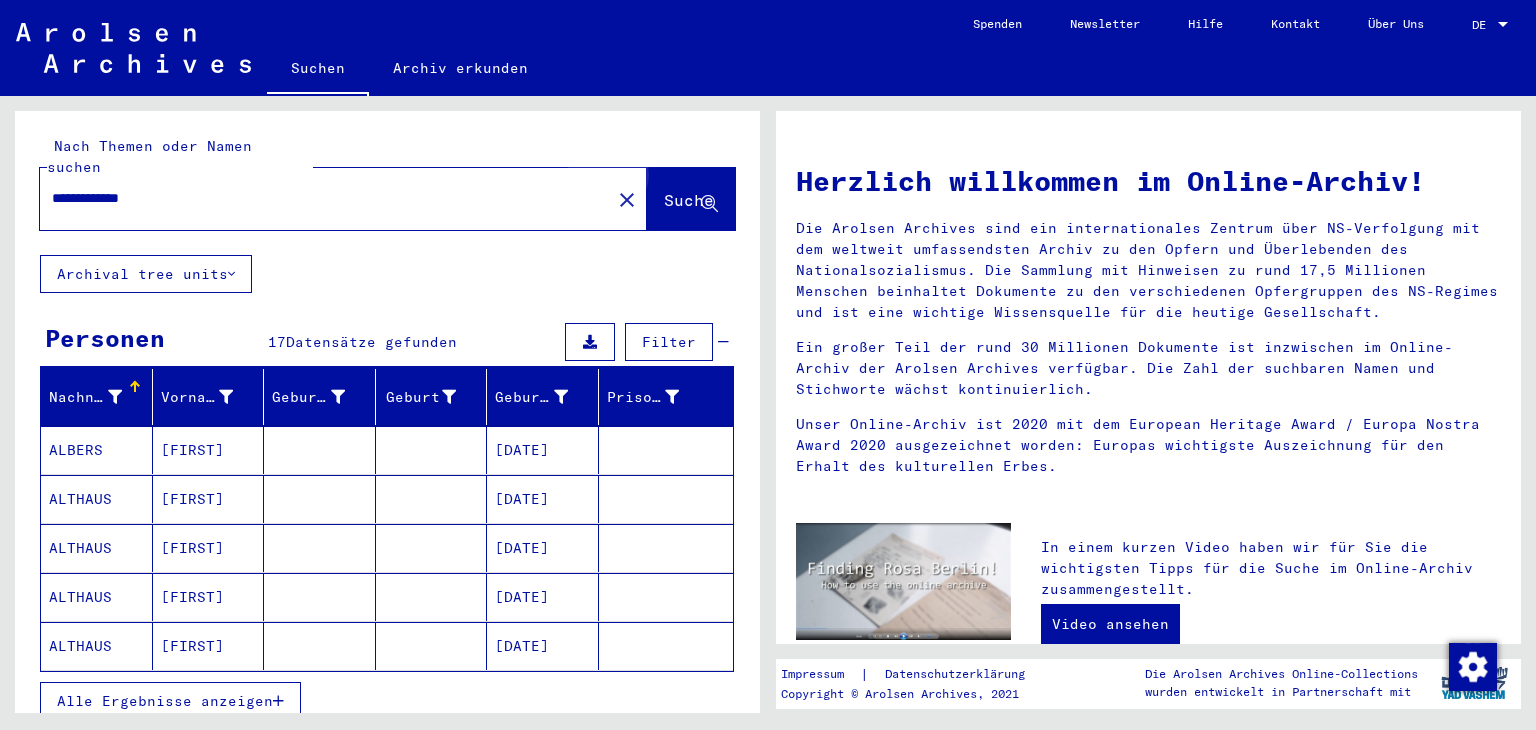 click on "Suche" 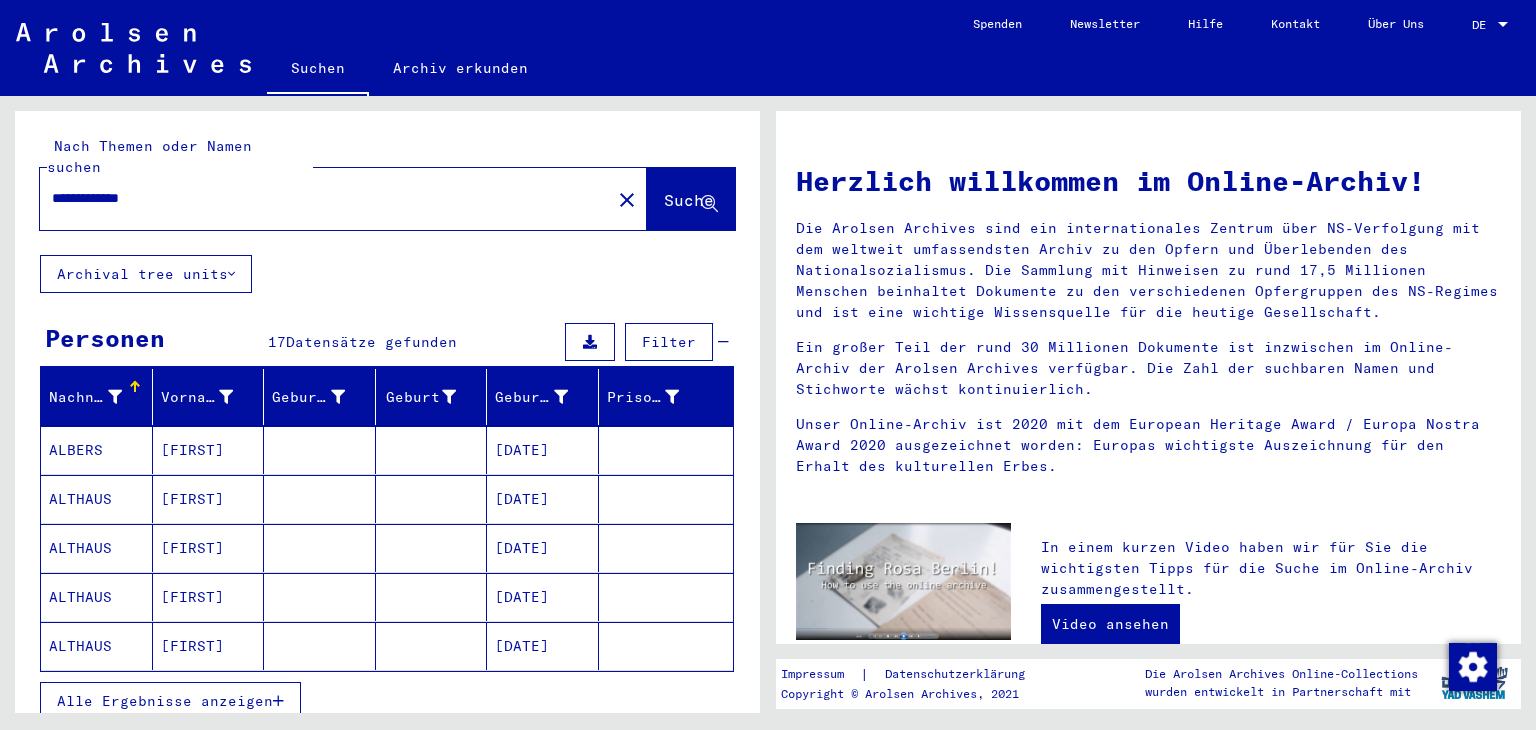 click on "Alle Ergebnisse anzeigen" at bounding box center (165, 701) 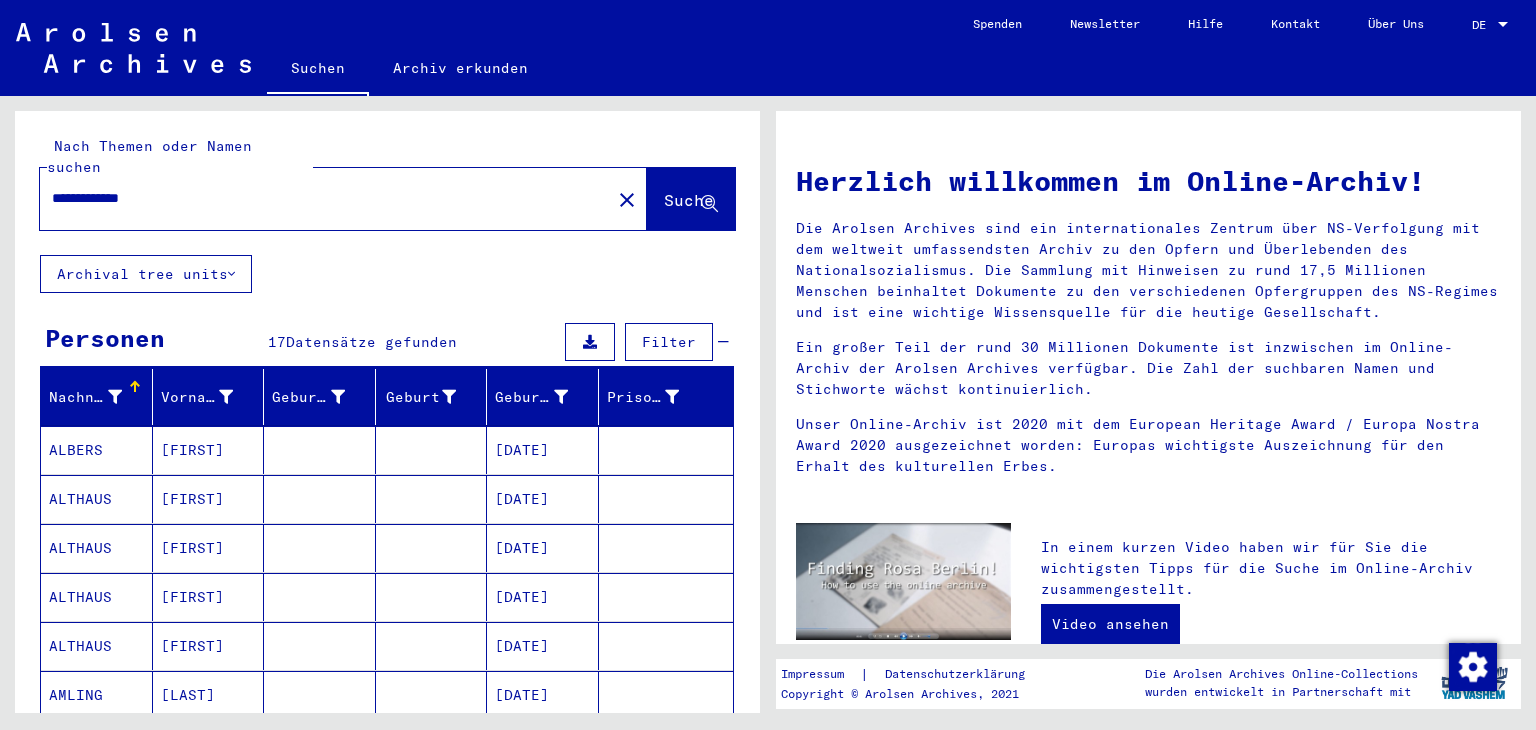 click on "Suche" 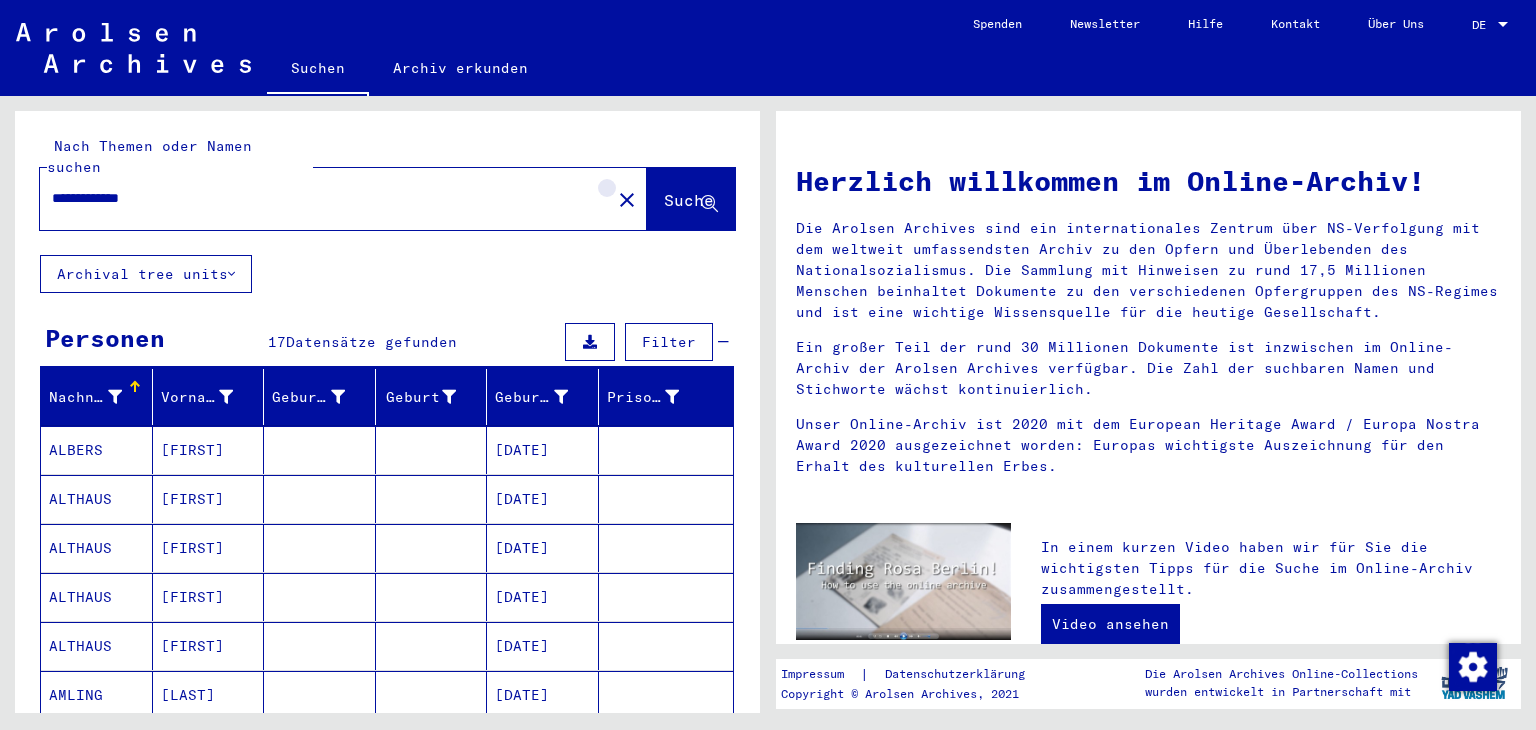 drag, startPoint x: 566, startPoint y: 181, endPoint x: 540, endPoint y: 176, distance: 26.476404 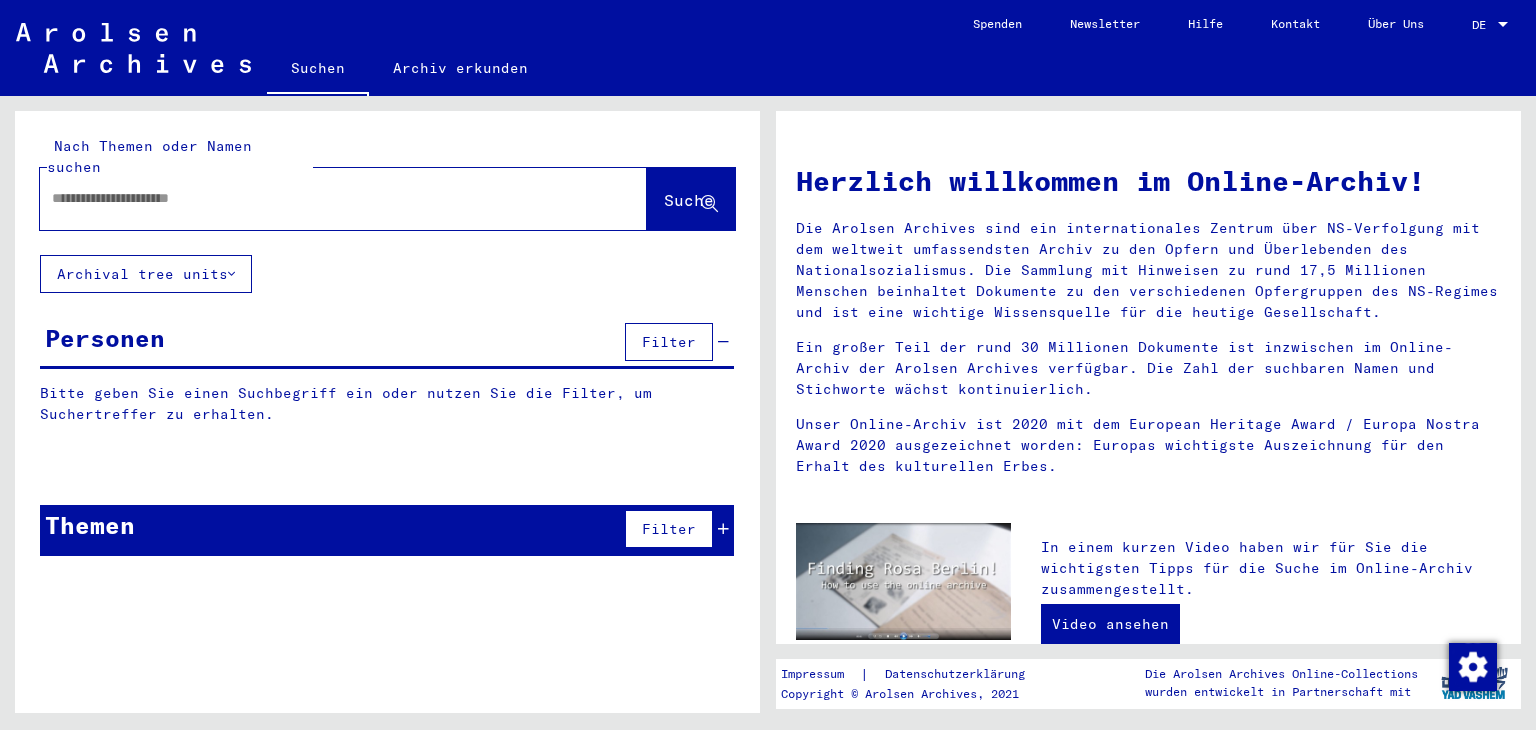 click 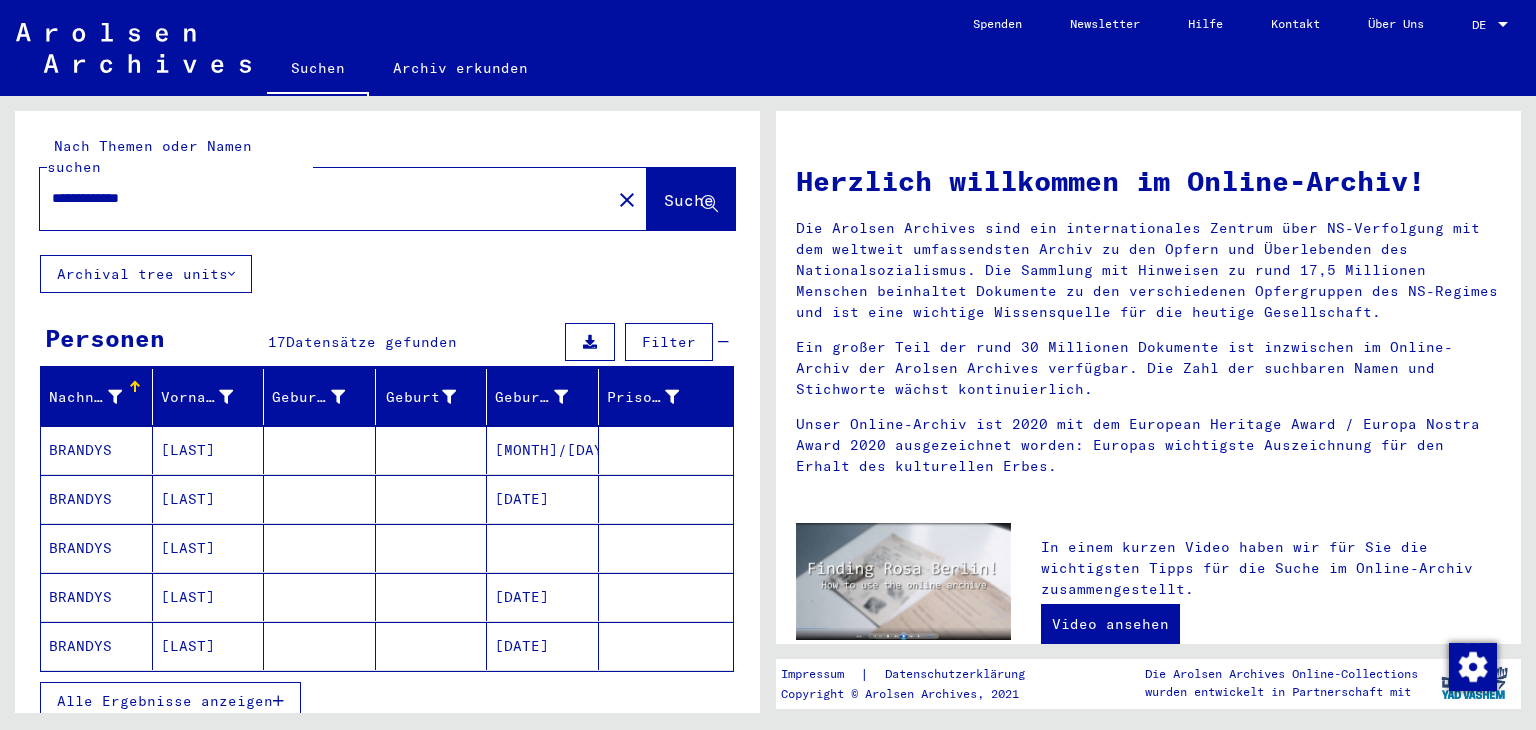 click on "Alle Ergebnisse anzeigen" at bounding box center [165, 701] 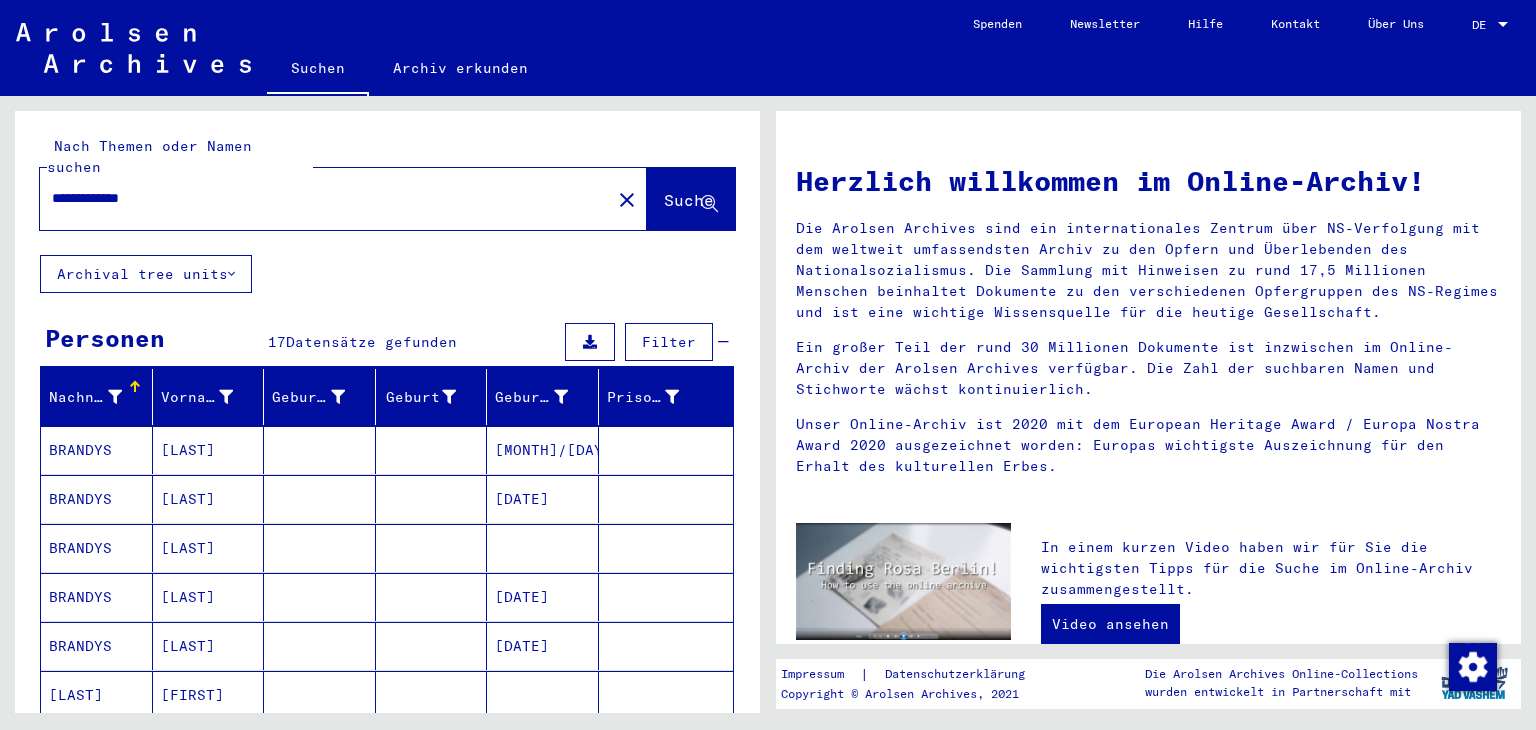 click at bounding box center [432, 499] 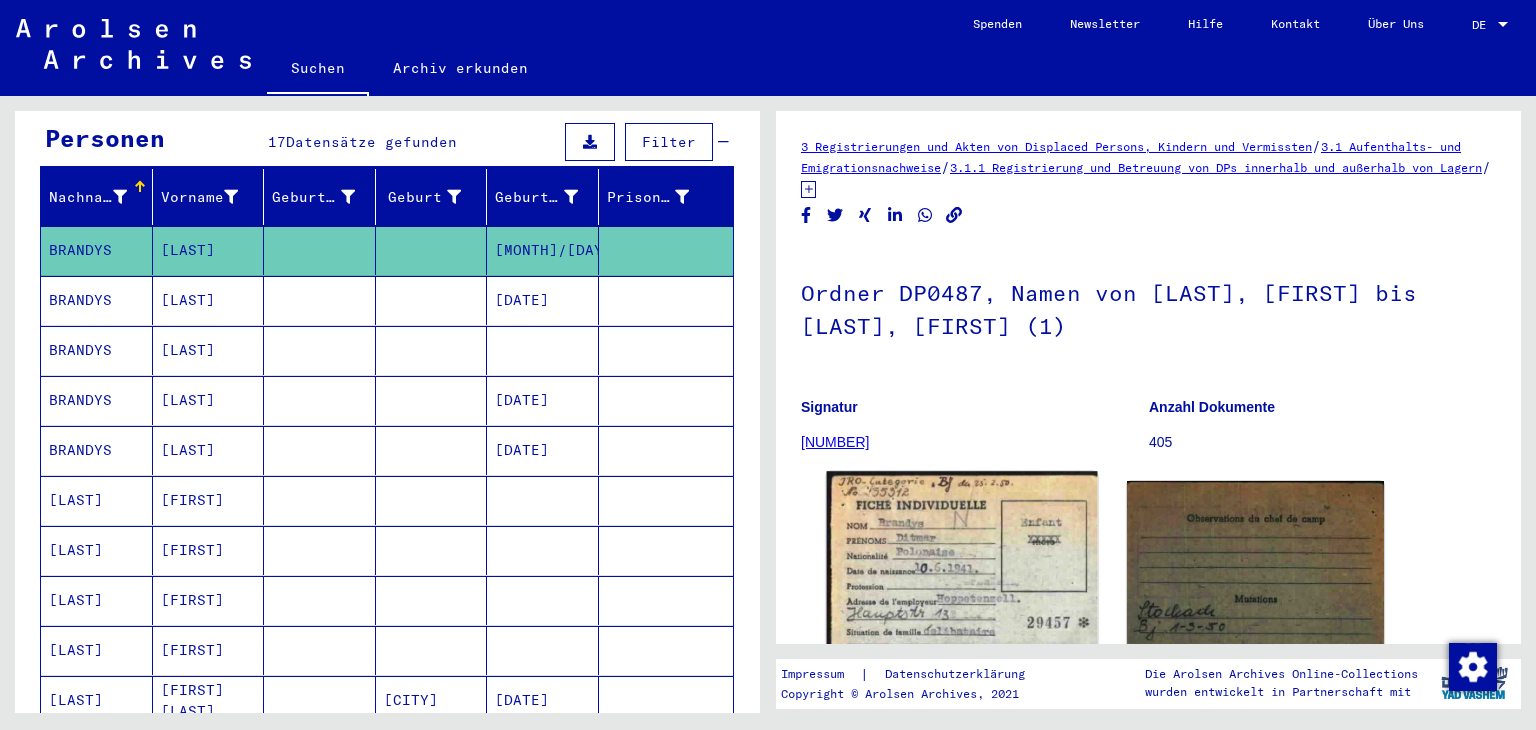 click 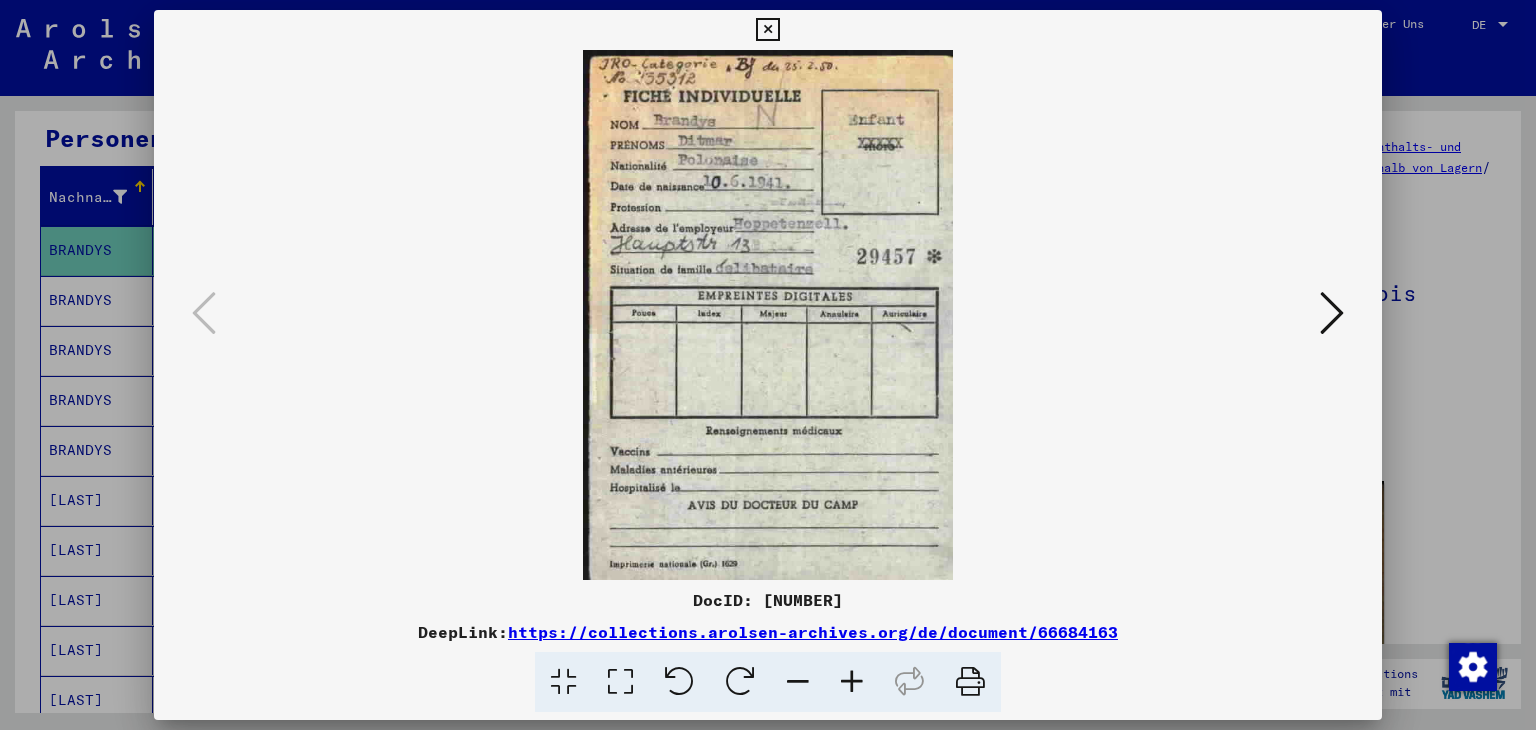click at bounding box center (1332, 313) 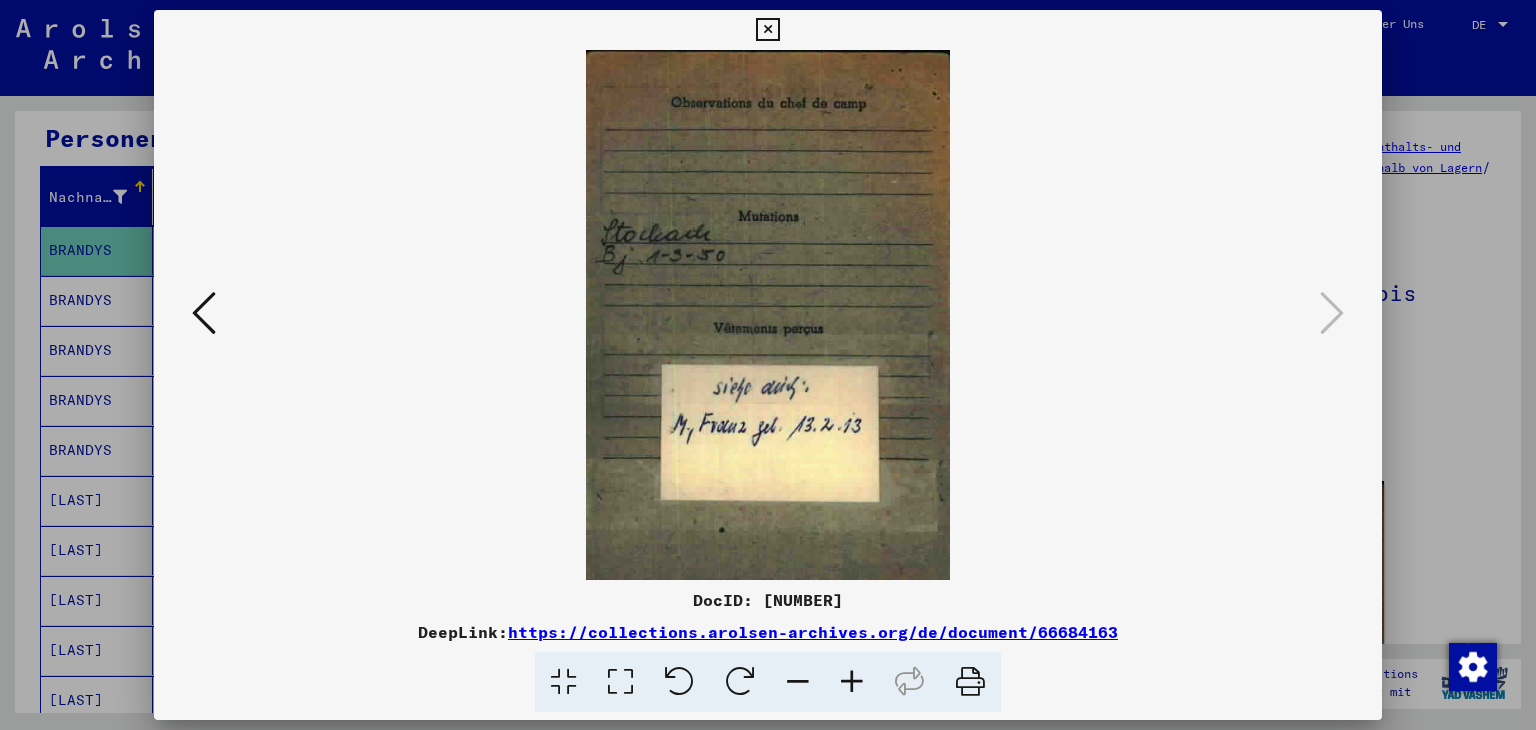 click at bounding box center [768, 365] 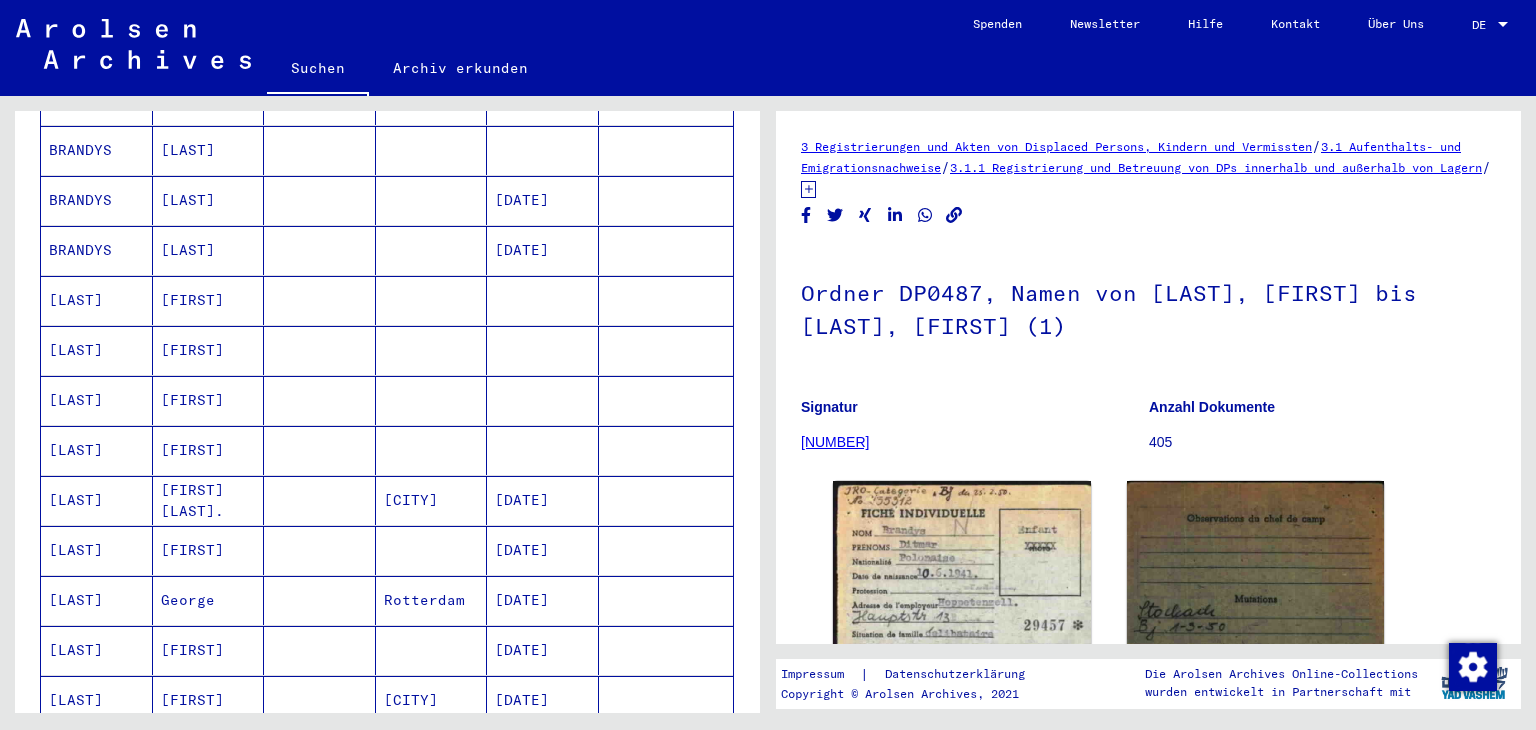 click at bounding box center (432, 500) 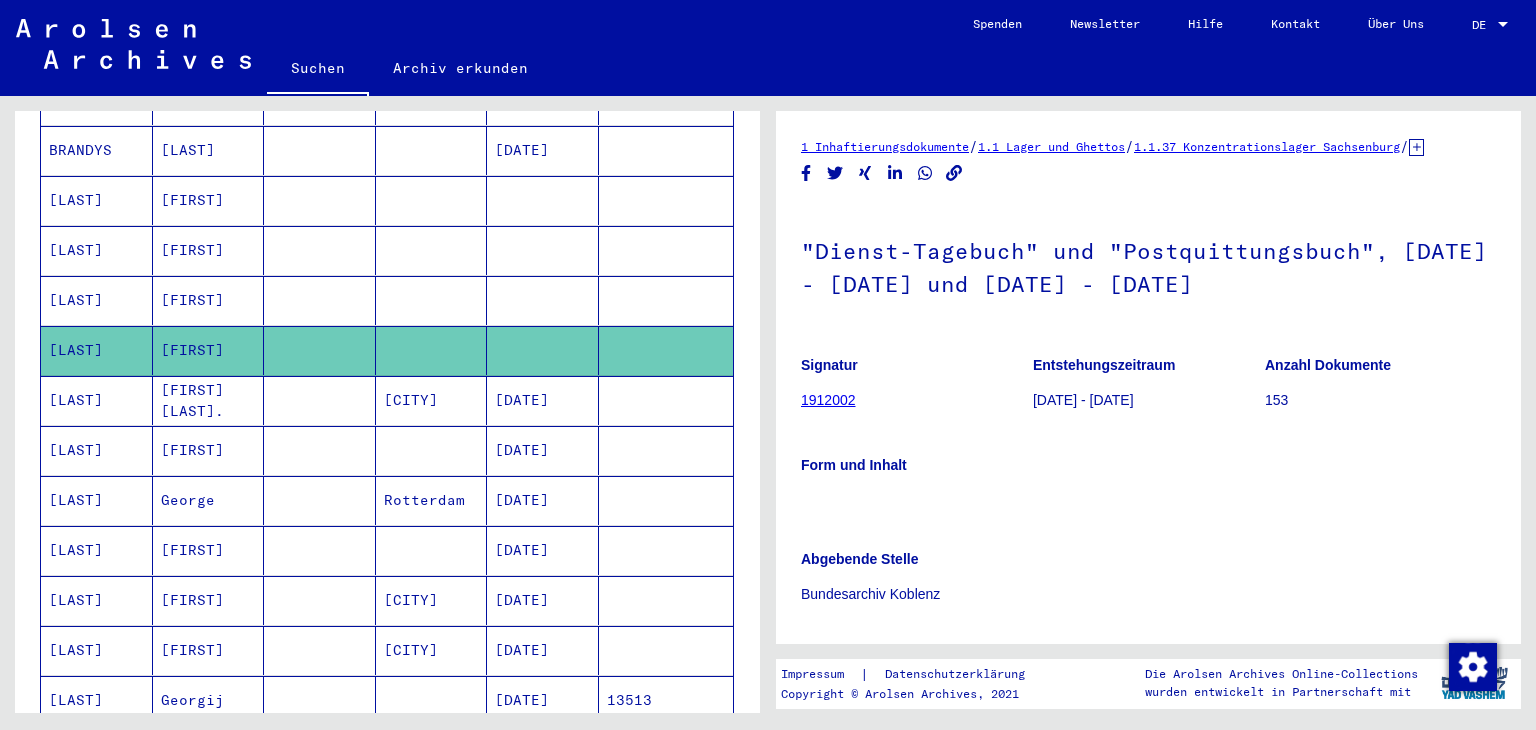 click on "[CITY]" at bounding box center (432, 450) 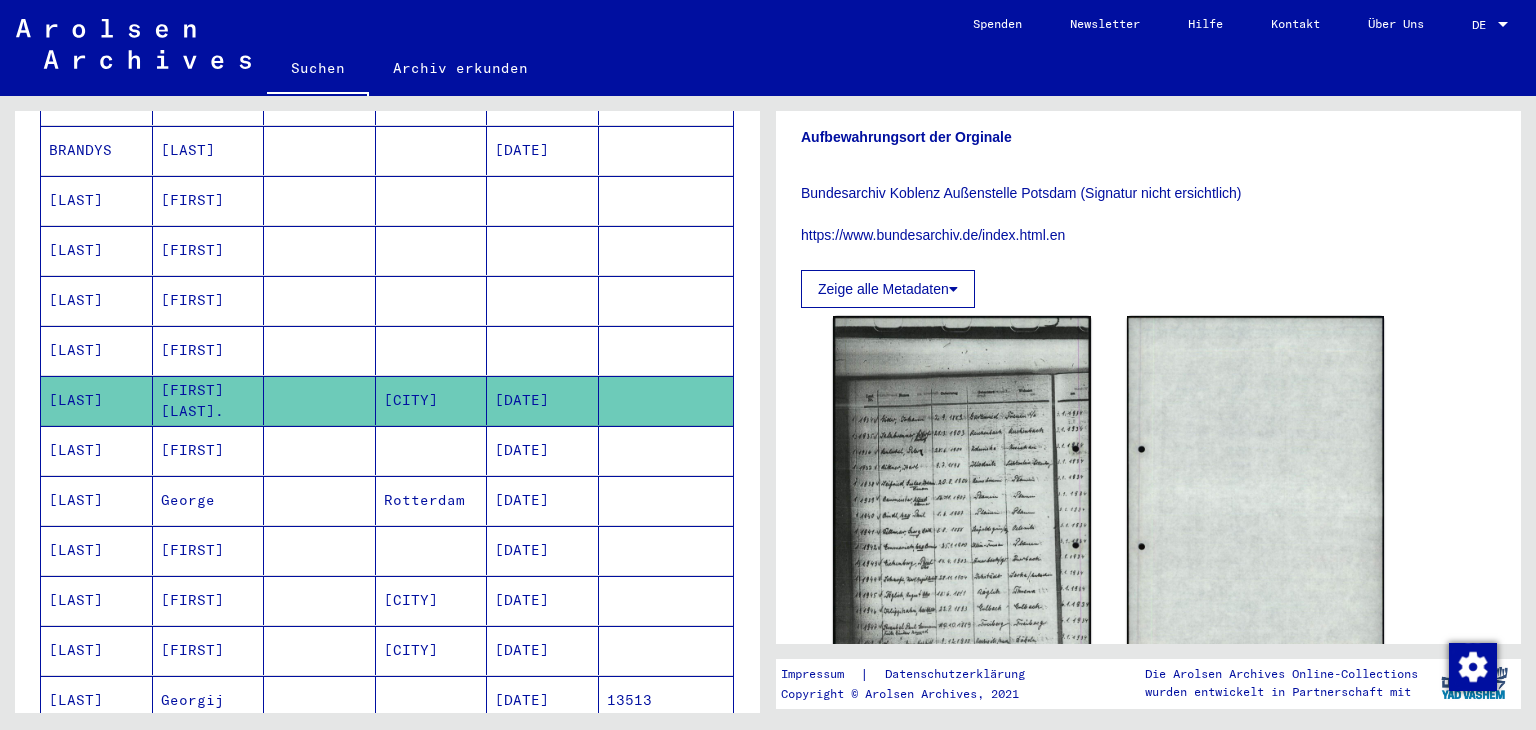 scroll, scrollTop: 600, scrollLeft: 0, axis: vertical 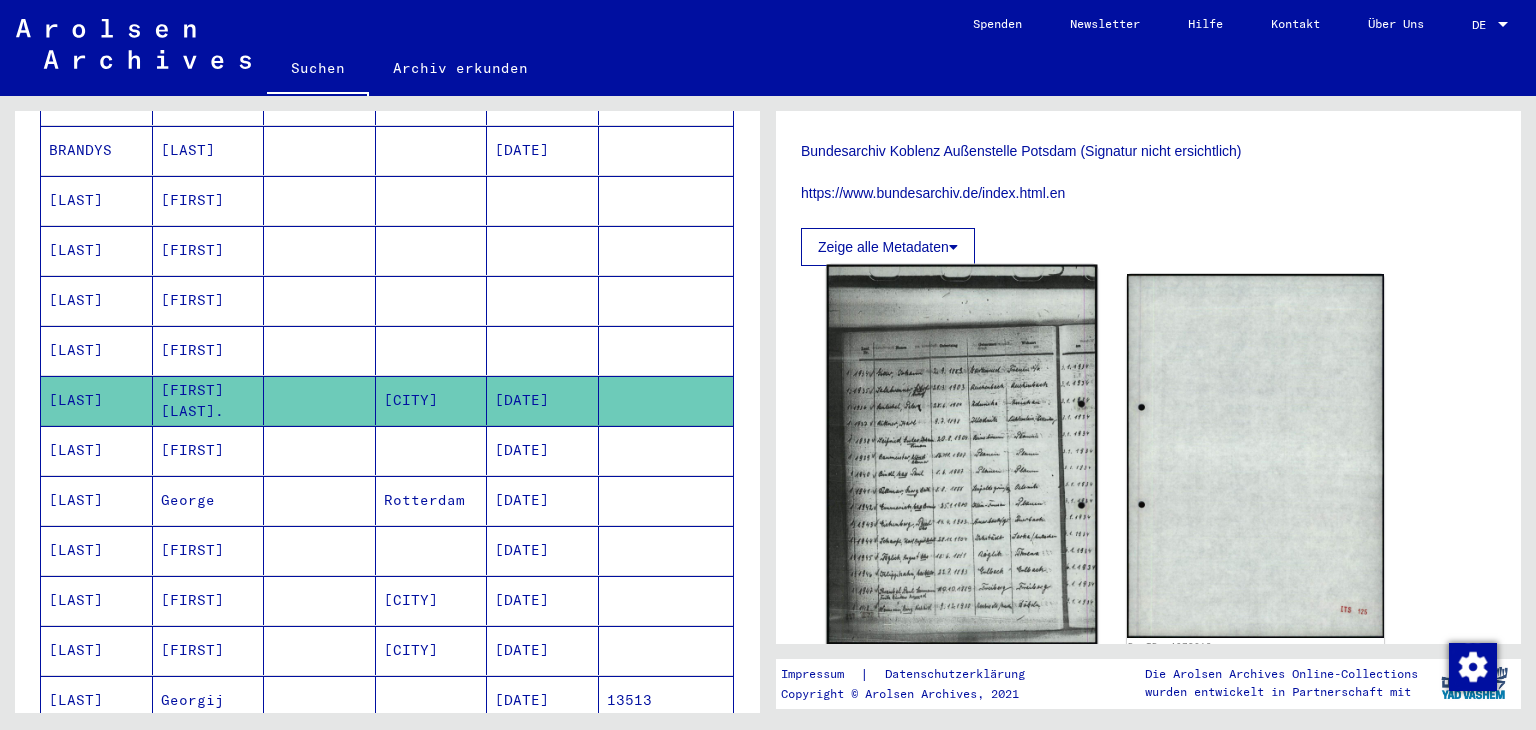 click 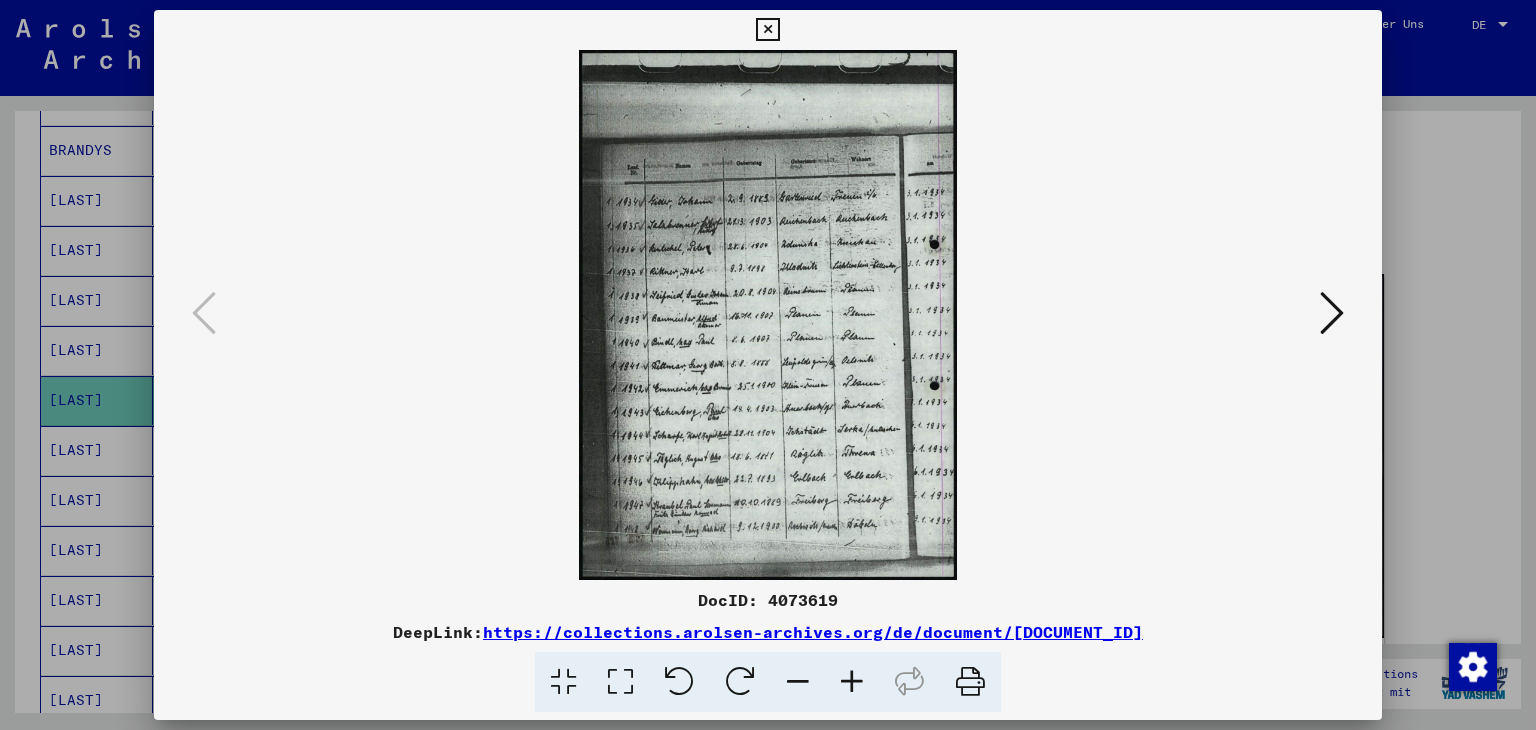 click at bounding box center [852, 682] 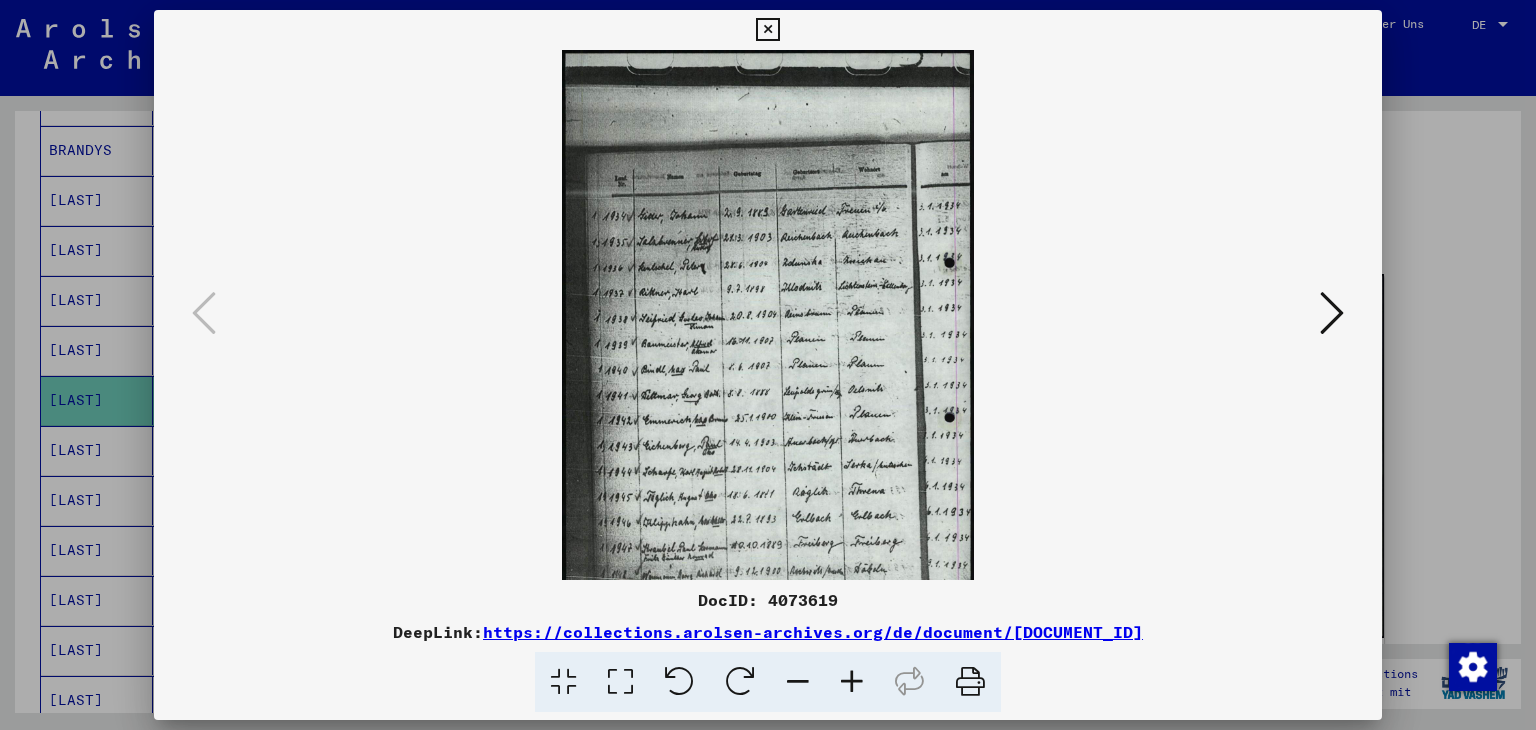 click at bounding box center [852, 682] 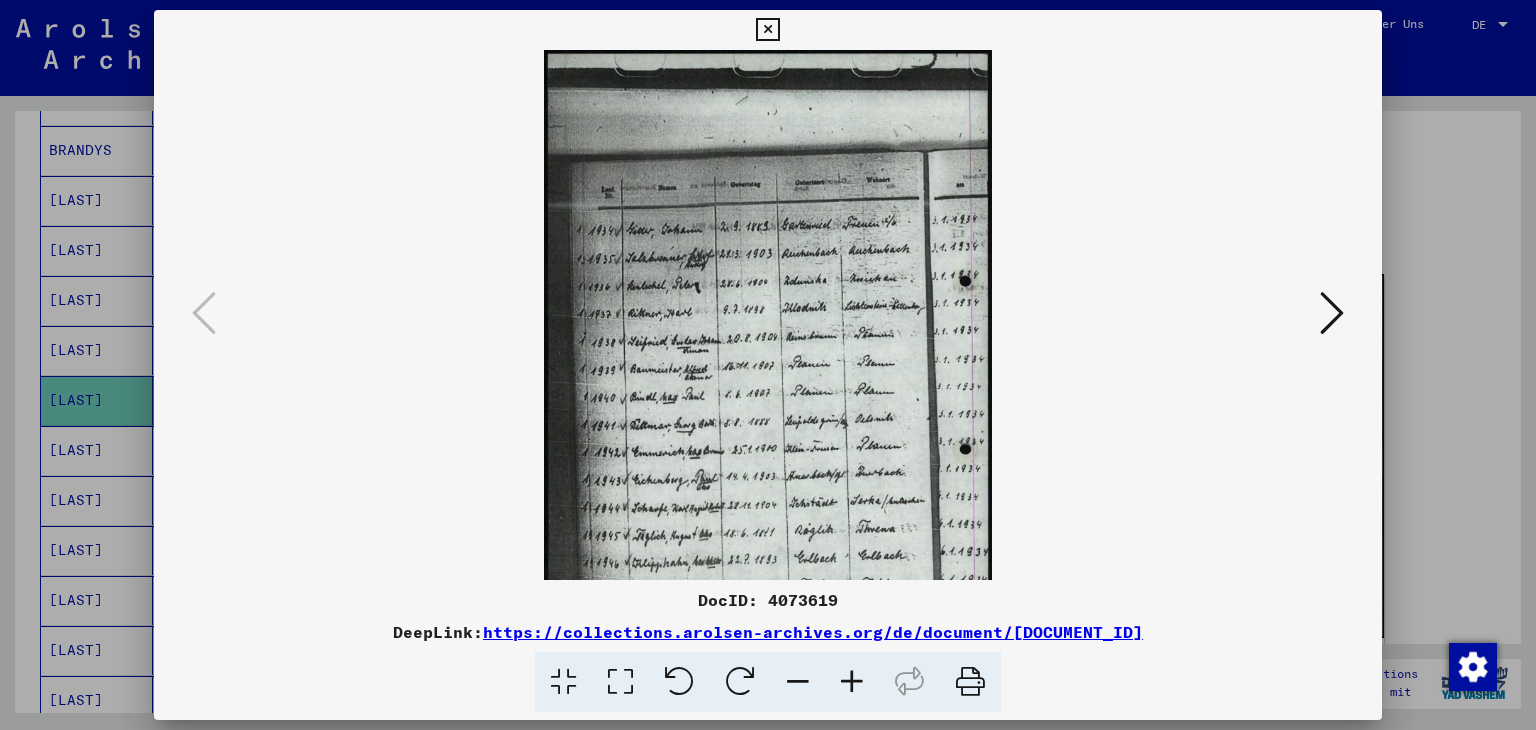 click at bounding box center [852, 682] 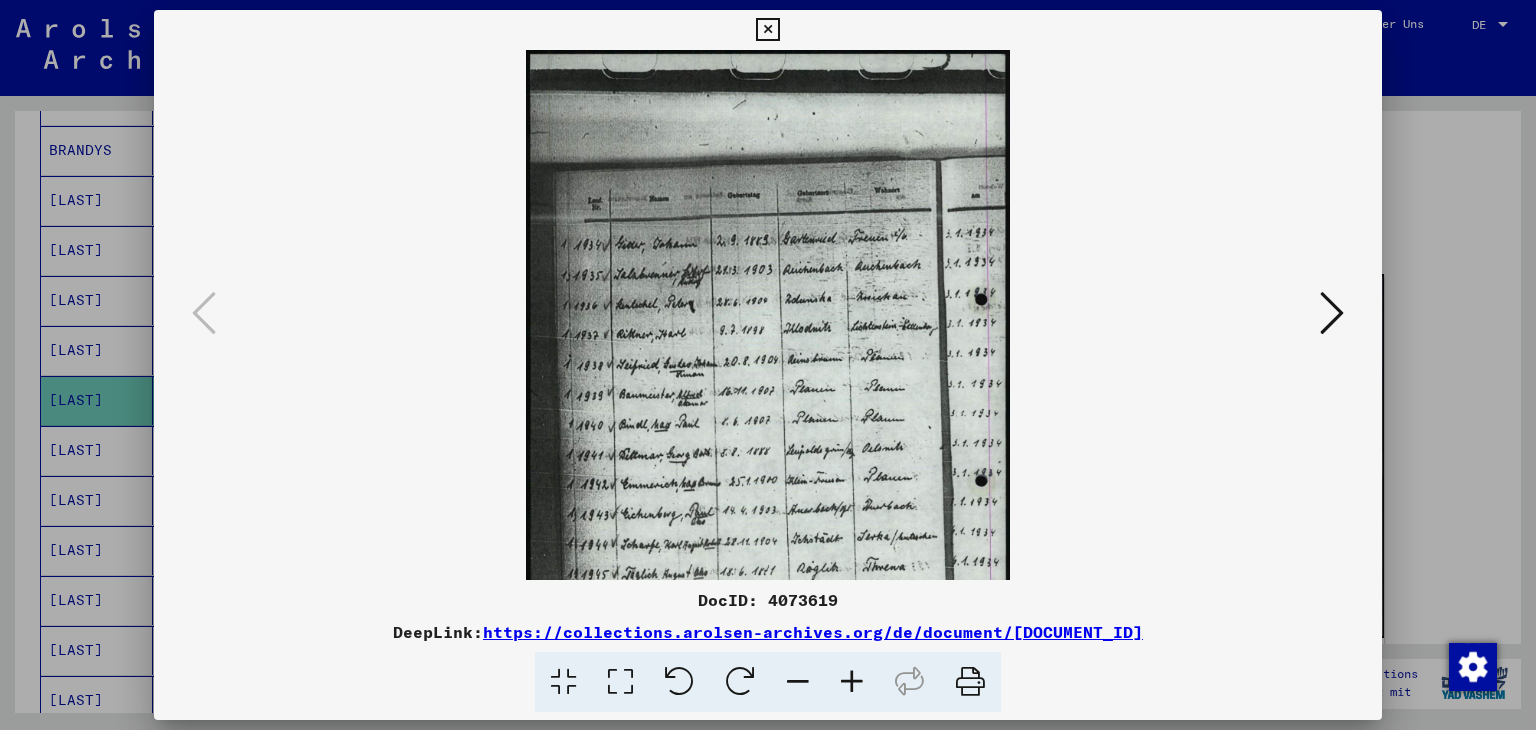 click at bounding box center (852, 682) 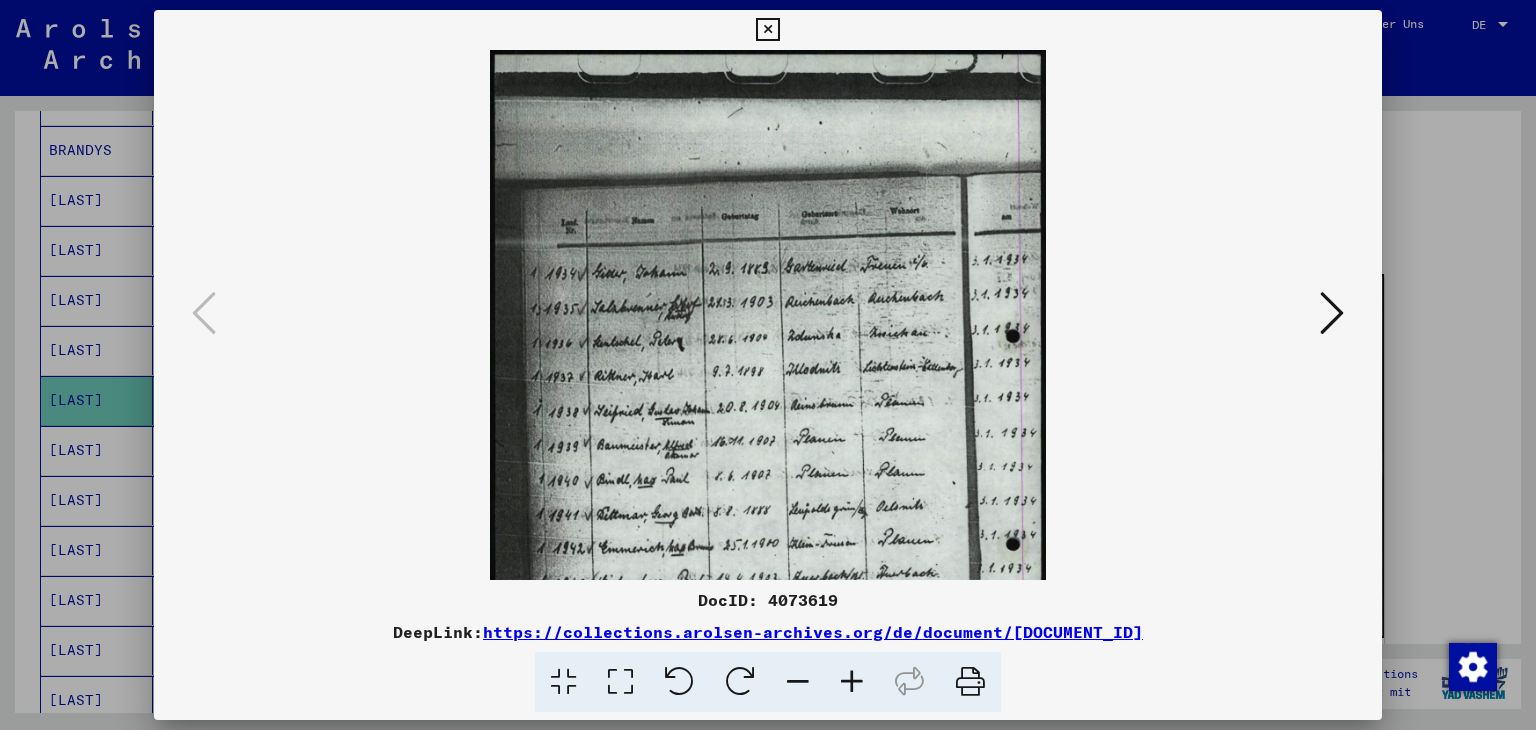click at bounding box center (852, 682) 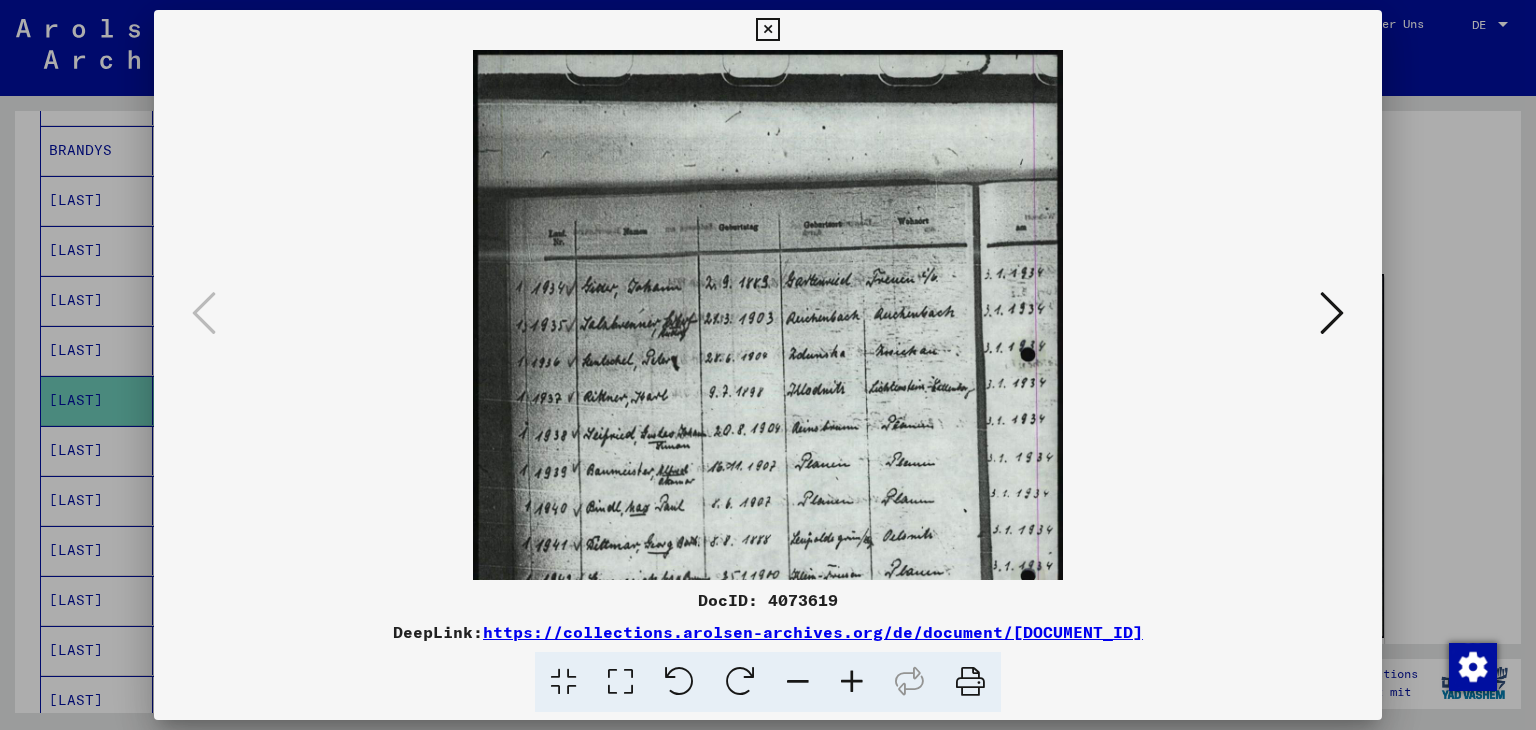 click at bounding box center [852, 682] 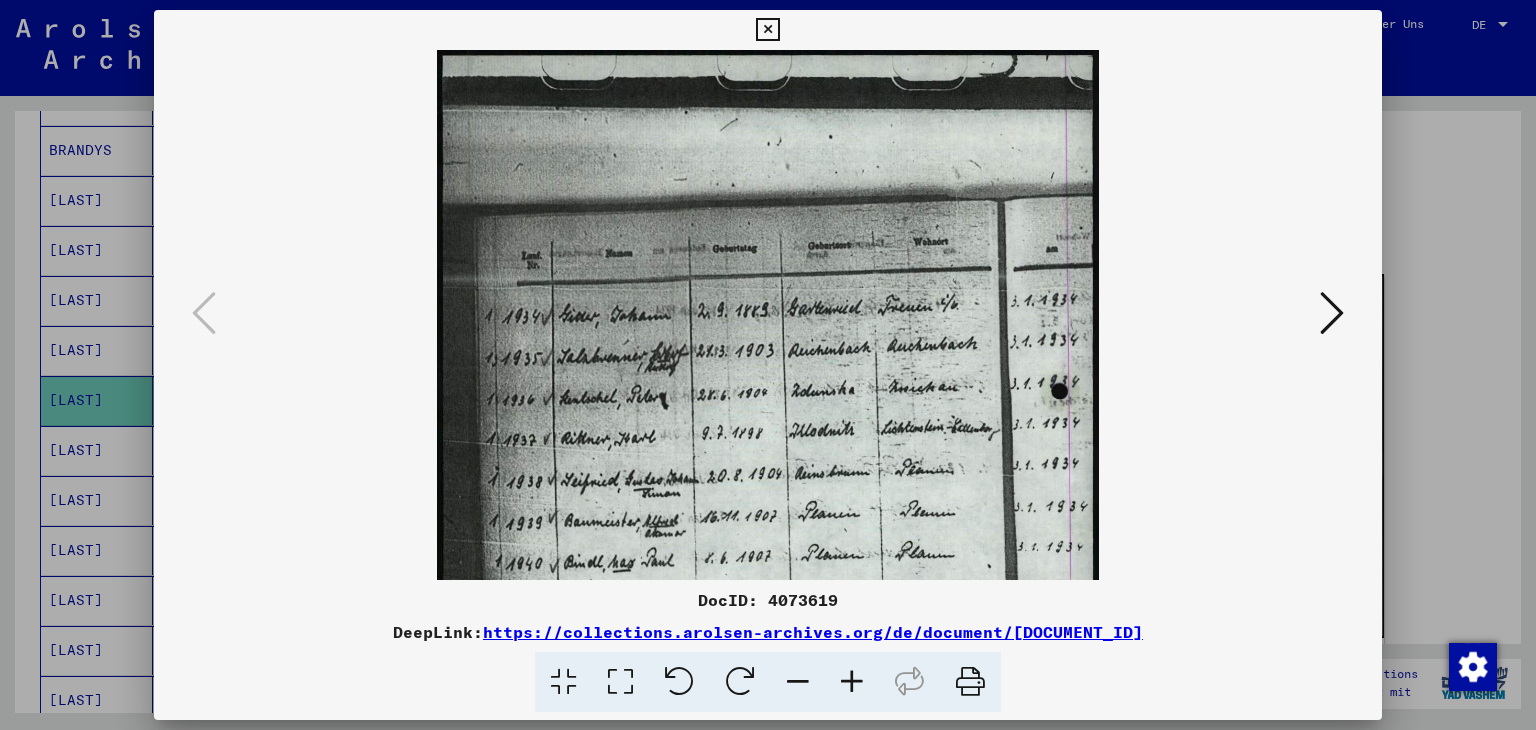 click at bounding box center [852, 682] 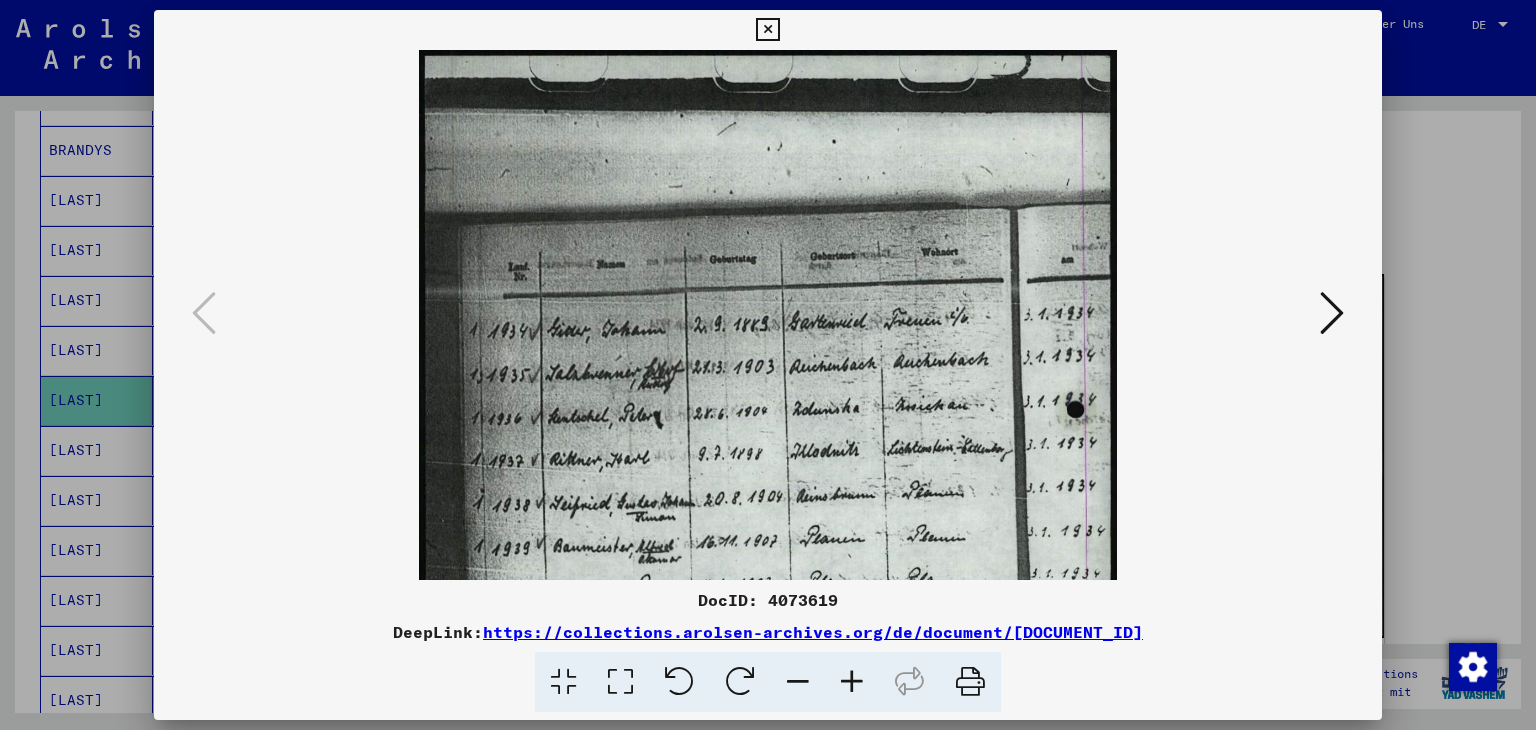 click at bounding box center (852, 682) 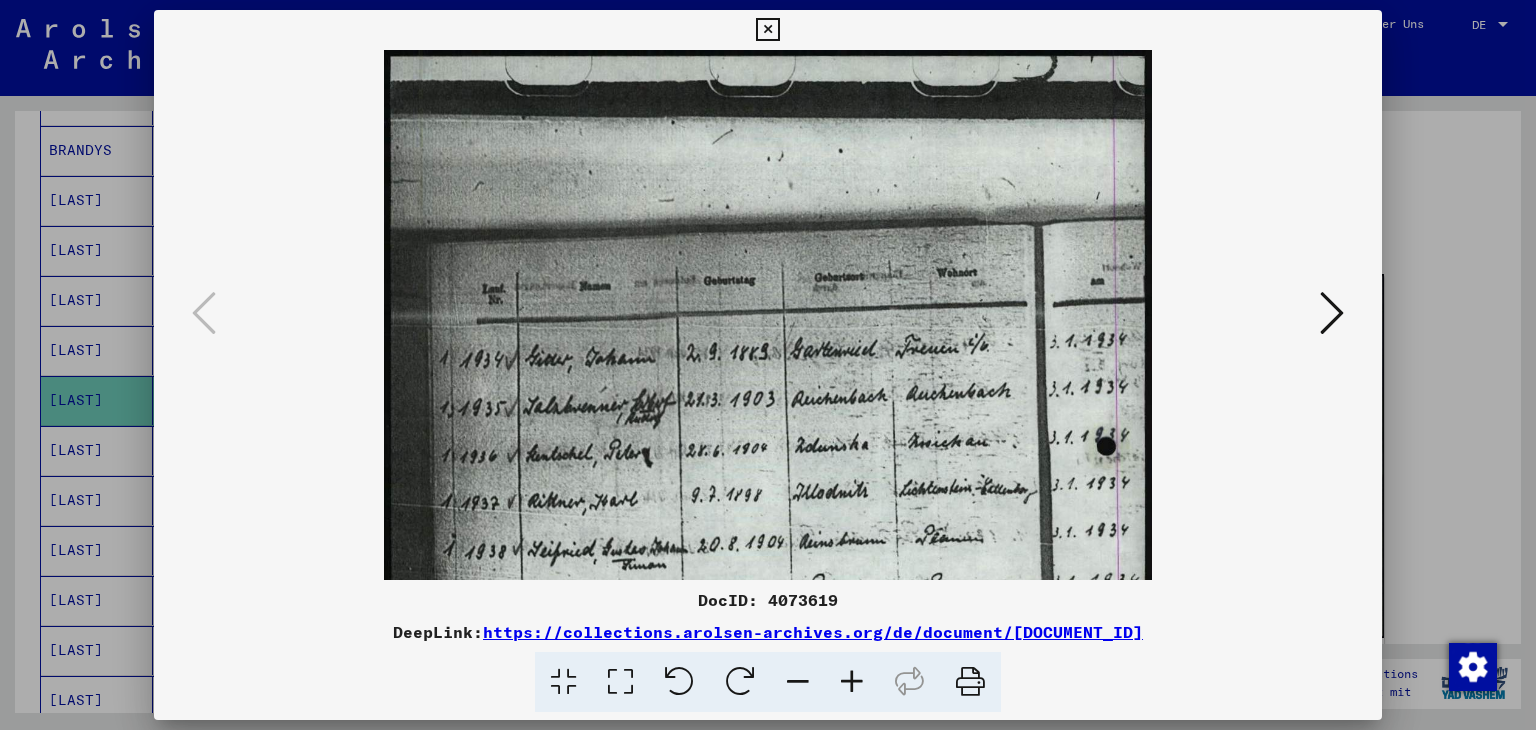 click at bounding box center (852, 682) 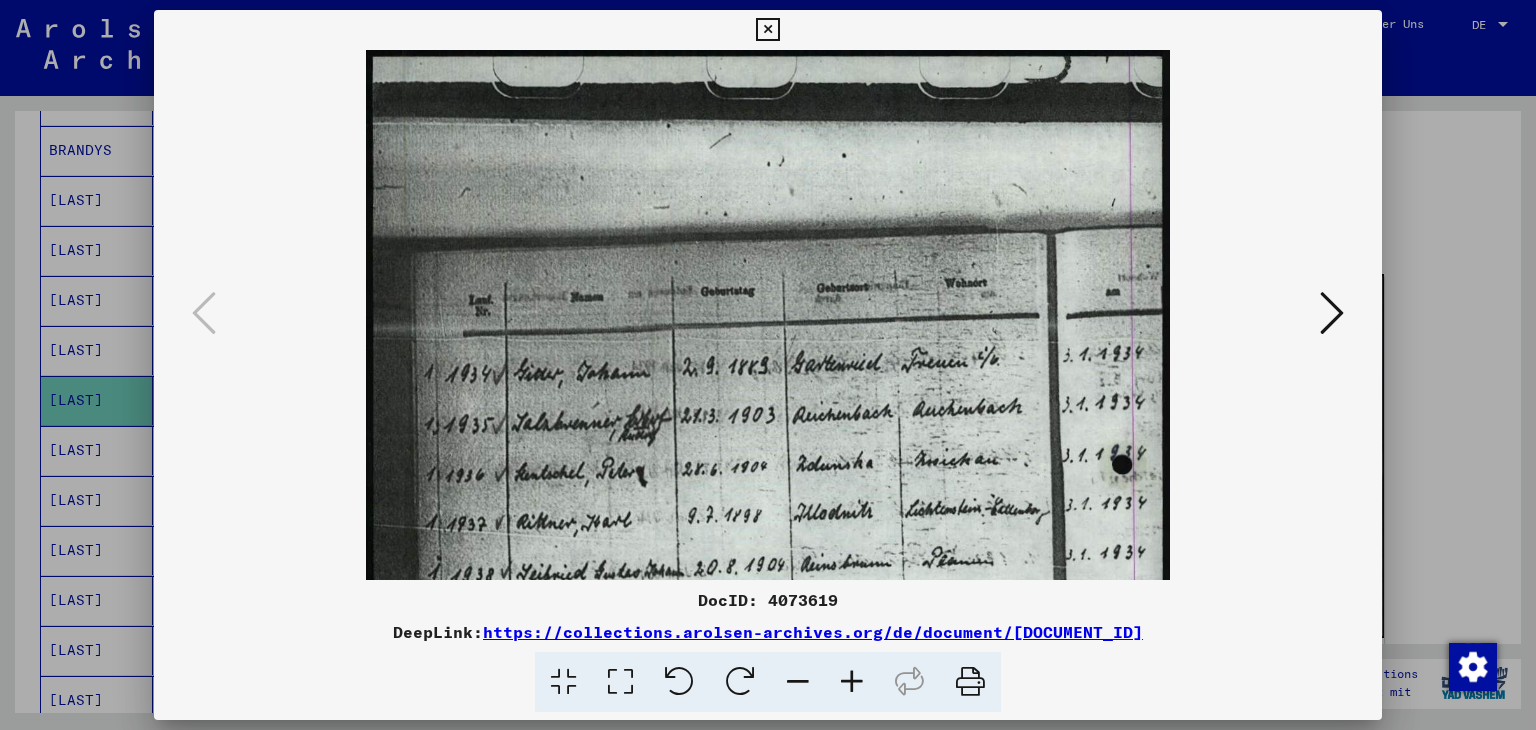 click at bounding box center (852, 682) 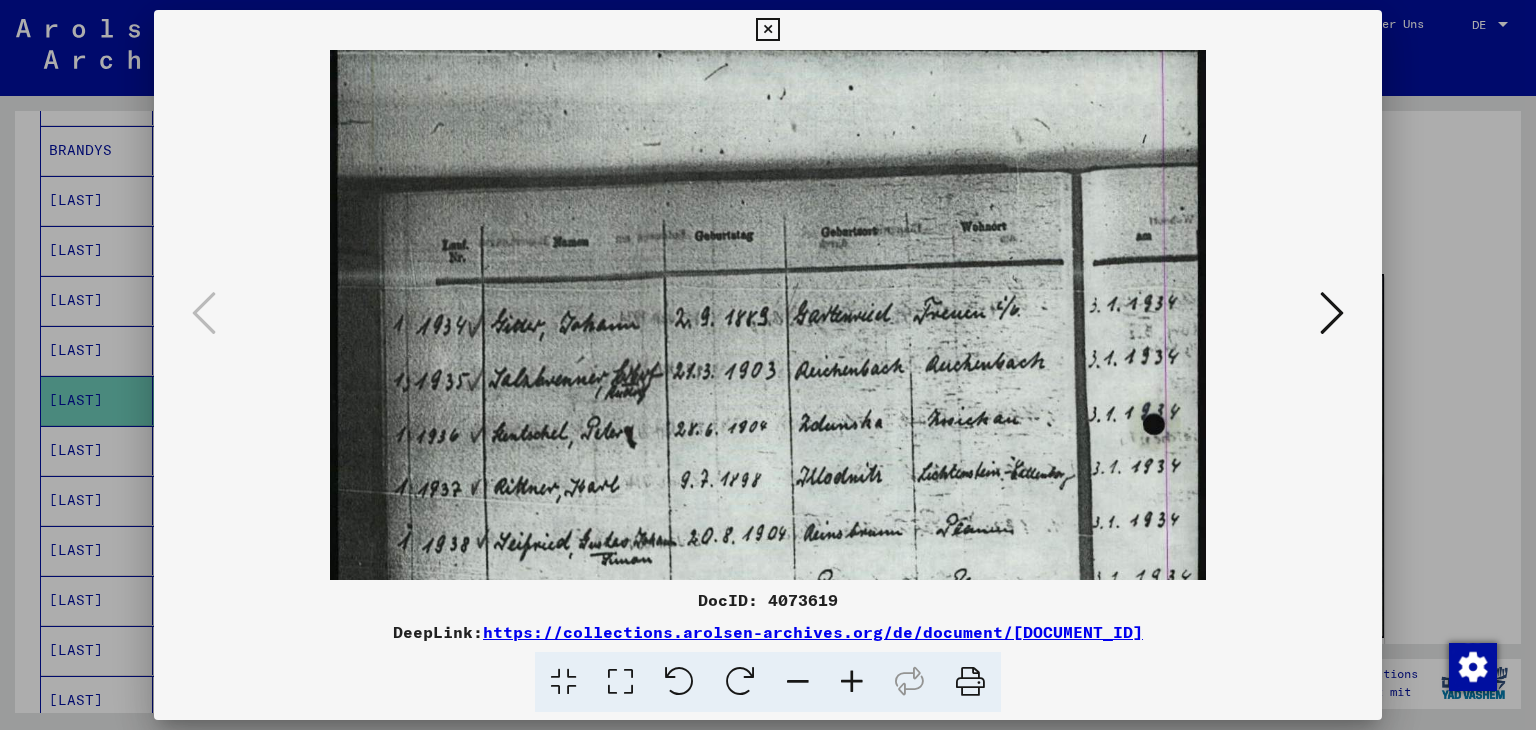 drag, startPoint x: 953, startPoint y: 526, endPoint x: 963, endPoint y: 453, distance: 73.68175 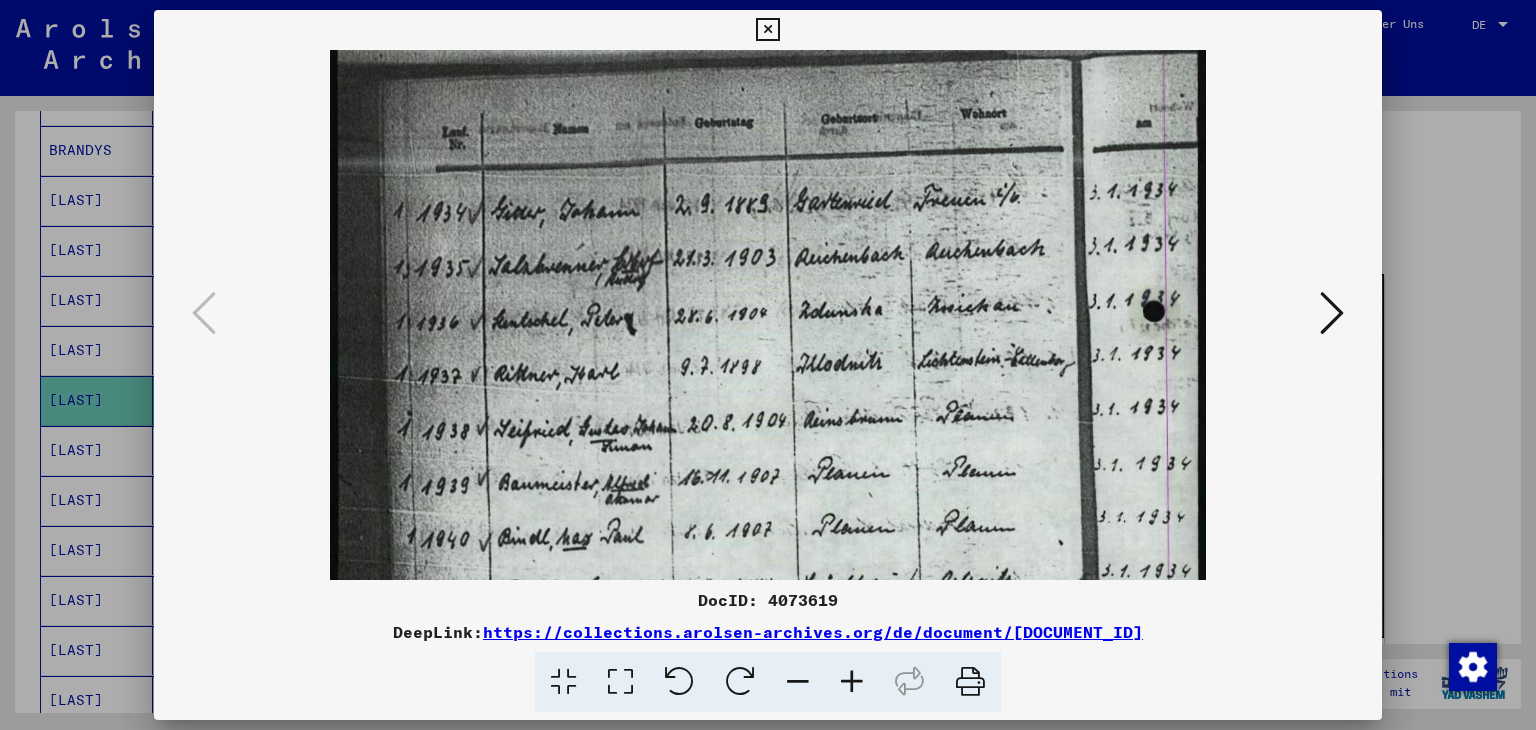 drag, startPoint x: 922, startPoint y: 478, endPoint x: 929, endPoint y: 373, distance: 105.23308 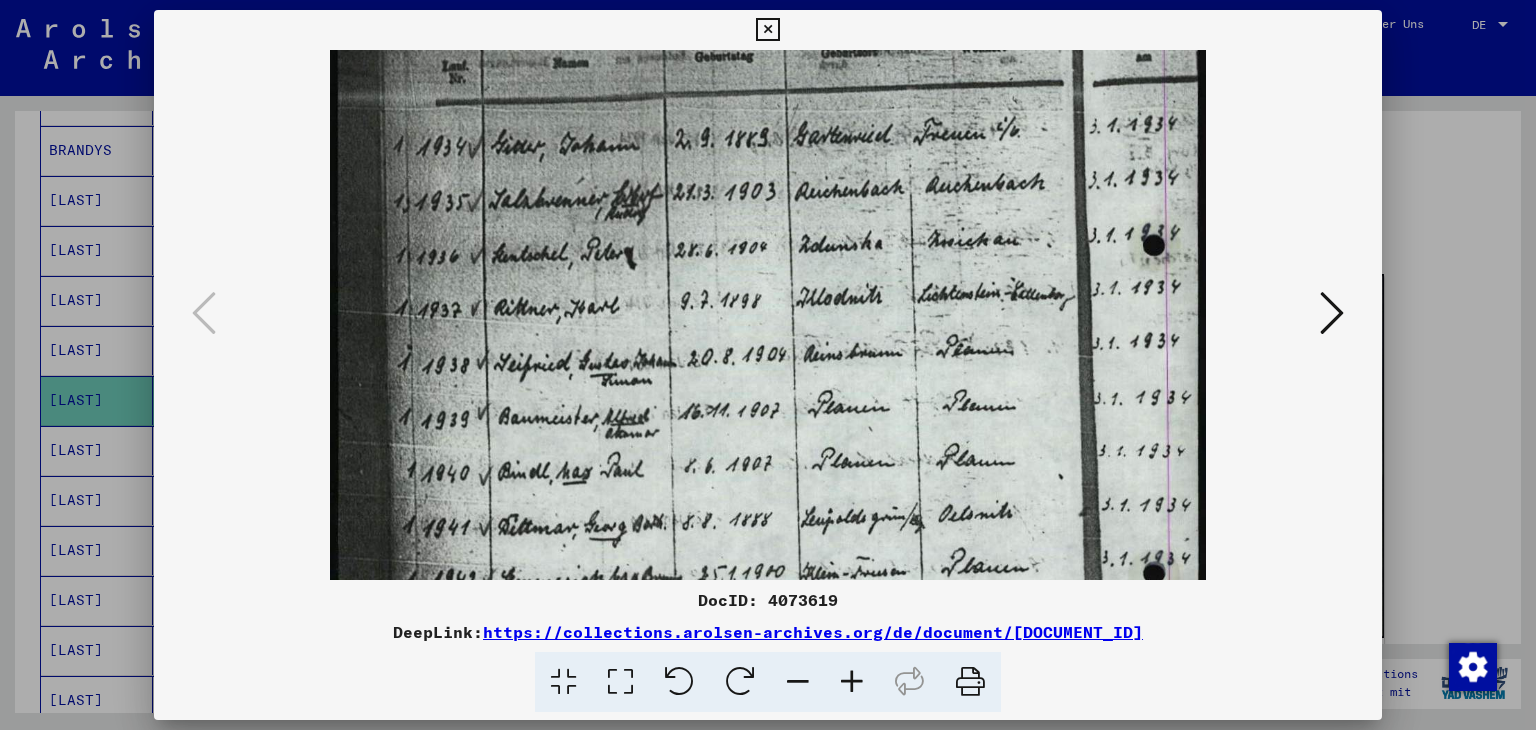 drag, startPoint x: 884, startPoint y: 451, endPoint x: 883, endPoint y: 402, distance: 49.010204 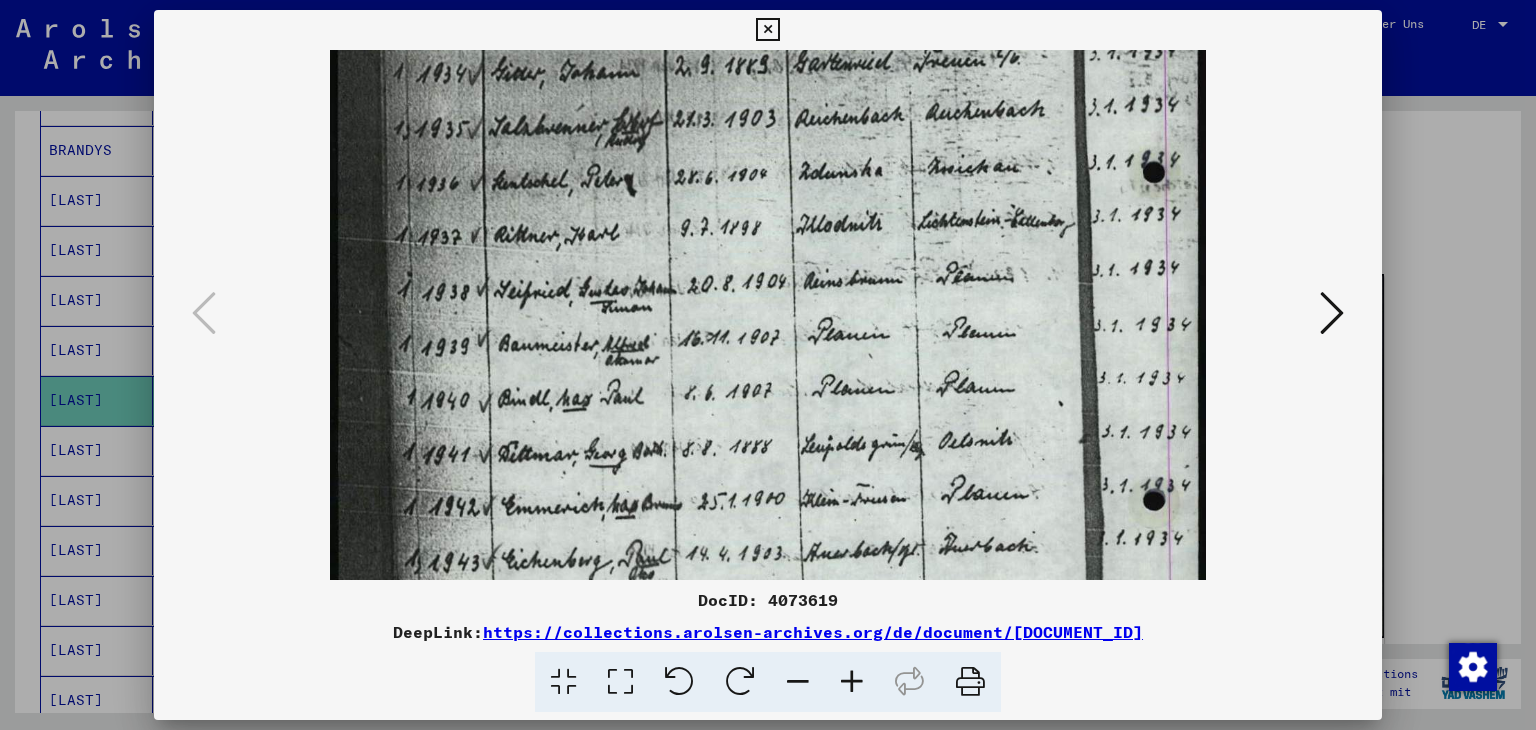 drag, startPoint x: 844, startPoint y: 481, endPoint x: 835, endPoint y: 381, distance: 100.40418 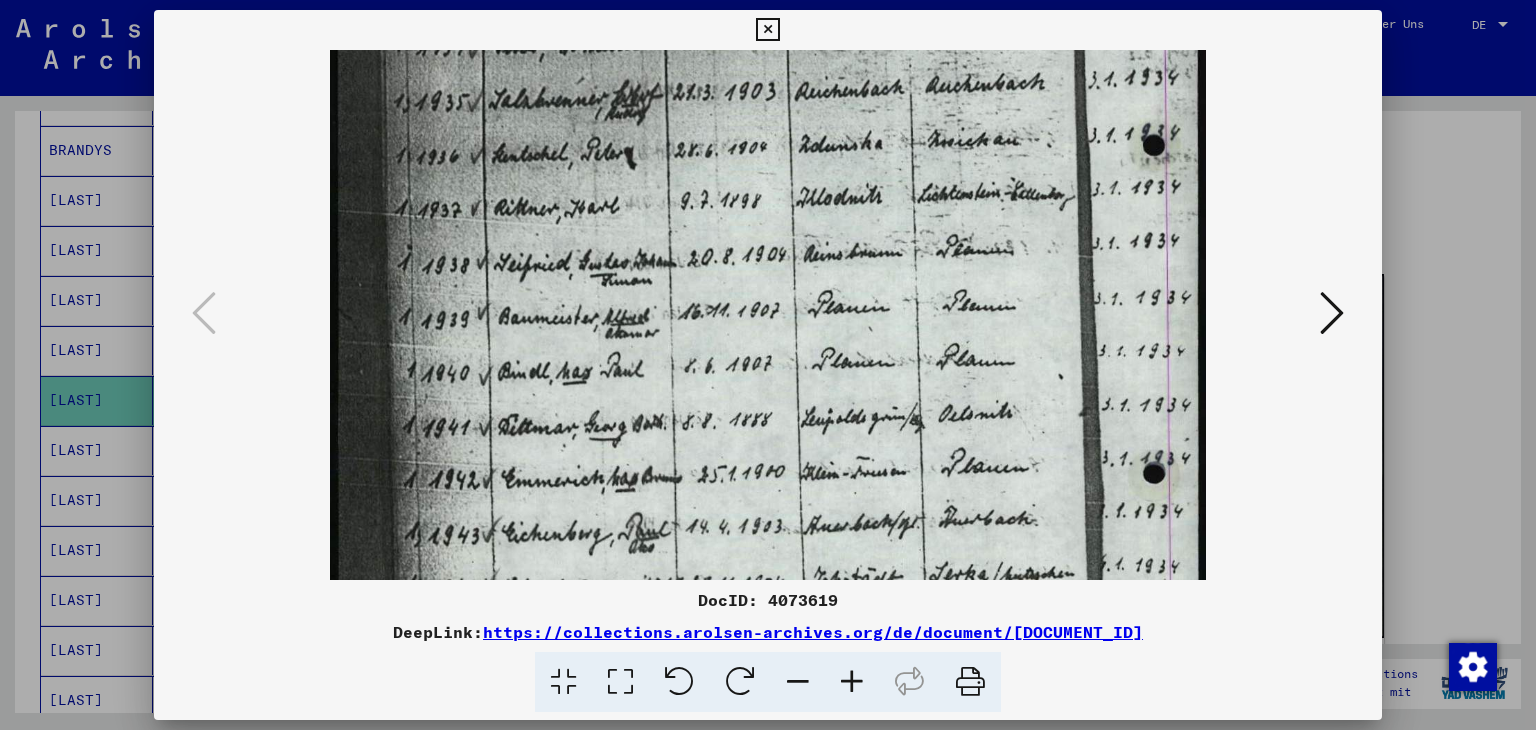 scroll, scrollTop: 392, scrollLeft: 0, axis: vertical 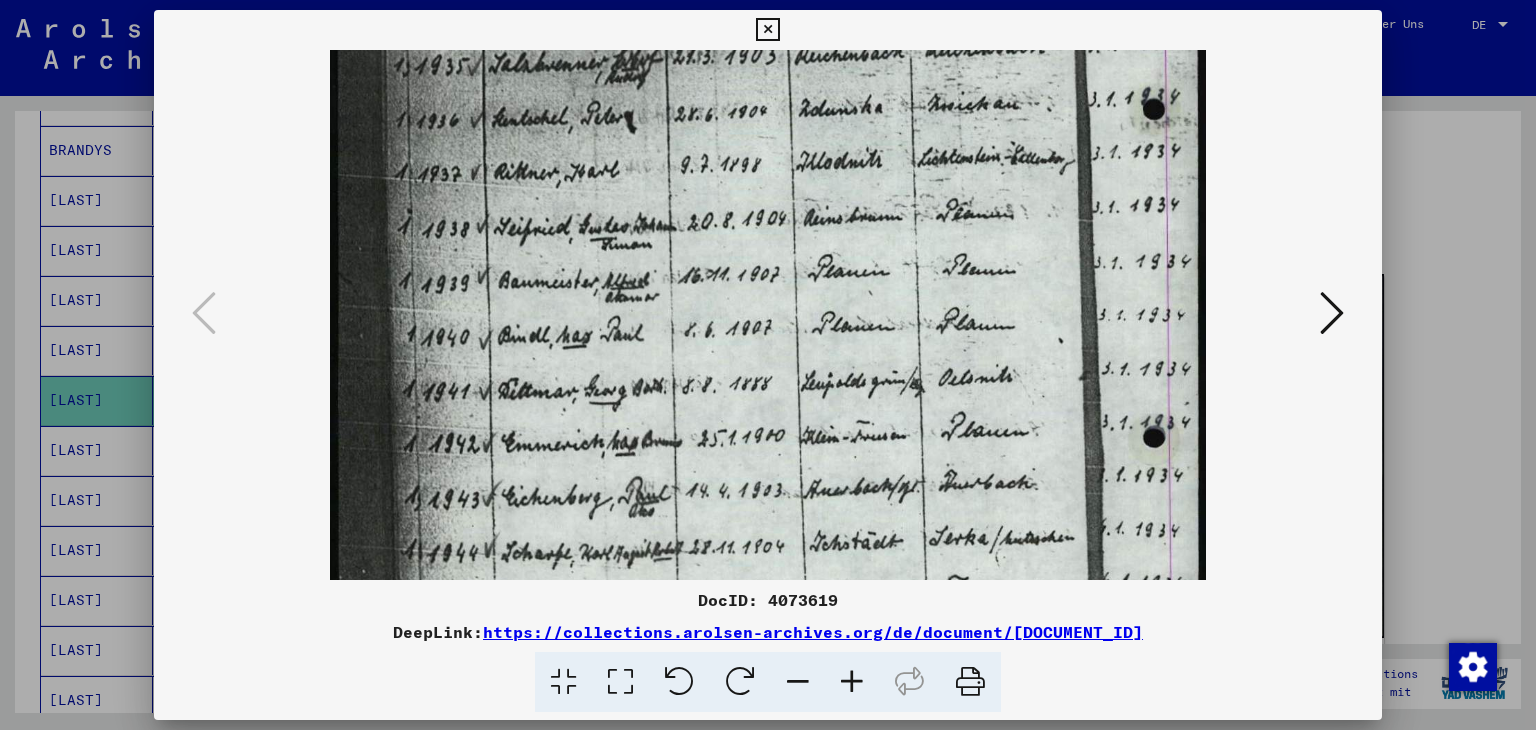drag, startPoint x: 785, startPoint y: 461, endPoint x: 786, endPoint y: 425, distance: 36.013885 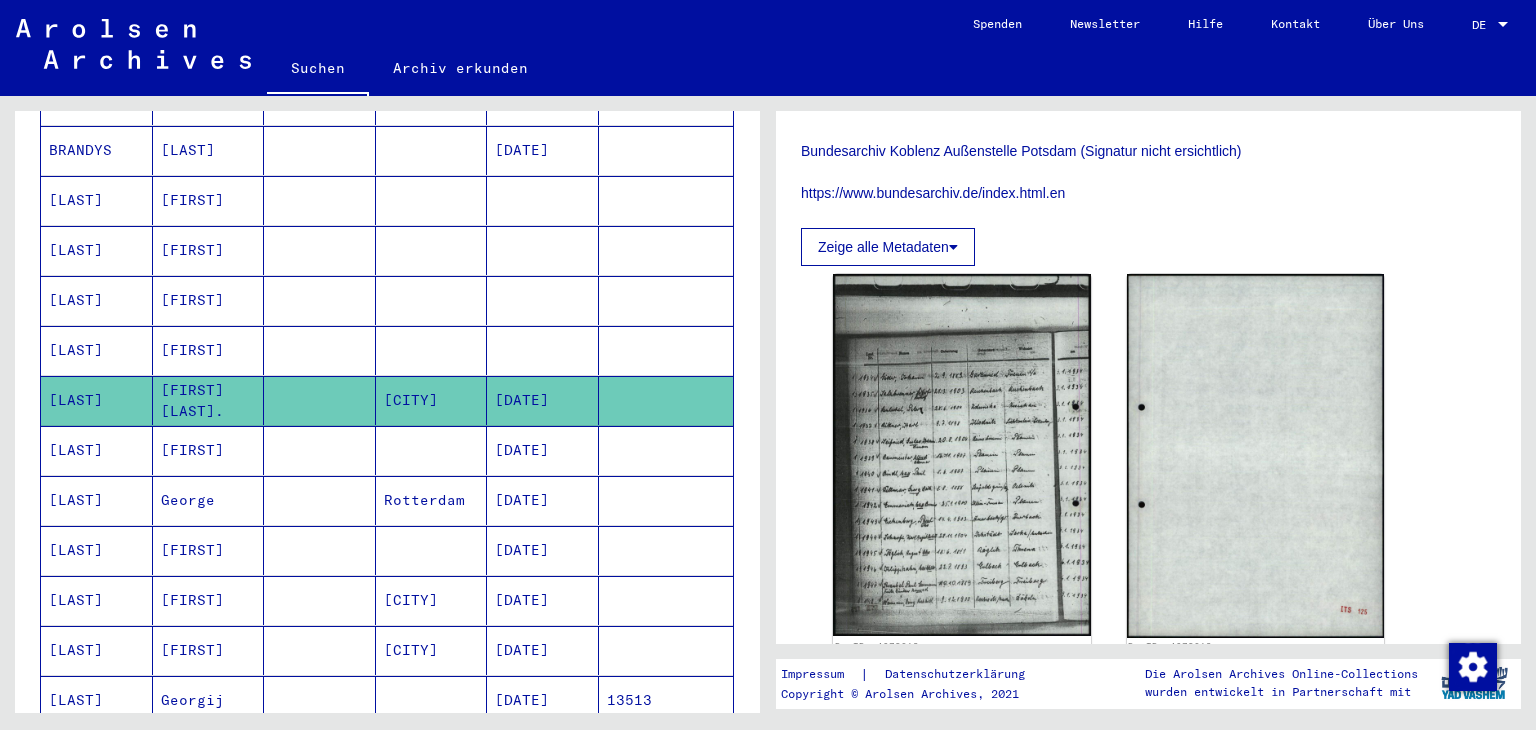 click on "[DATE]" at bounding box center [543, 500] 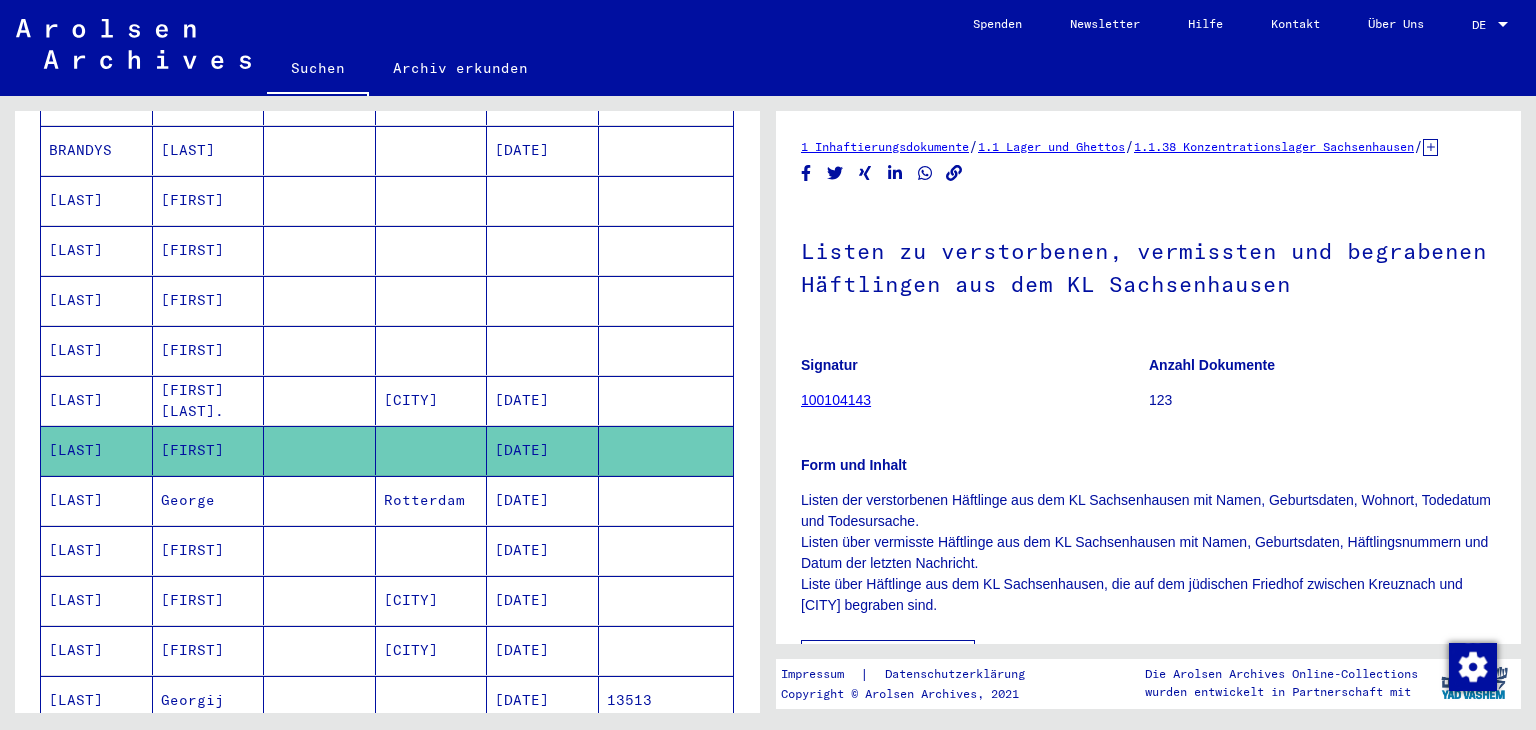scroll, scrollTop: 0, scrollLeft: 0, axis: both 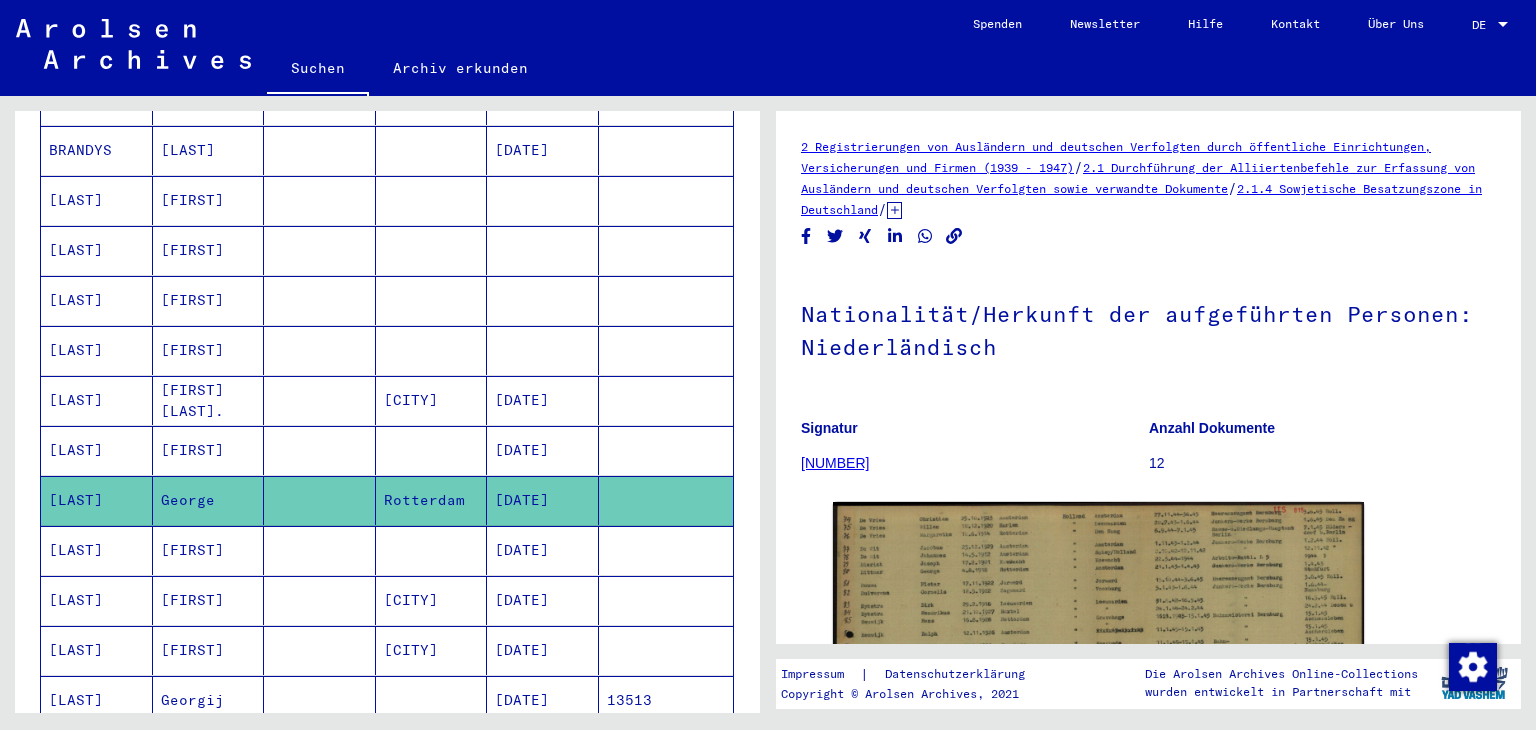 click on "[DATE]" at bounding box center [543, 650] 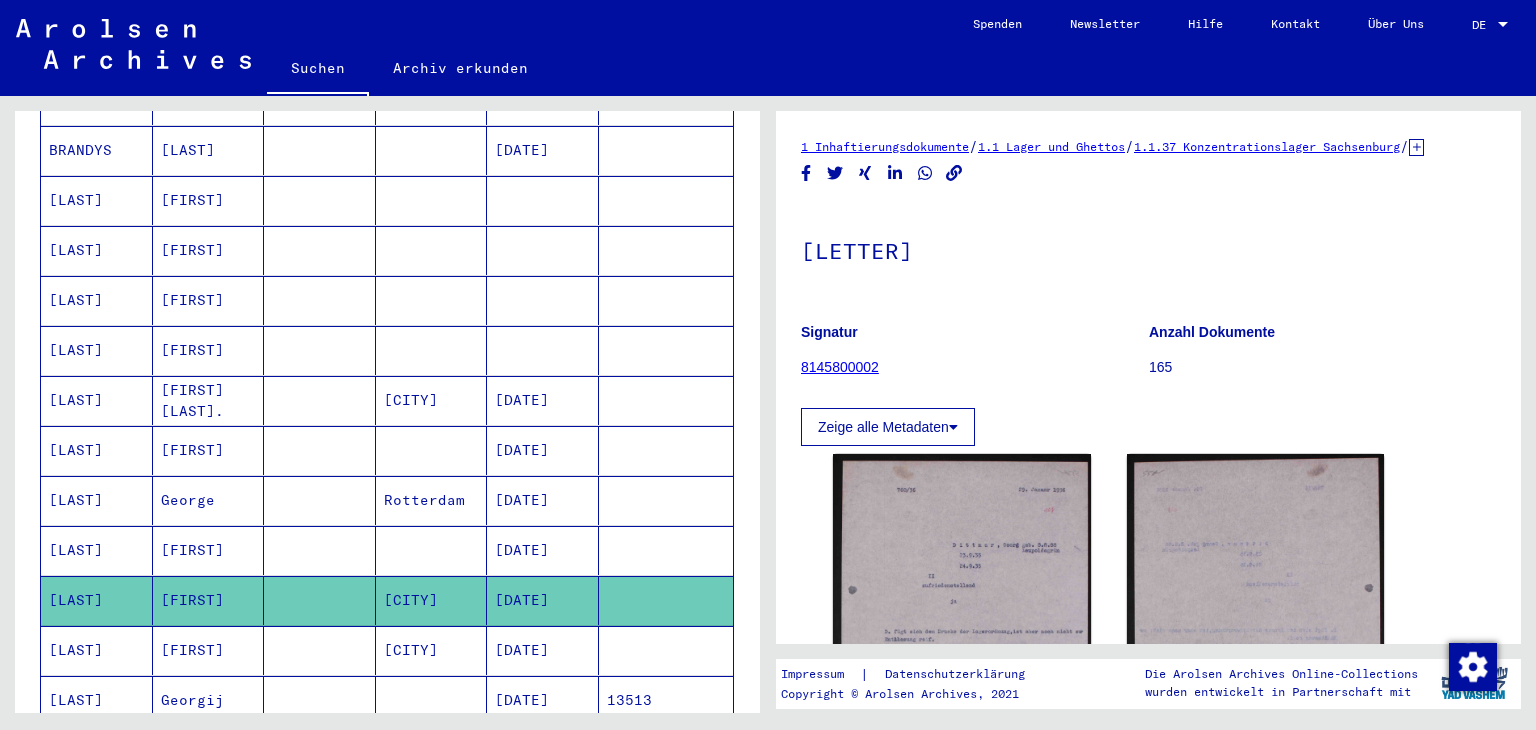 scroll, scrollTop: 0, scrollLeft: 0, axis: both 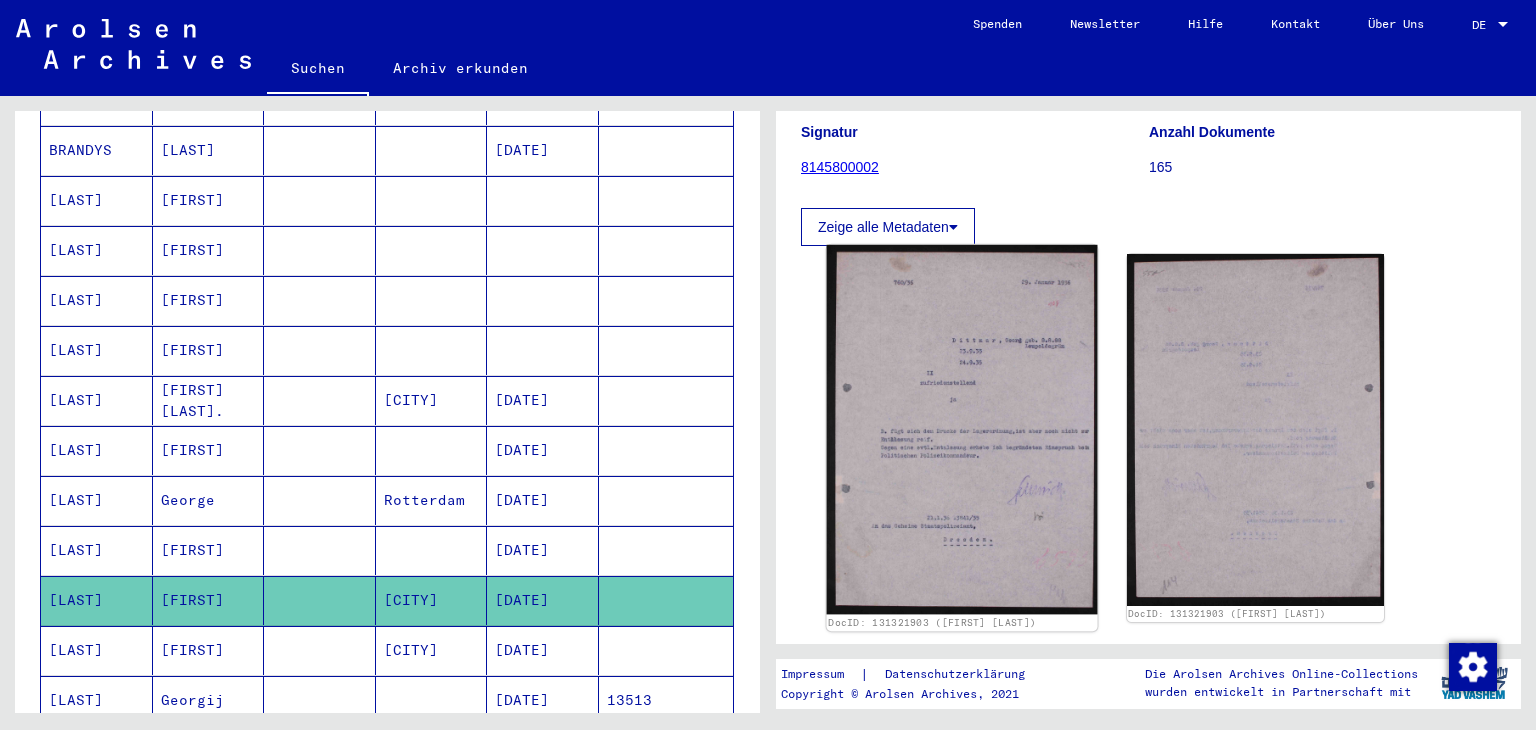 click 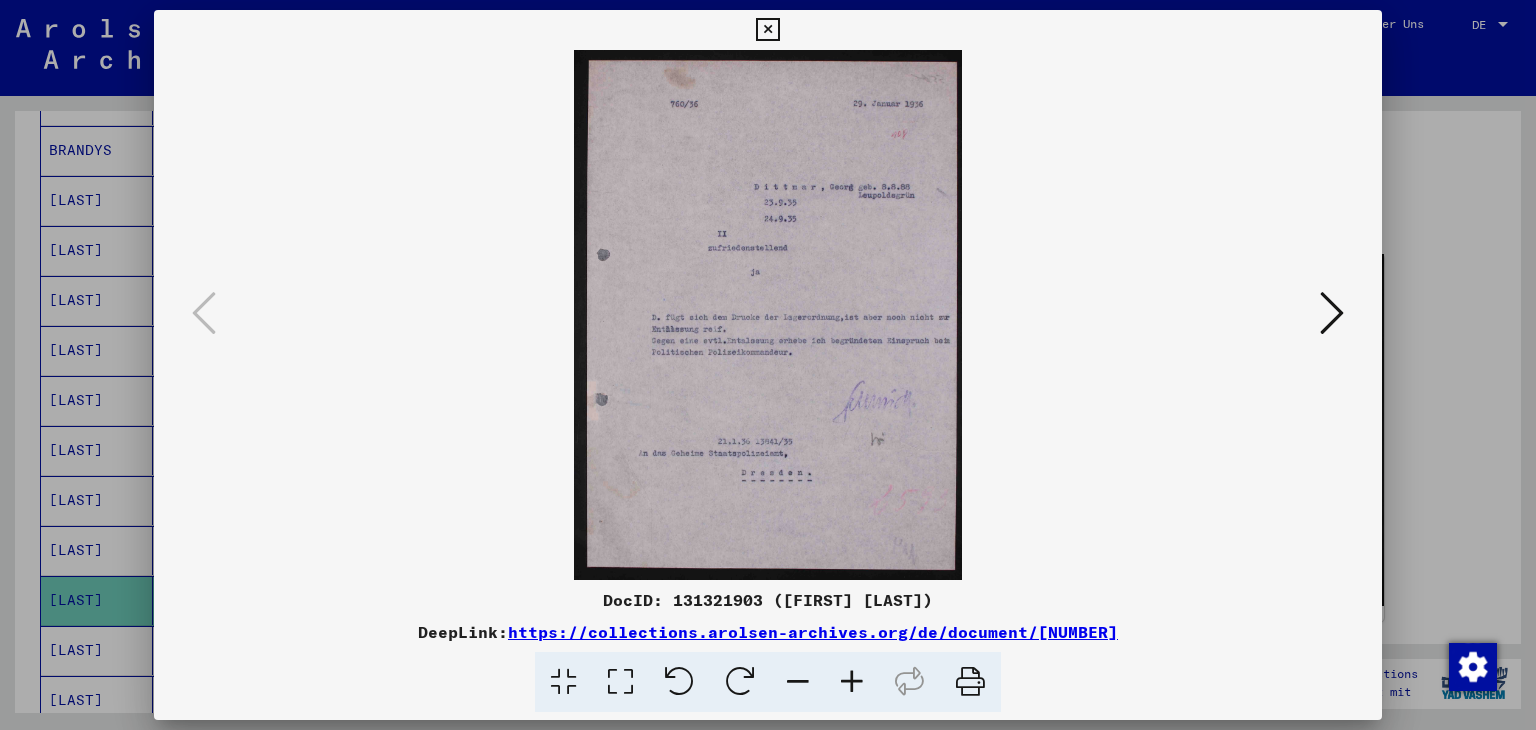 click at bounding box center (852, 682) 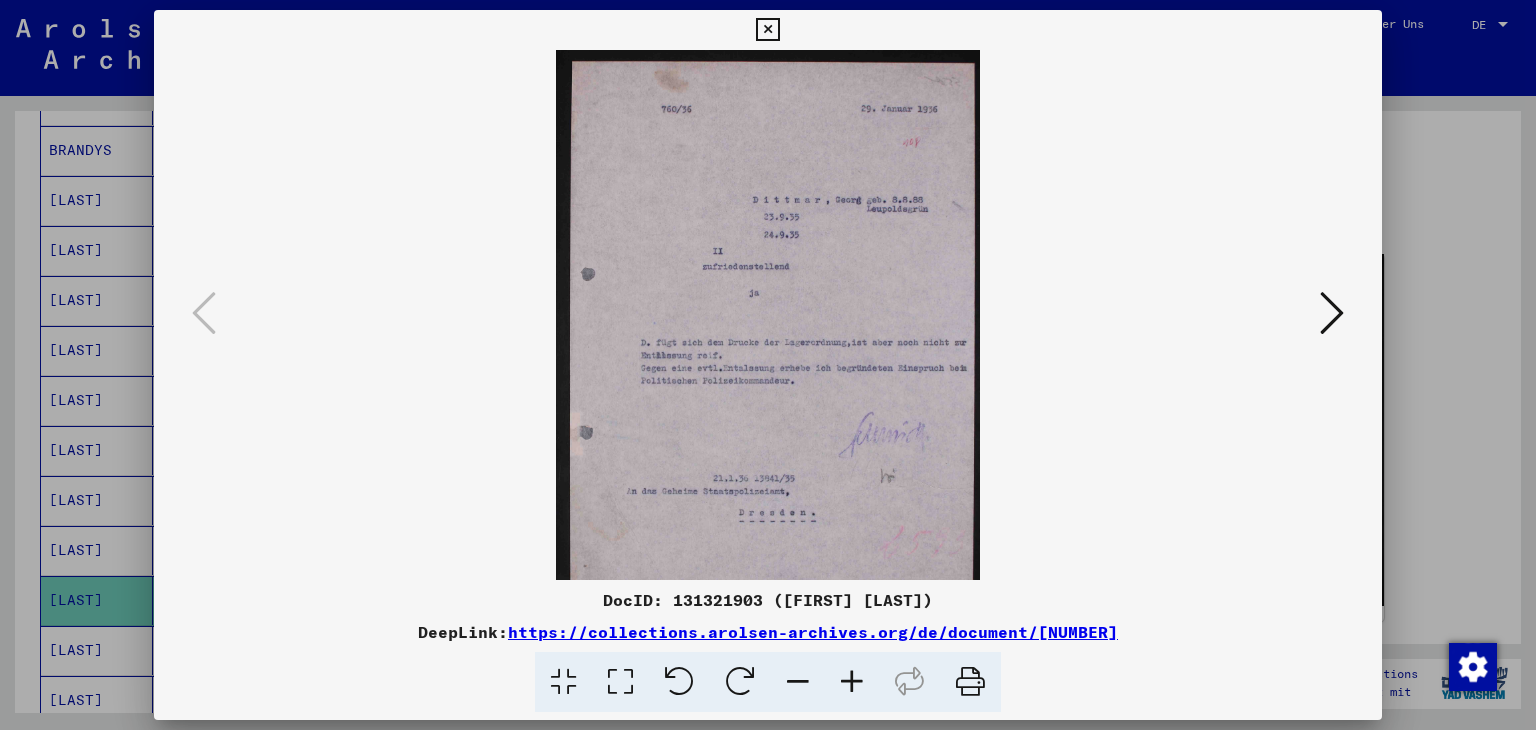 click at bounding box center (852, 682) 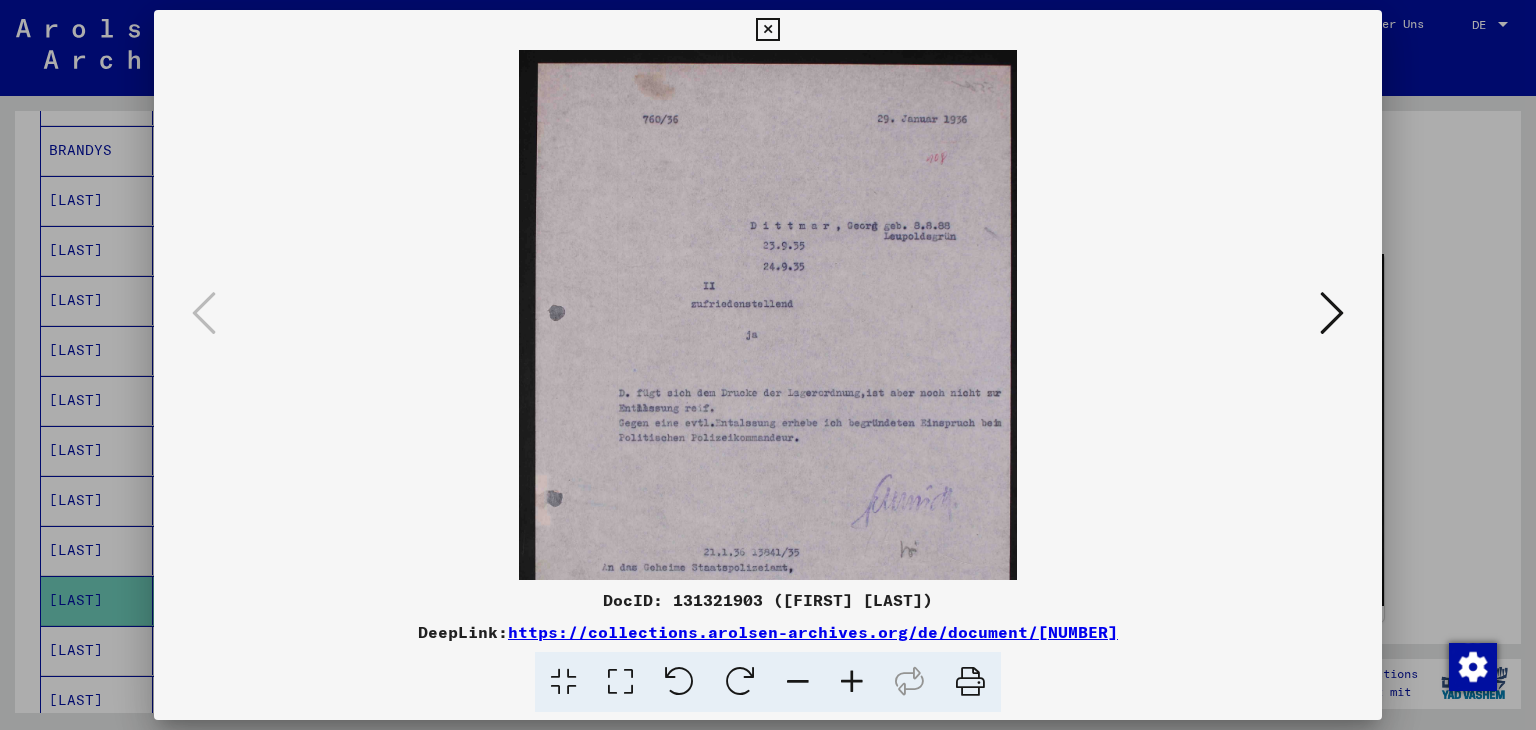 click at bounding box center [852, 682] 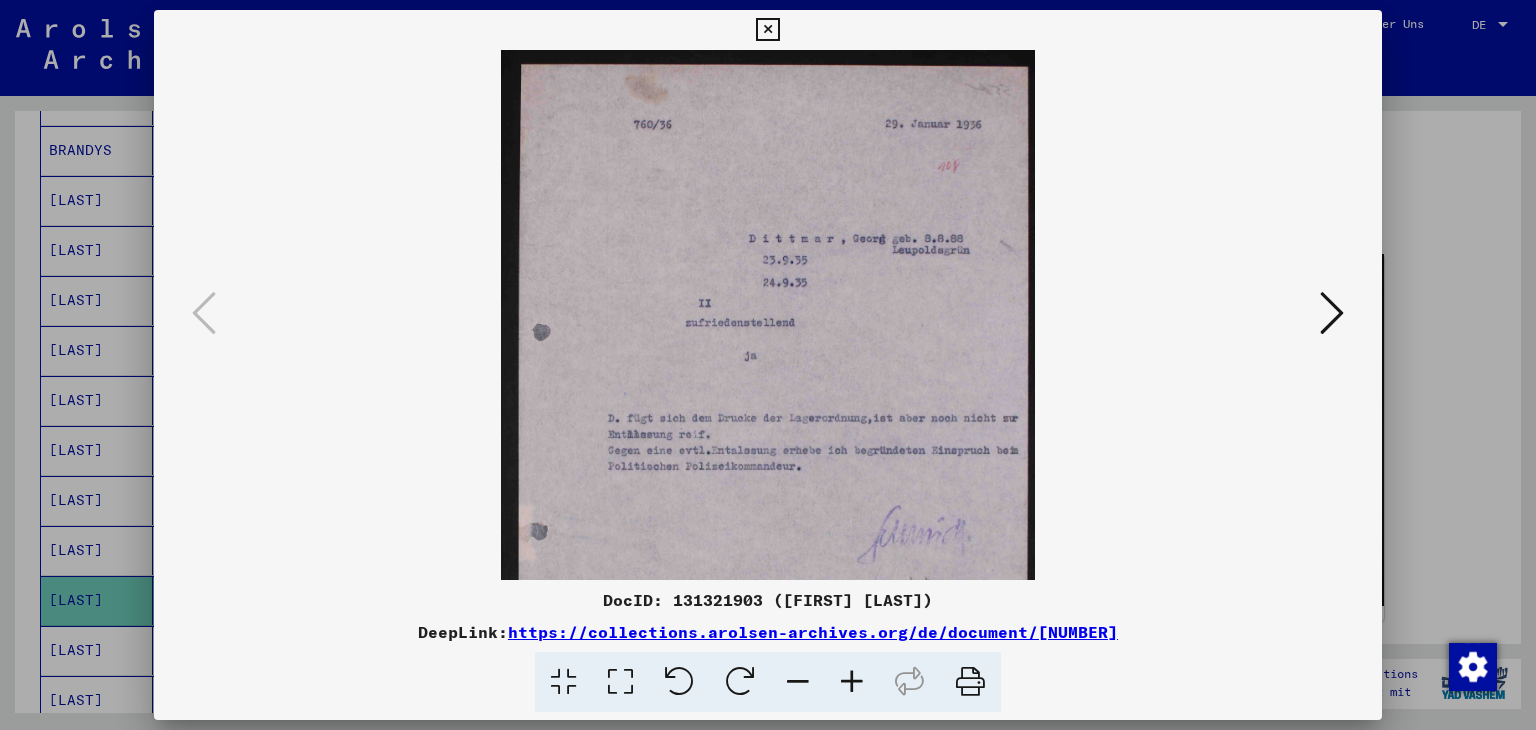 click at bounding box center (852, 682) 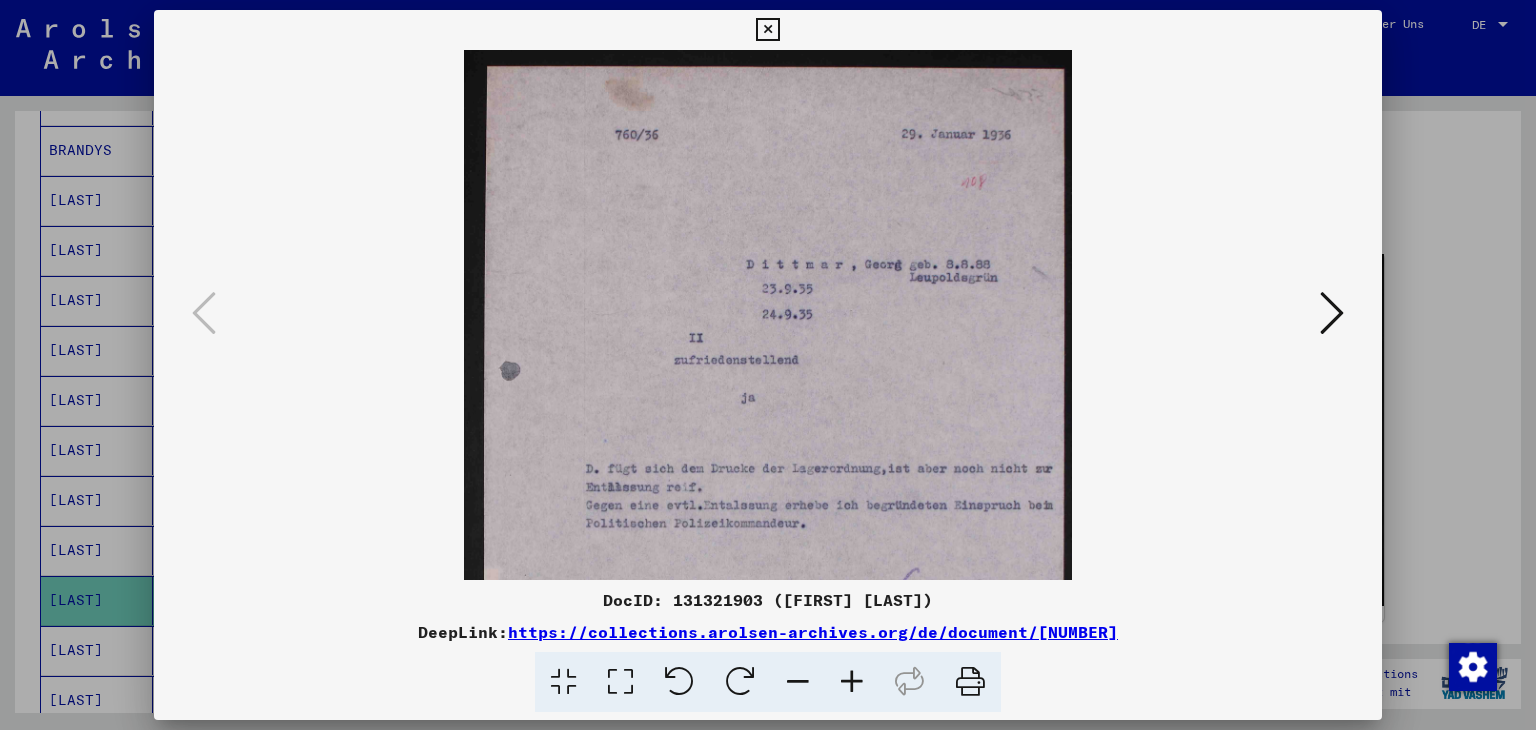 click at bounding box center [852, 682] 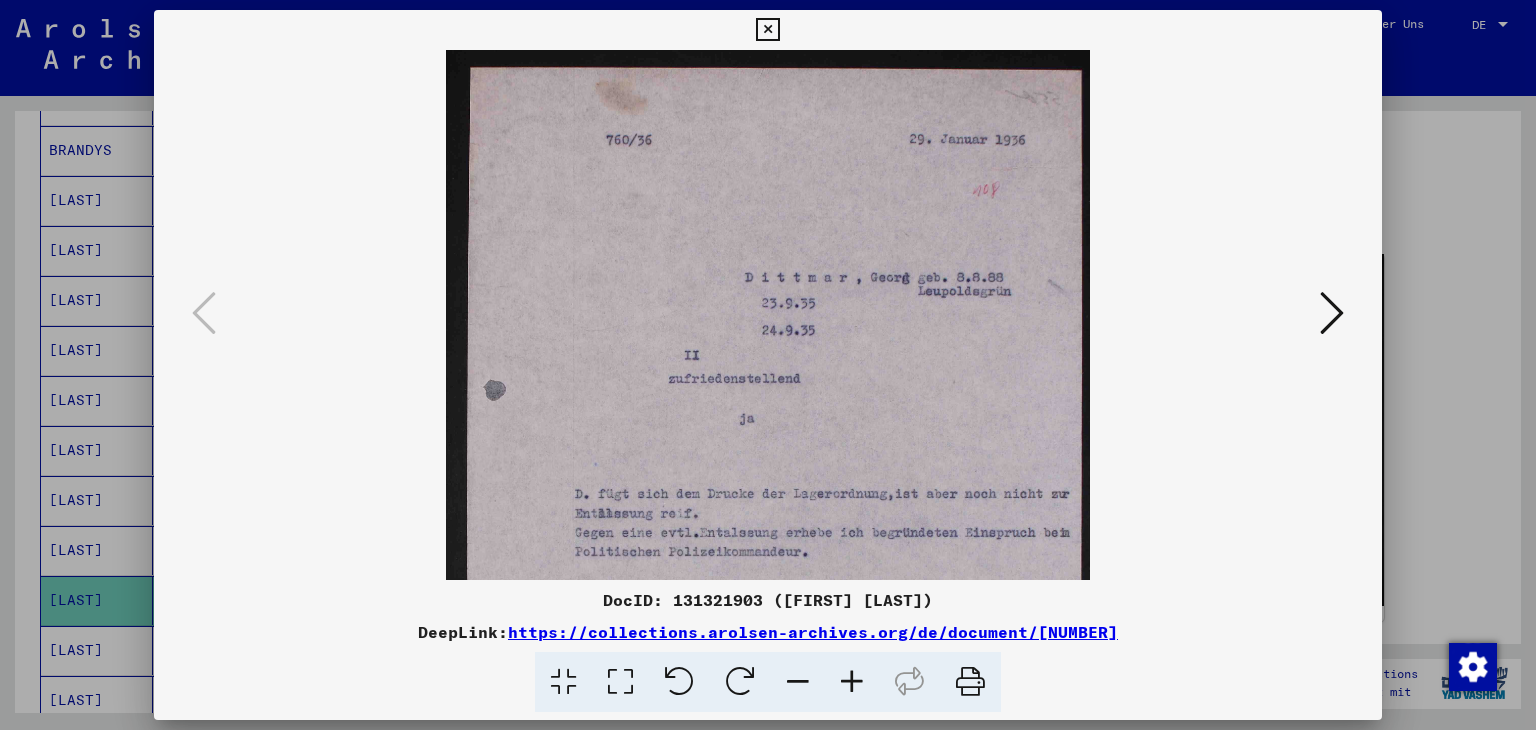 click at bounding box center [852, 682] 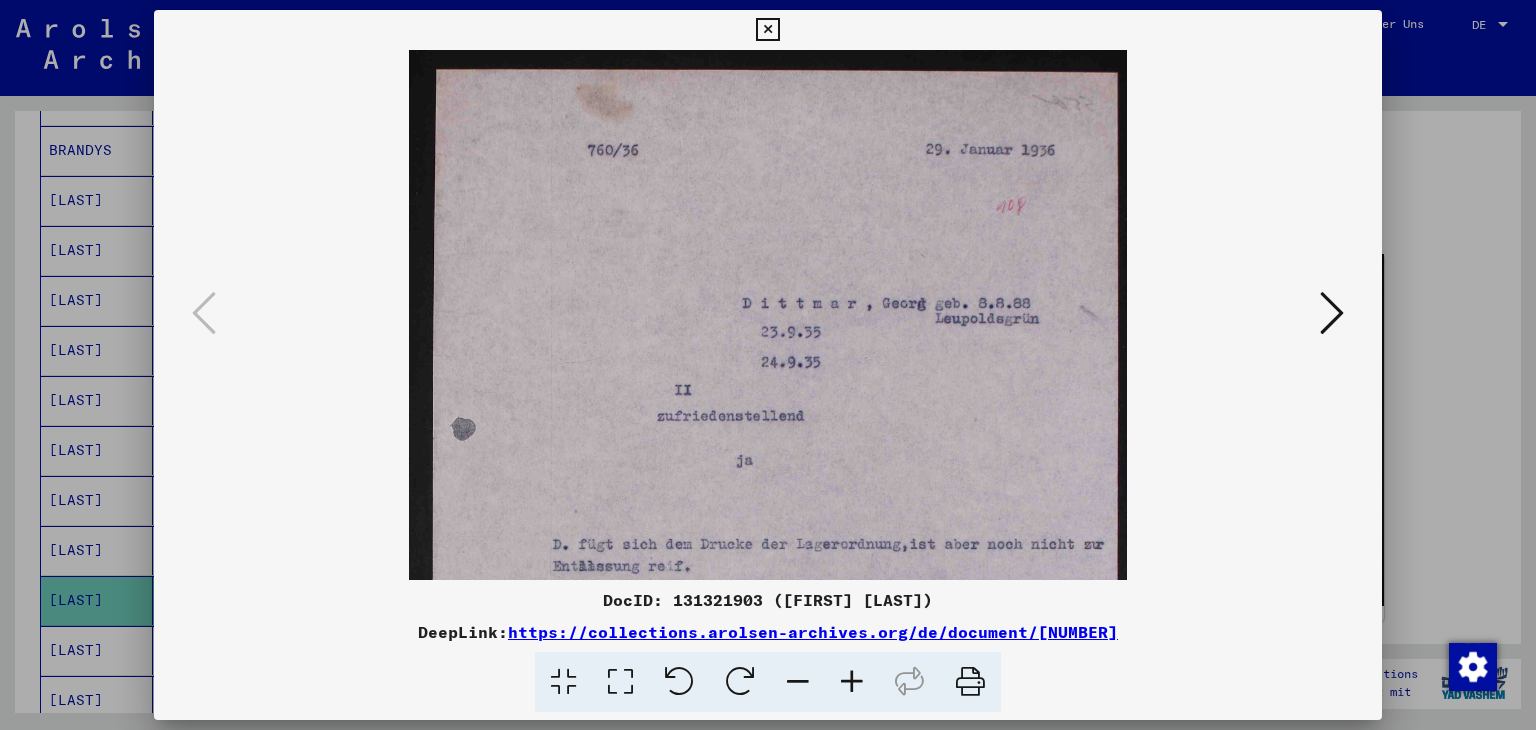 click at bounding box center [852, 682] 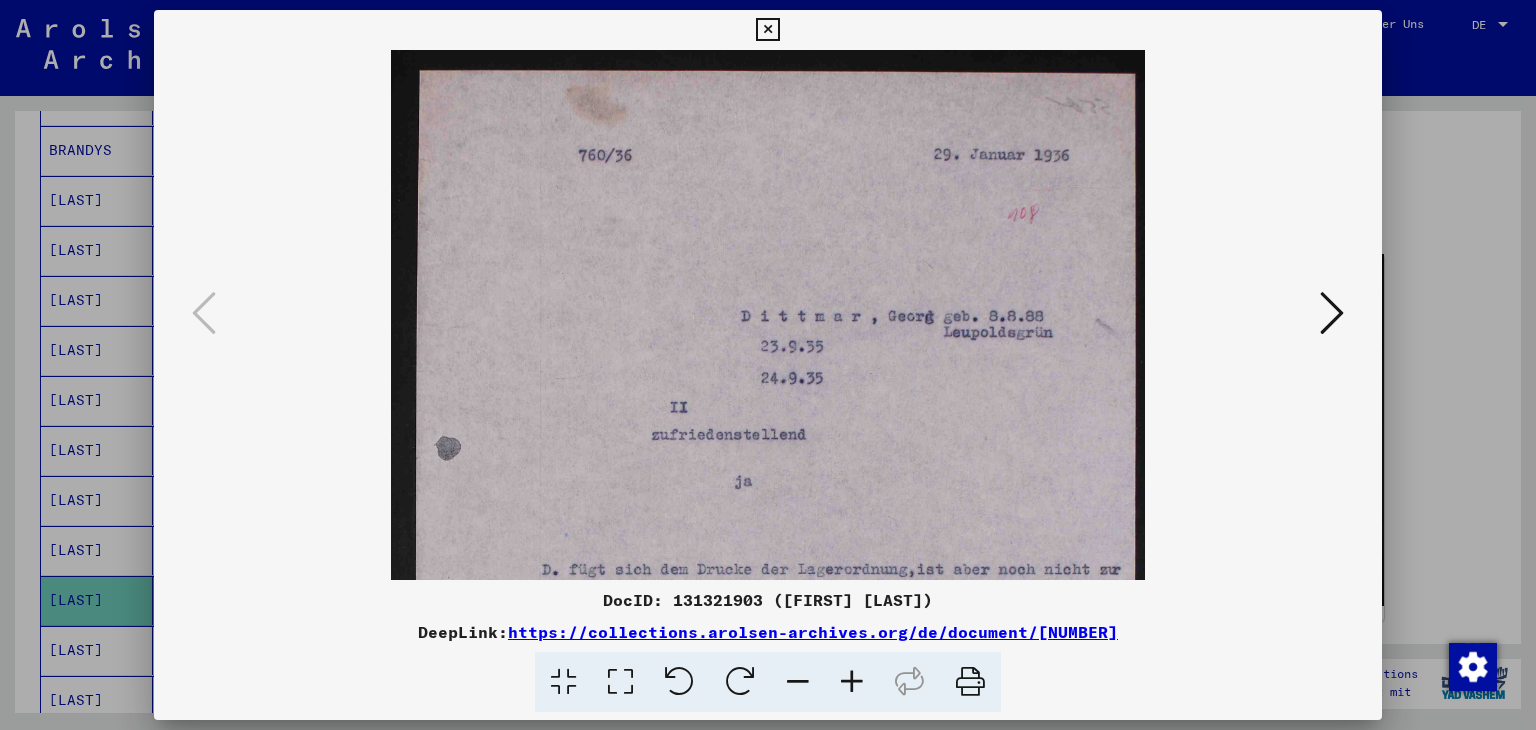 click at bounding box center [852, 682] 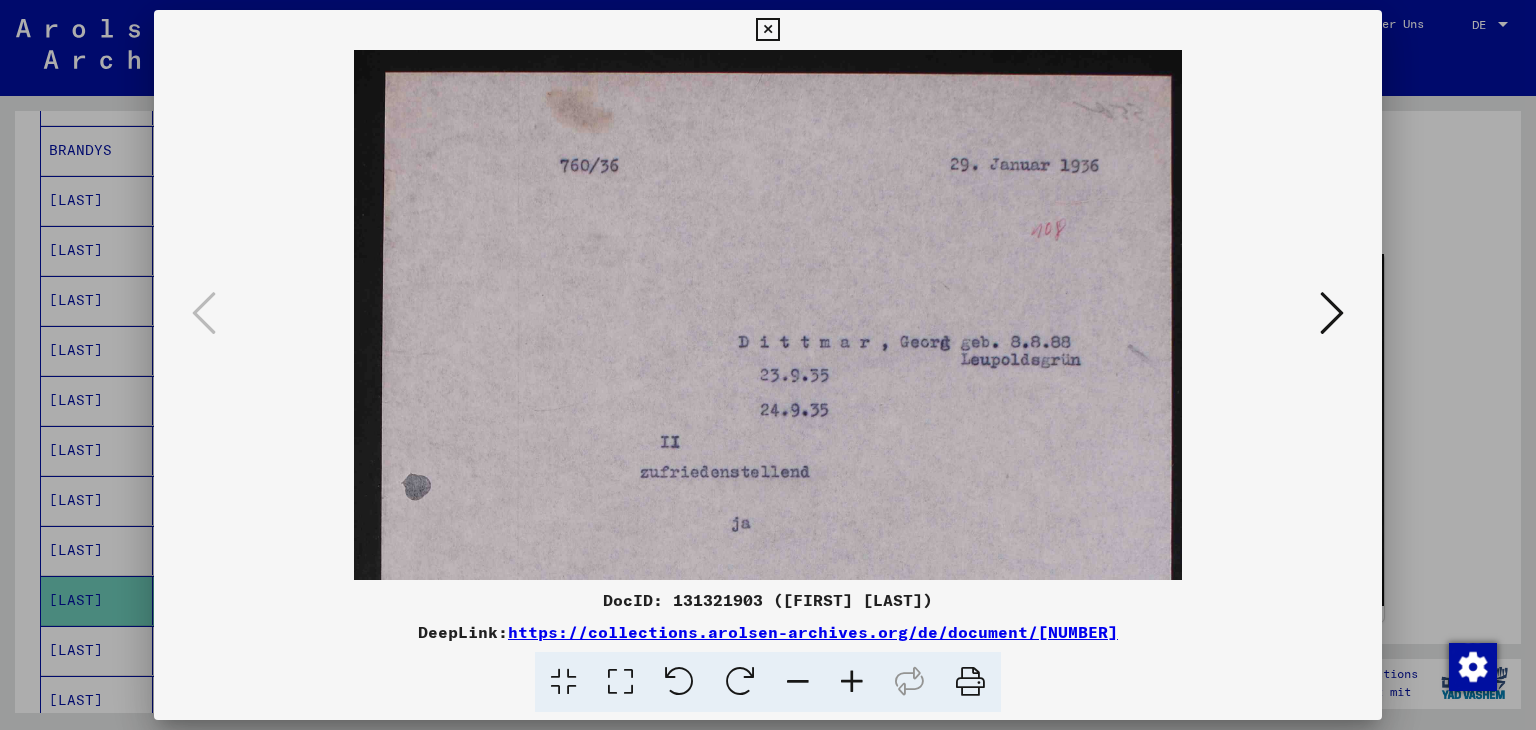 click at bounding box center [852, 682] 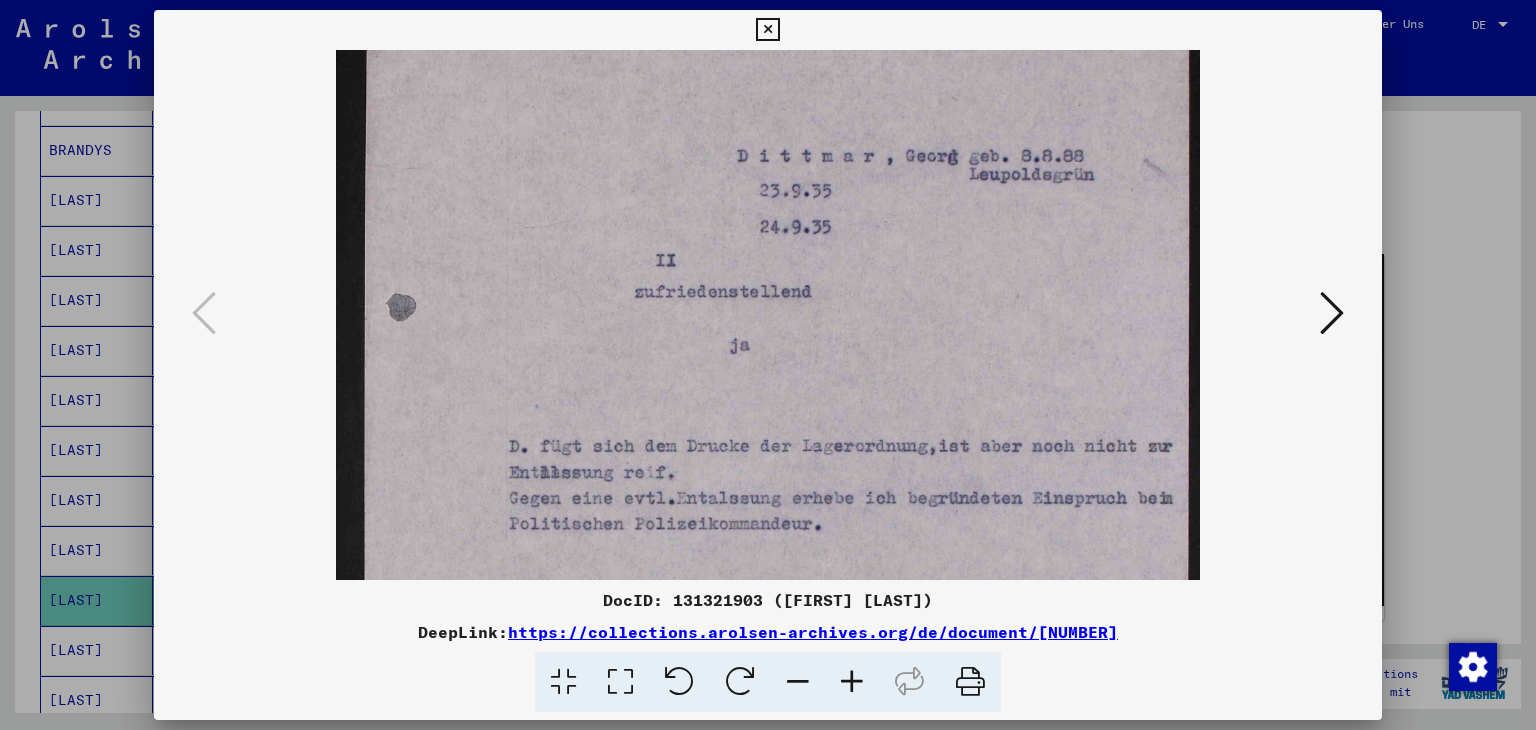 drag, startPoint x: 965, startPoint y: 517, endPoint x: 990, endPoint y: 269, distance: 249.2569 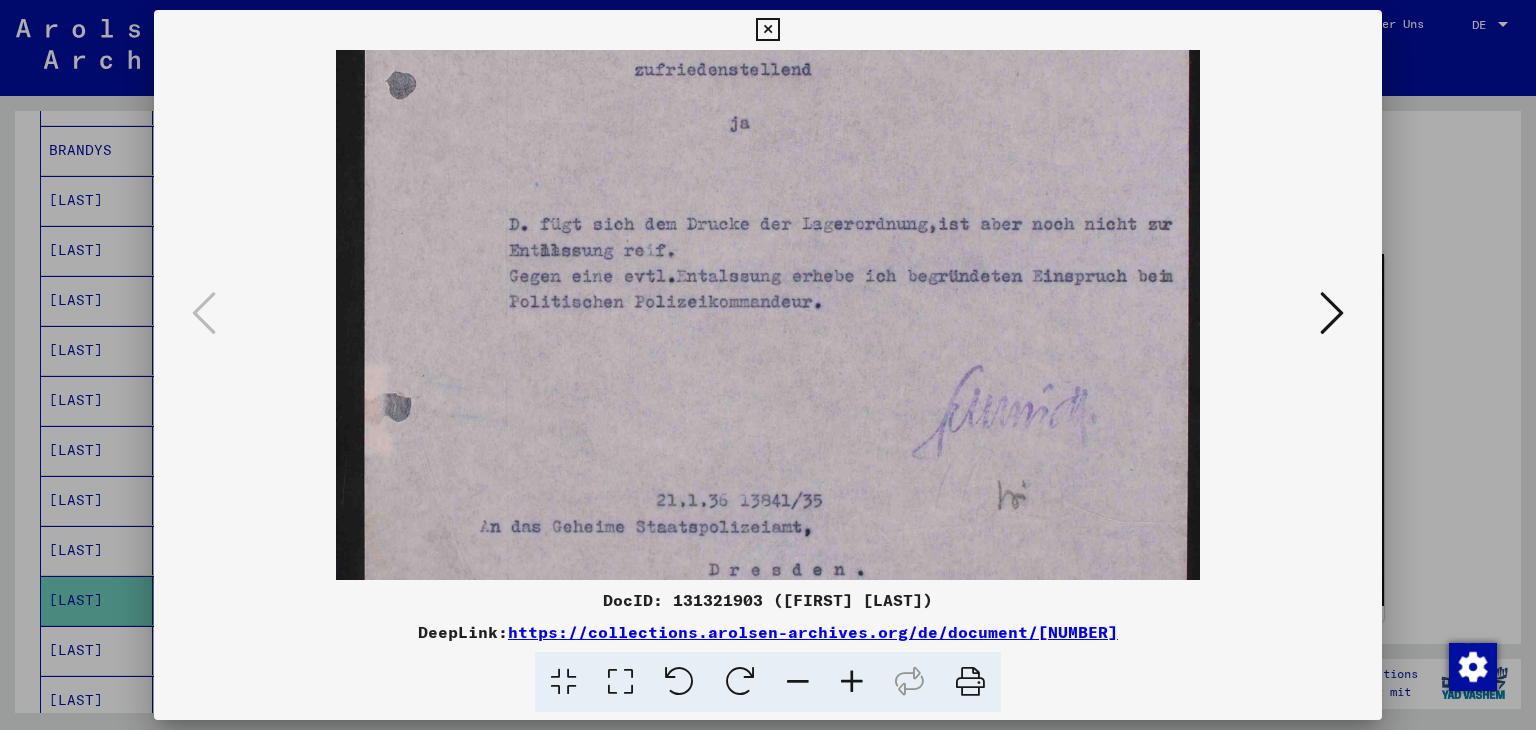 drag, startPoint x: 651, startPoint y: 501, endPoint x: 672, endPoint y: 323, distance: 179.23448 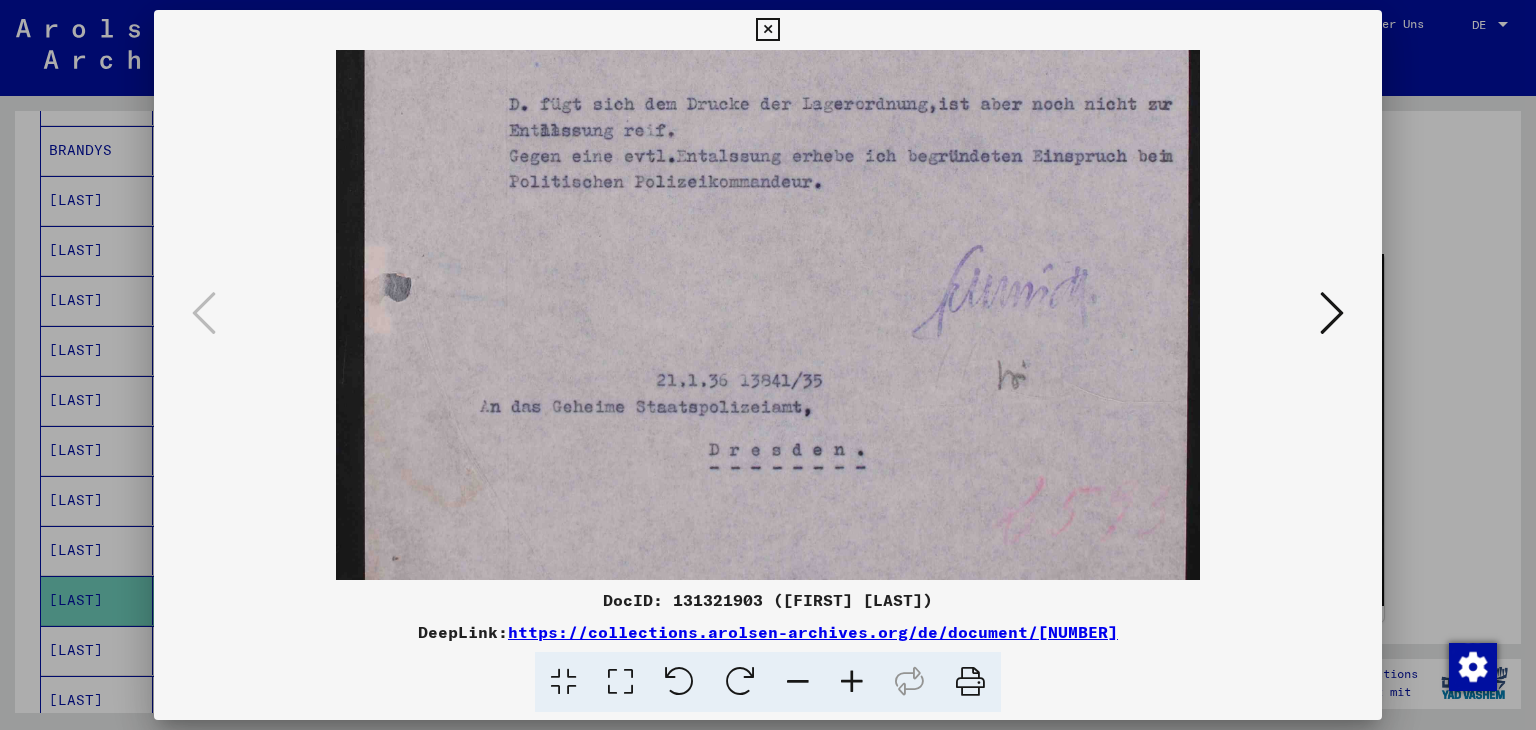 drag, startPoint x: 648, startPoint y: 493, endPoint x: 620, endPoint y: 370, distance: 126.146736 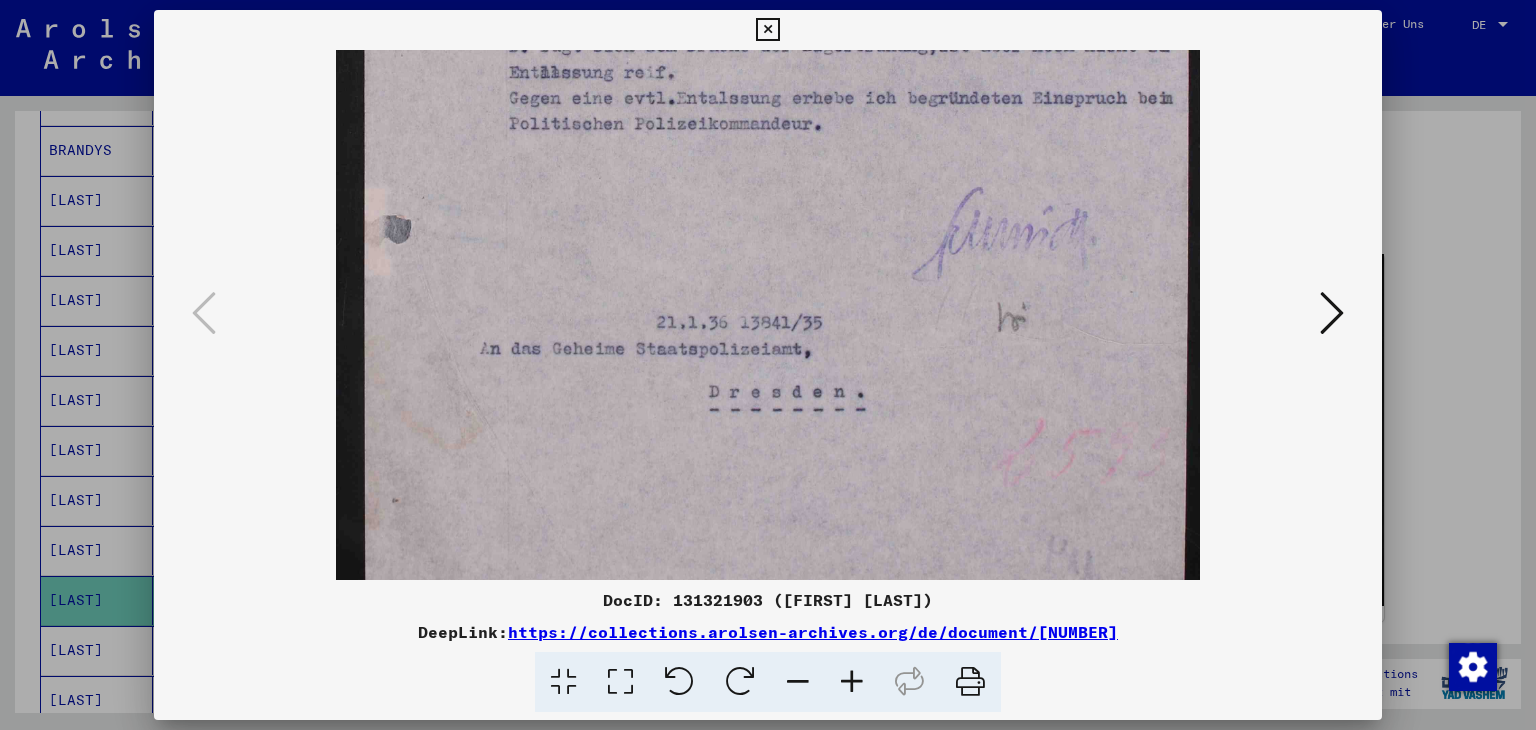 scroll, scrollTop: 649, scrollLeft: 0, axis: vertical 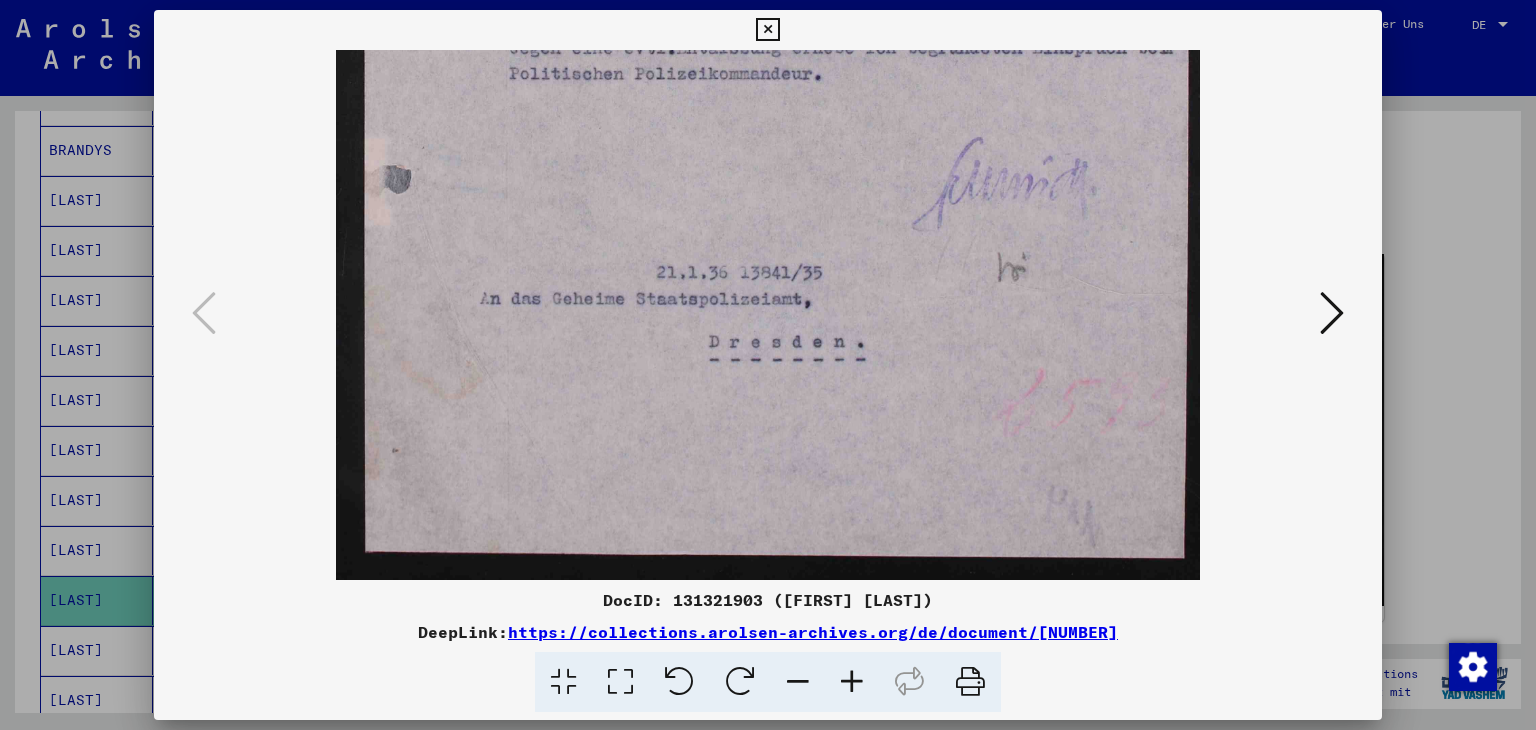 drag, startPoint x: 600, startPoint y: 532, endPoint x: 711, endPoint y: 58, distance: 486.82336 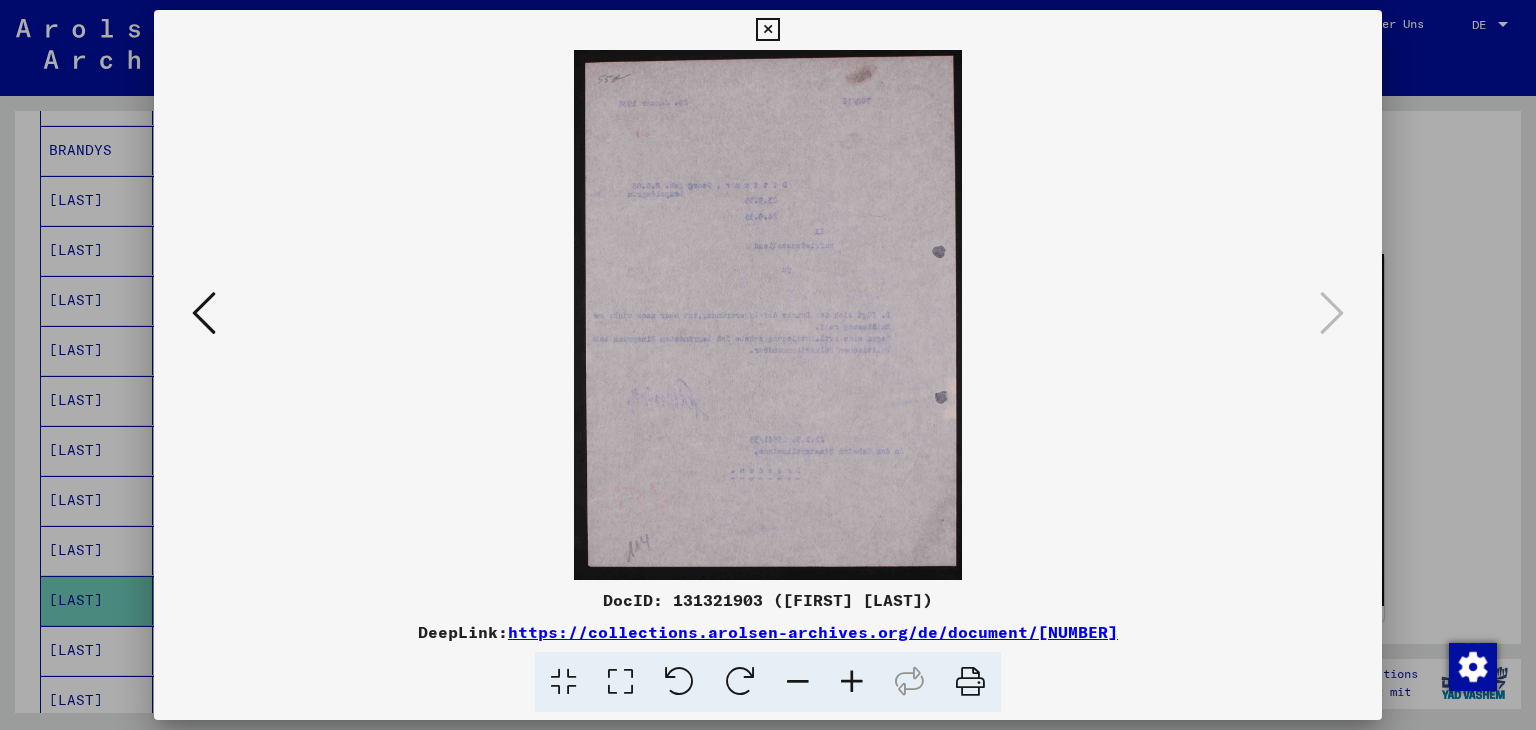 scroll, scrollTop: 0, scrollLeft: 0, axis: both 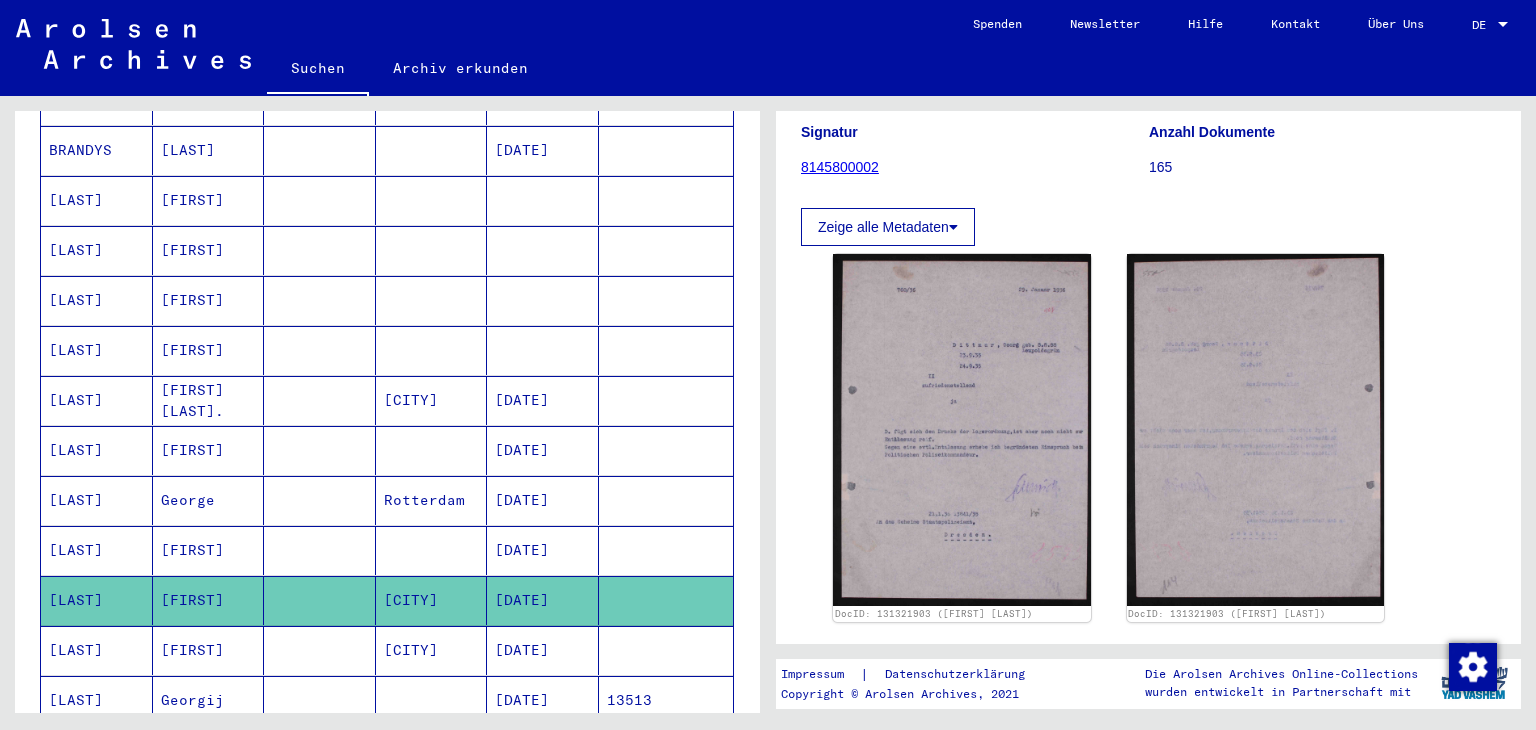 click on "Zeige alle Metadaten" 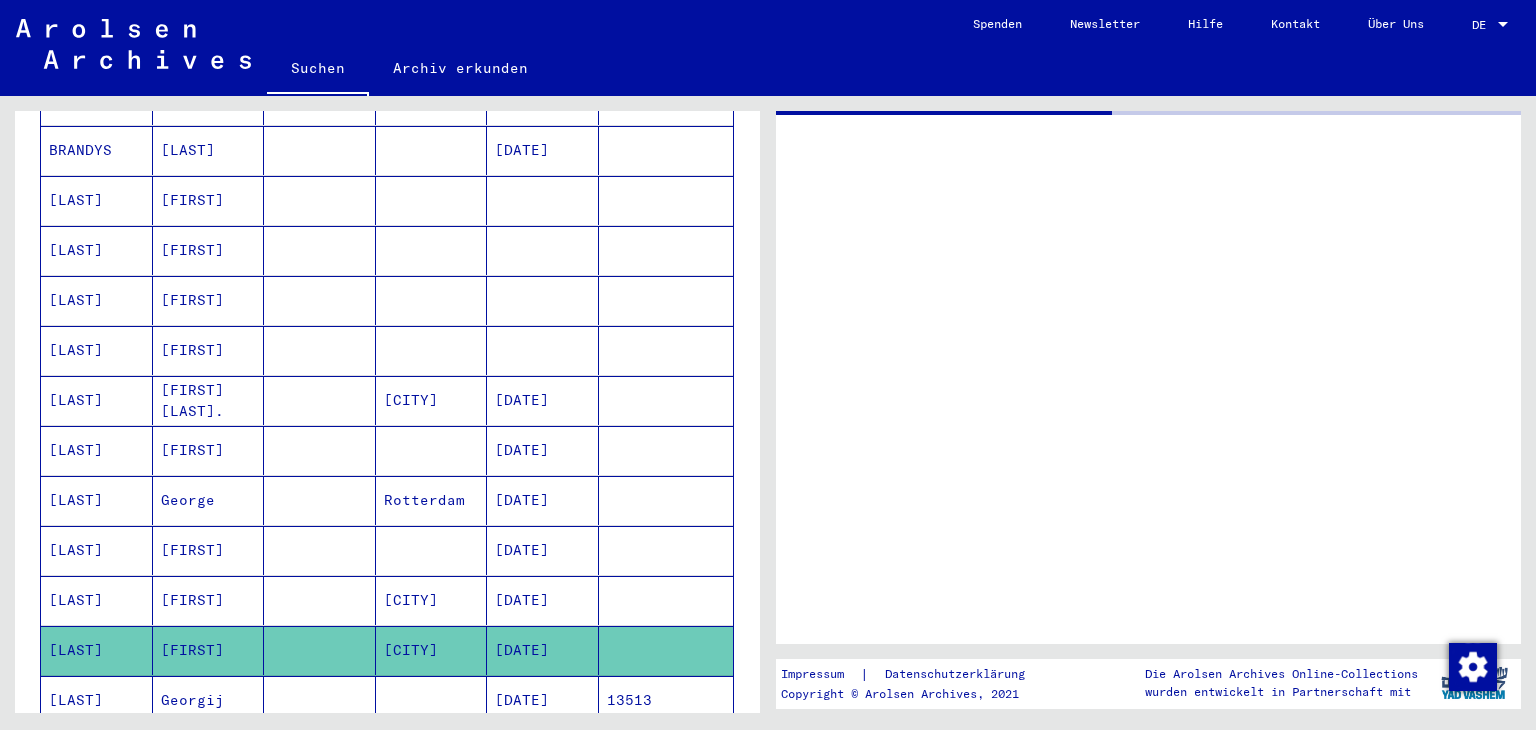 scroll, scrollTop: 0, scrollLeft: 0, axis: both 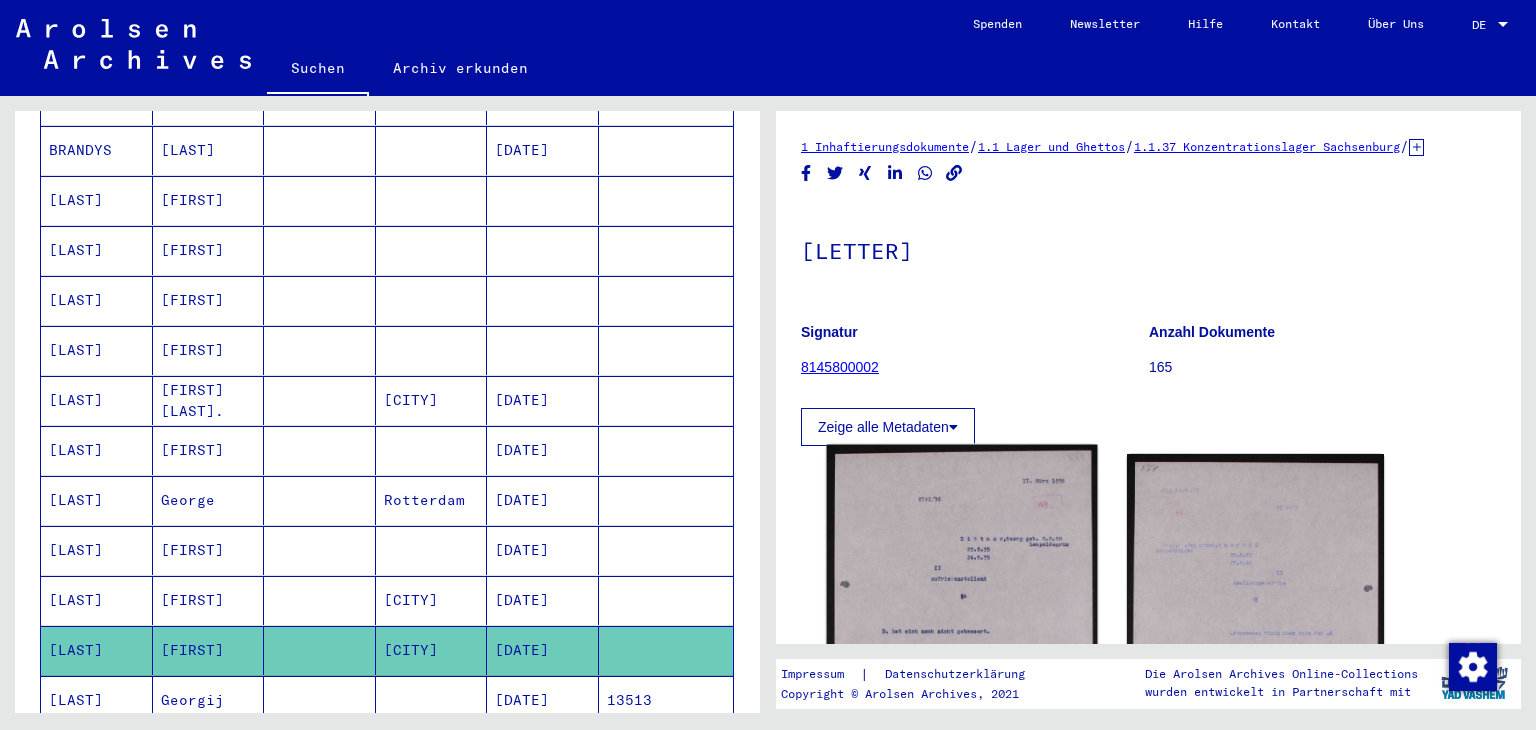 click 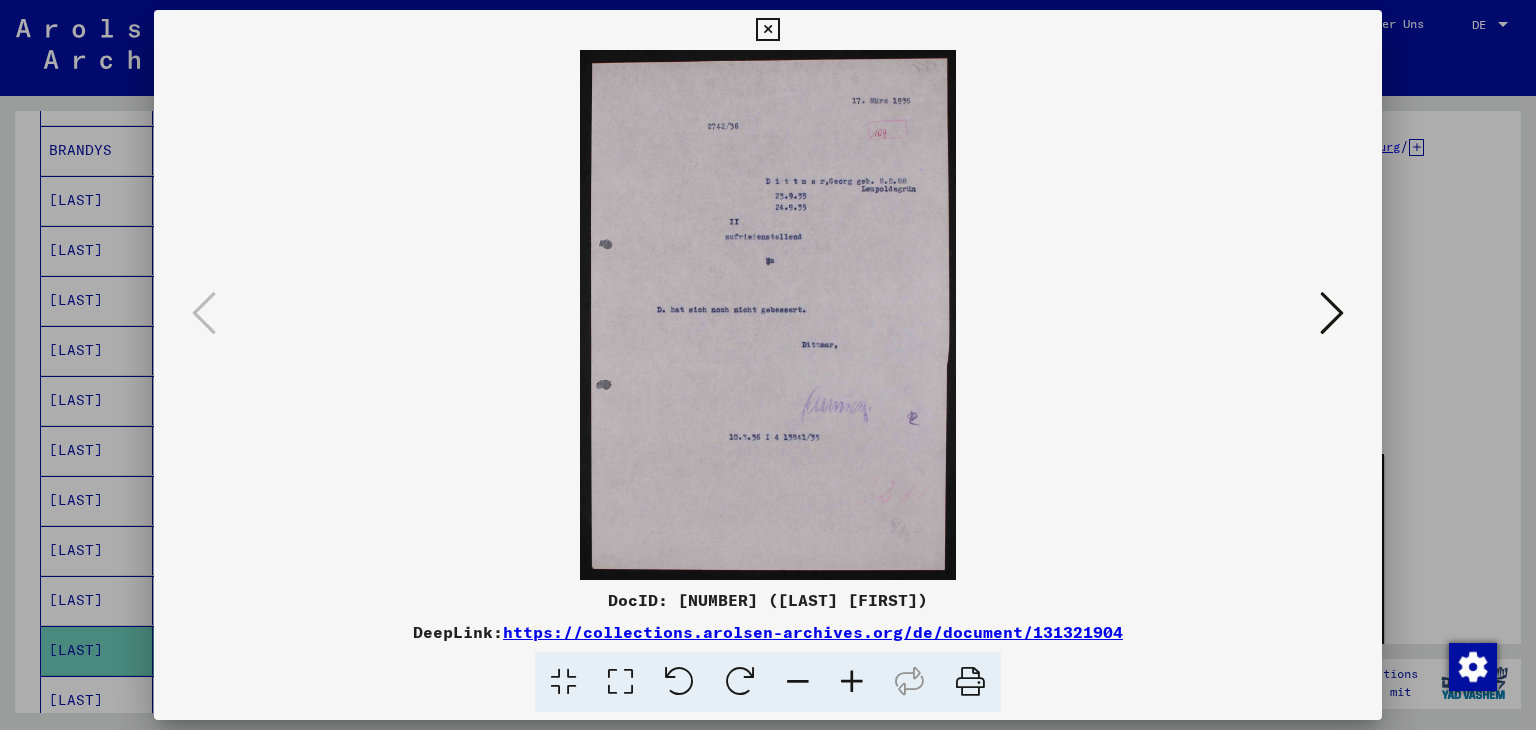 click at bounding box center [768, 365] 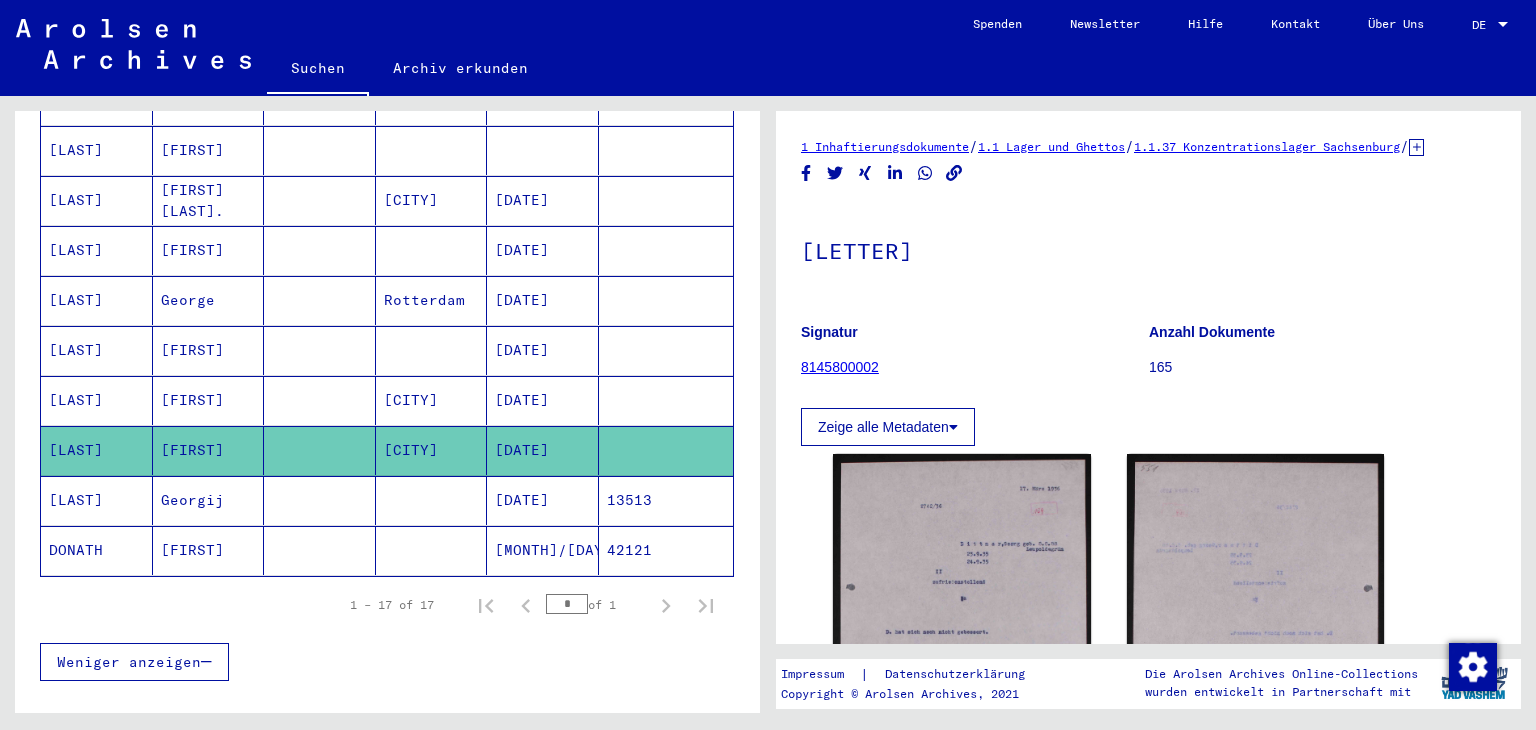 scroll, scrollTop: 0, scrollLeft: 0, axis: both 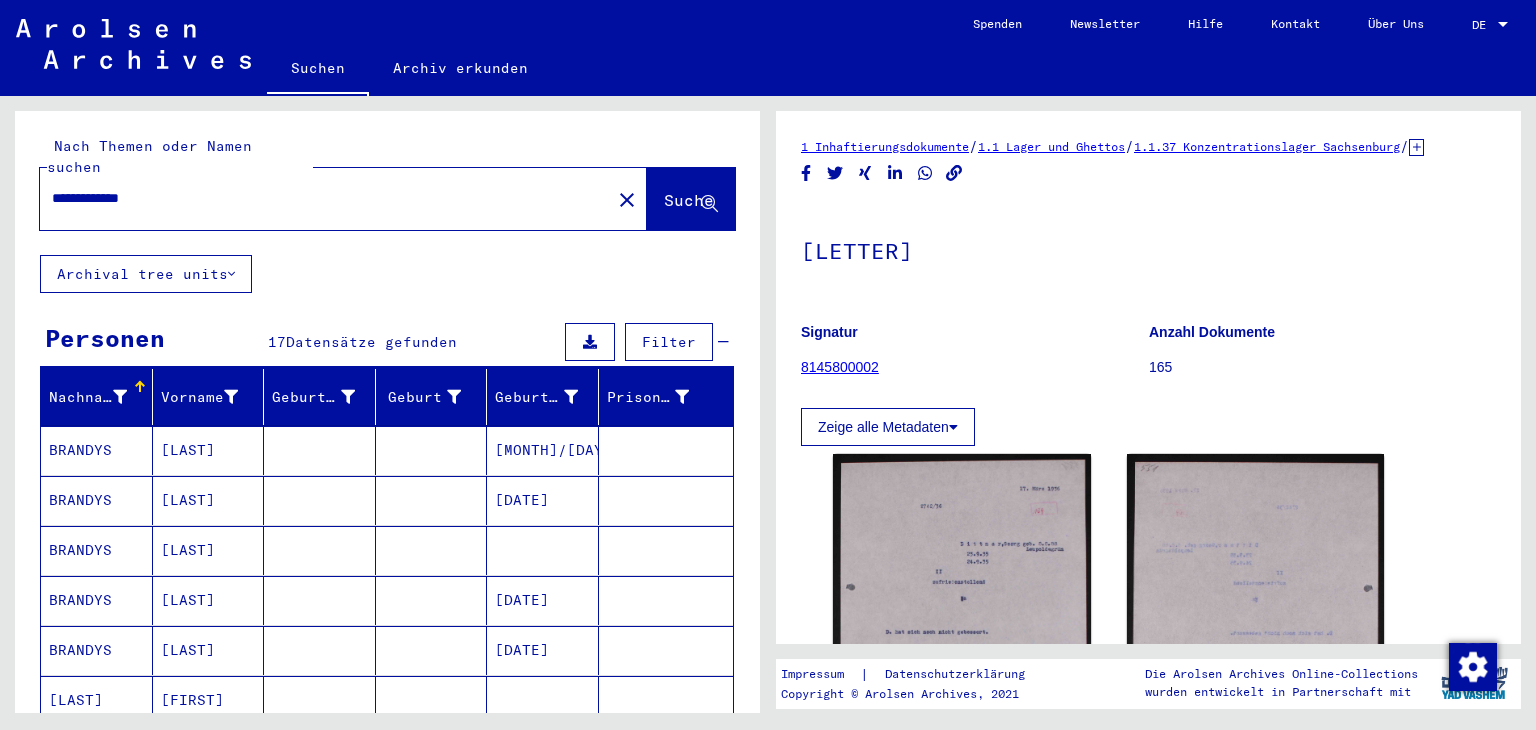click on "**********" at bounding box center [325, 198] 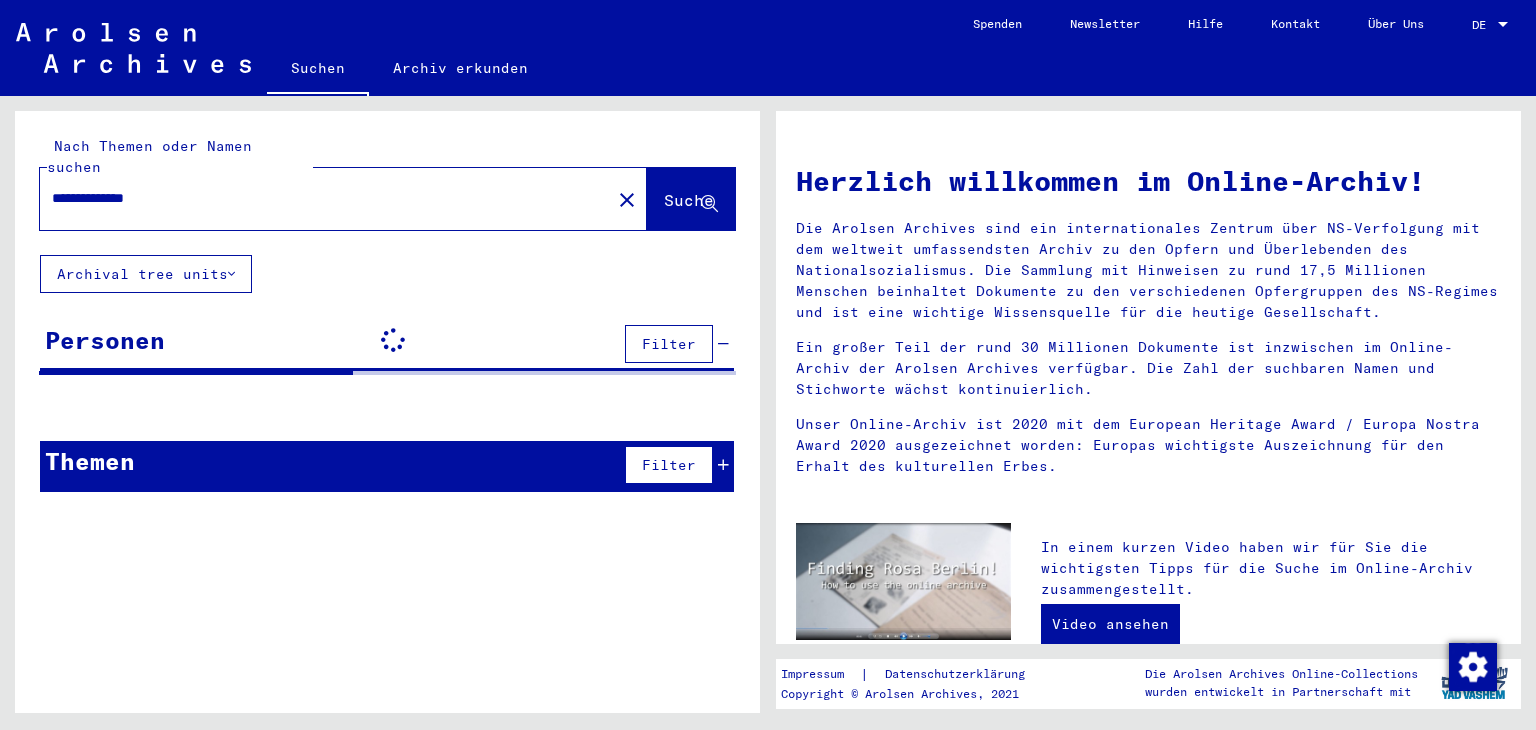click on "**********" at bounding box center (319, 198) 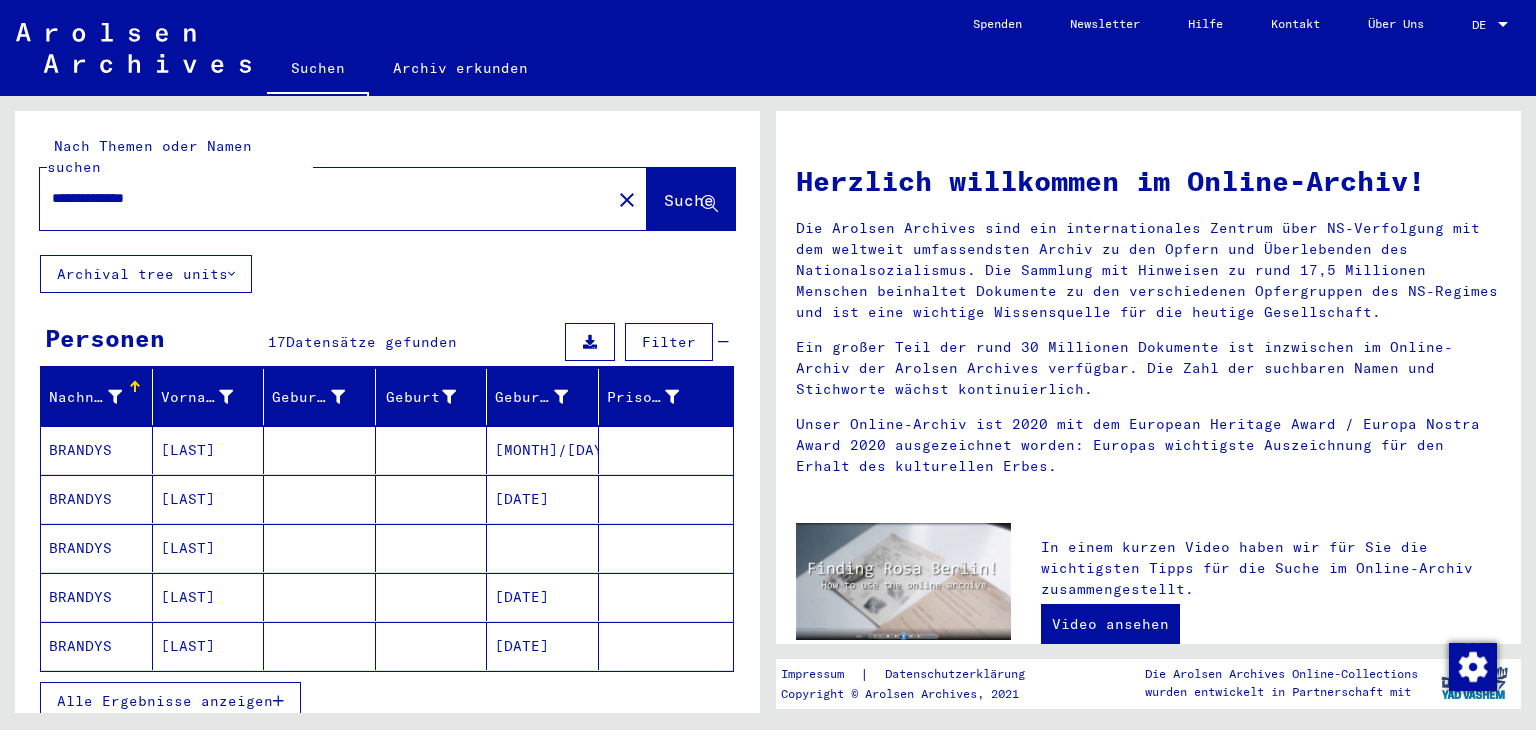 click on "**********" at bounding box center [319, 198] 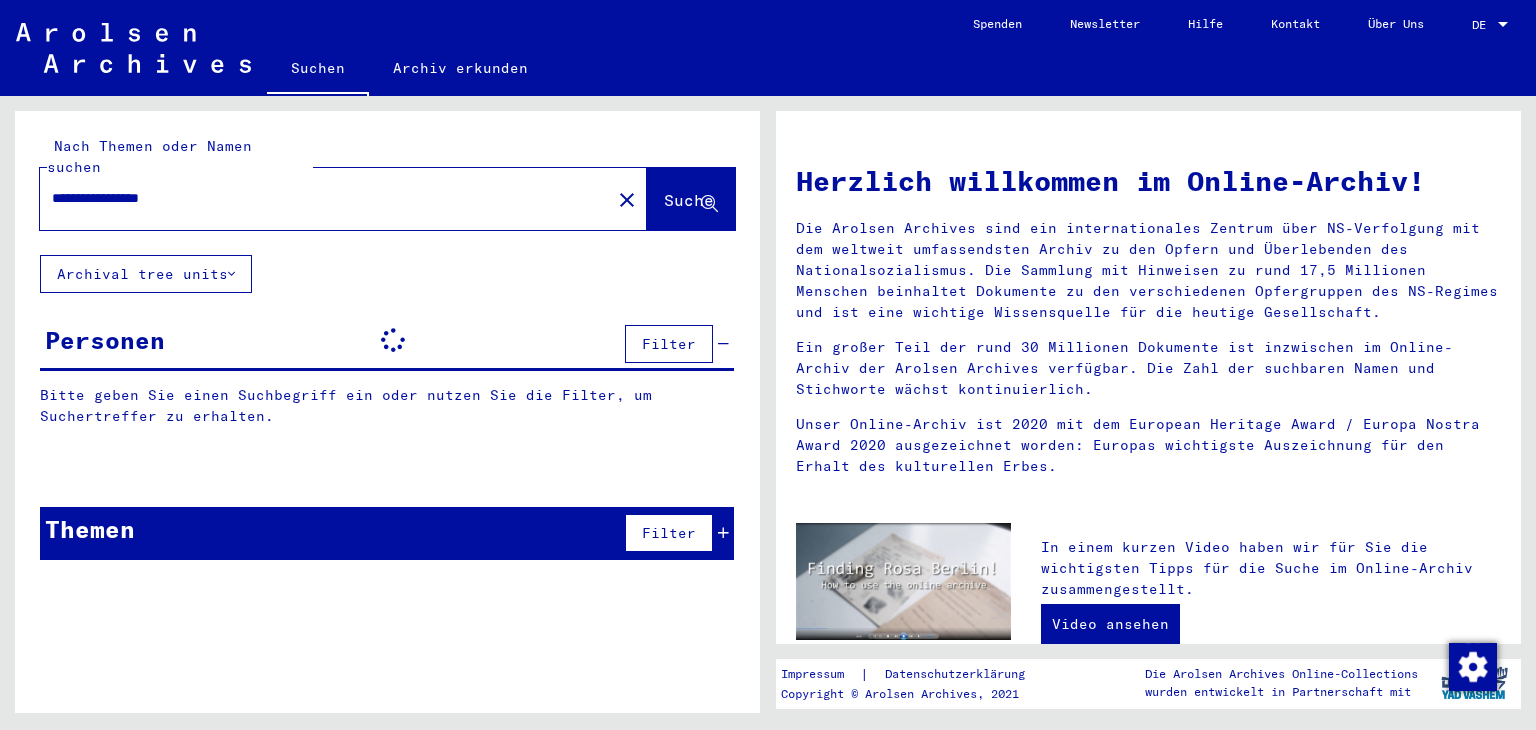 click on "**********" at bounding box center (319, 198) 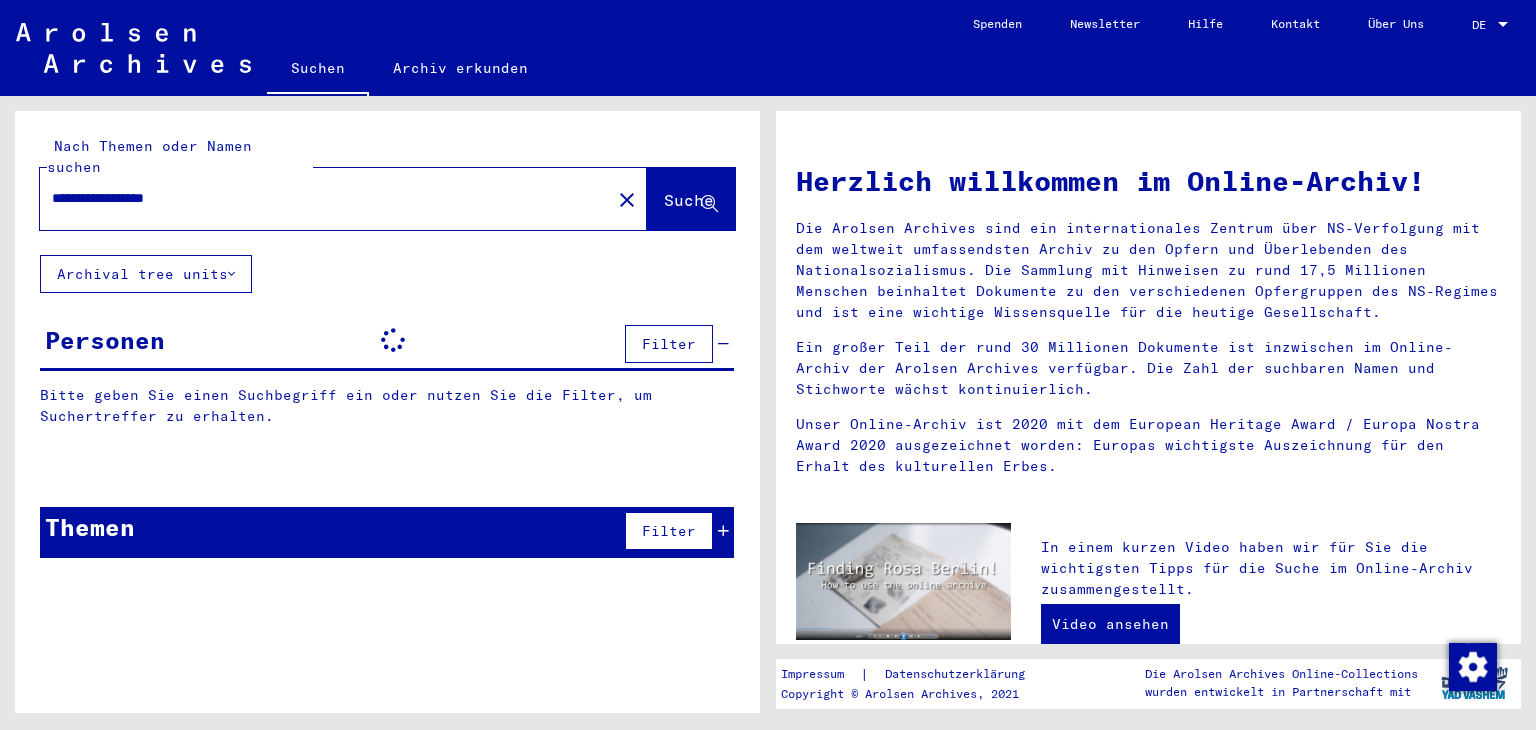 type on "**********" 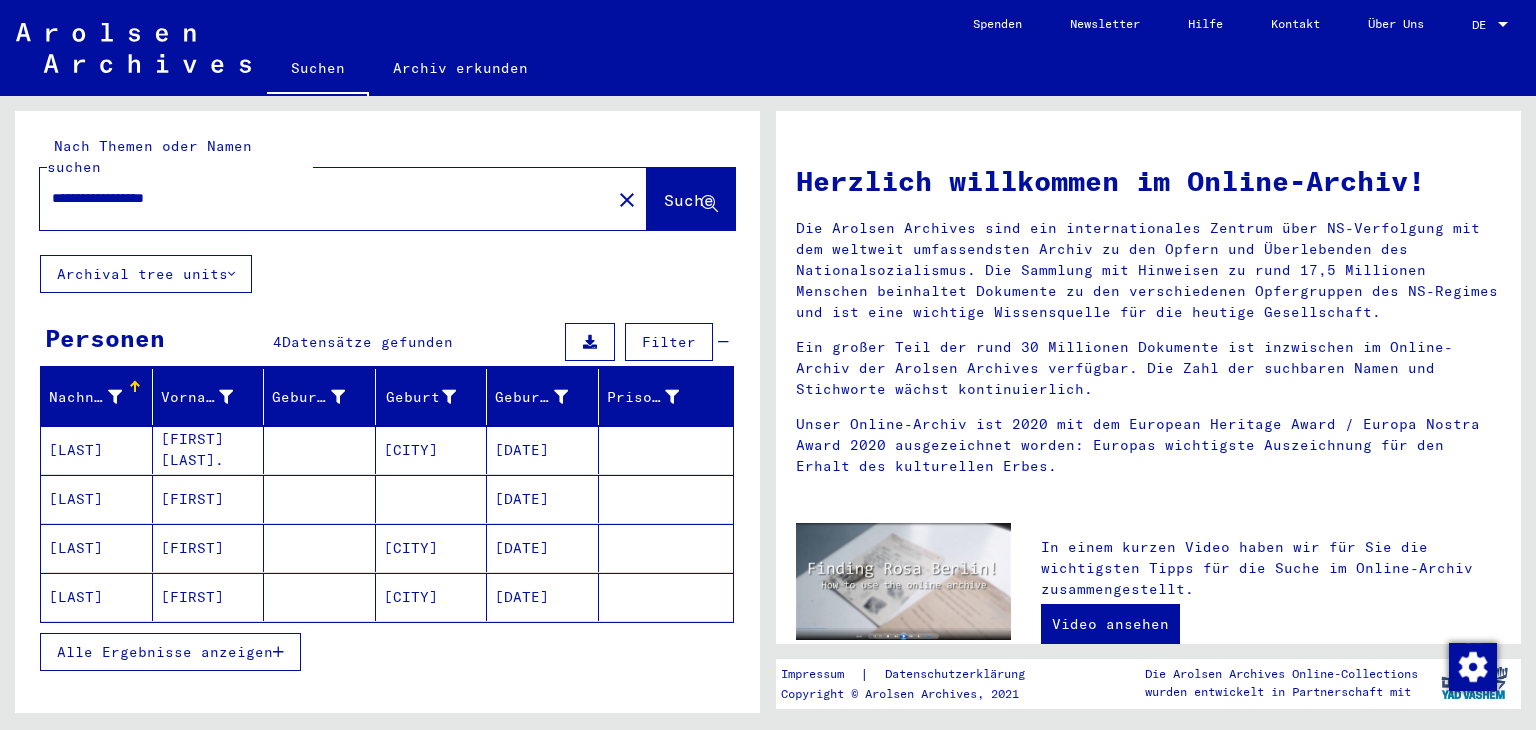 click 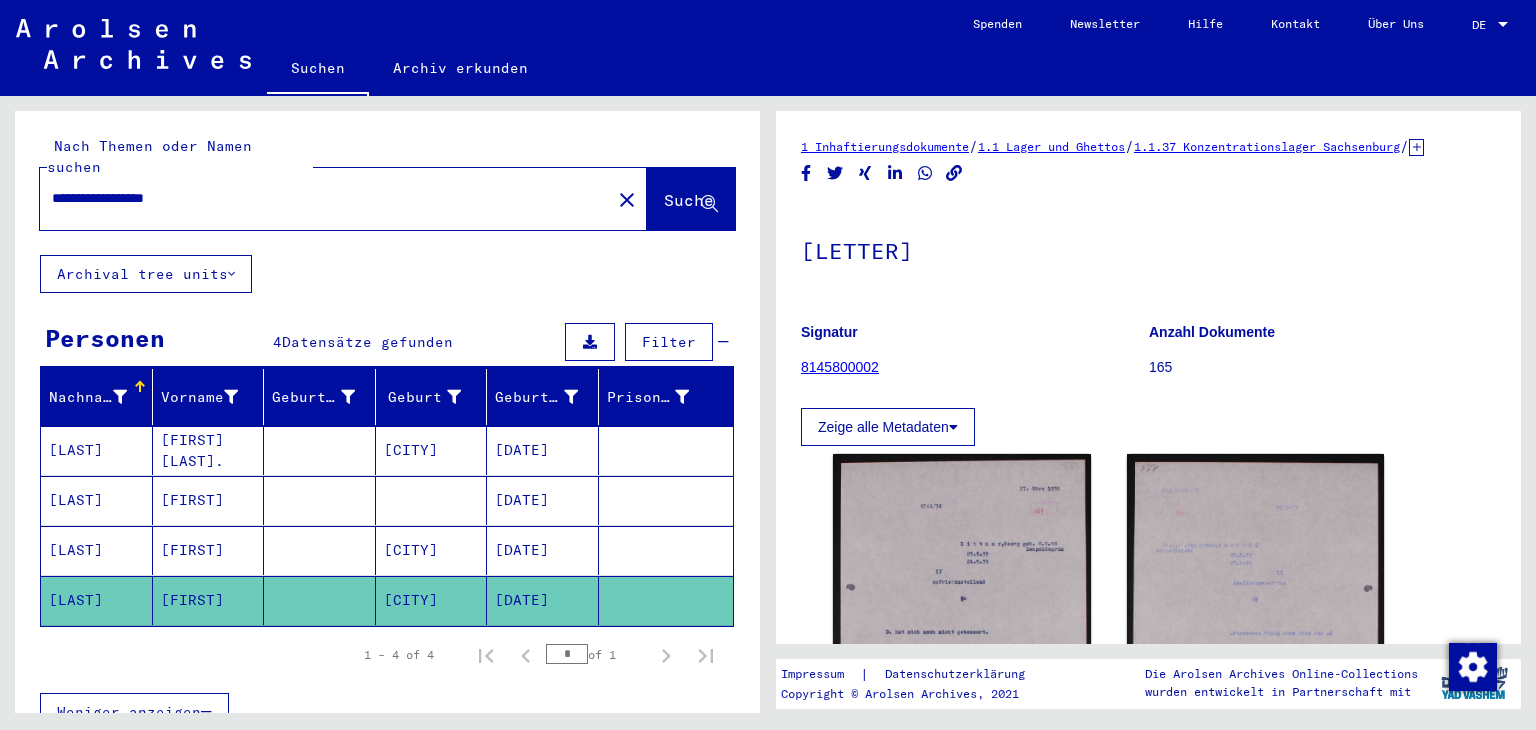 scroll, scrollTop: 0, scrollLeft: 0, axis: both 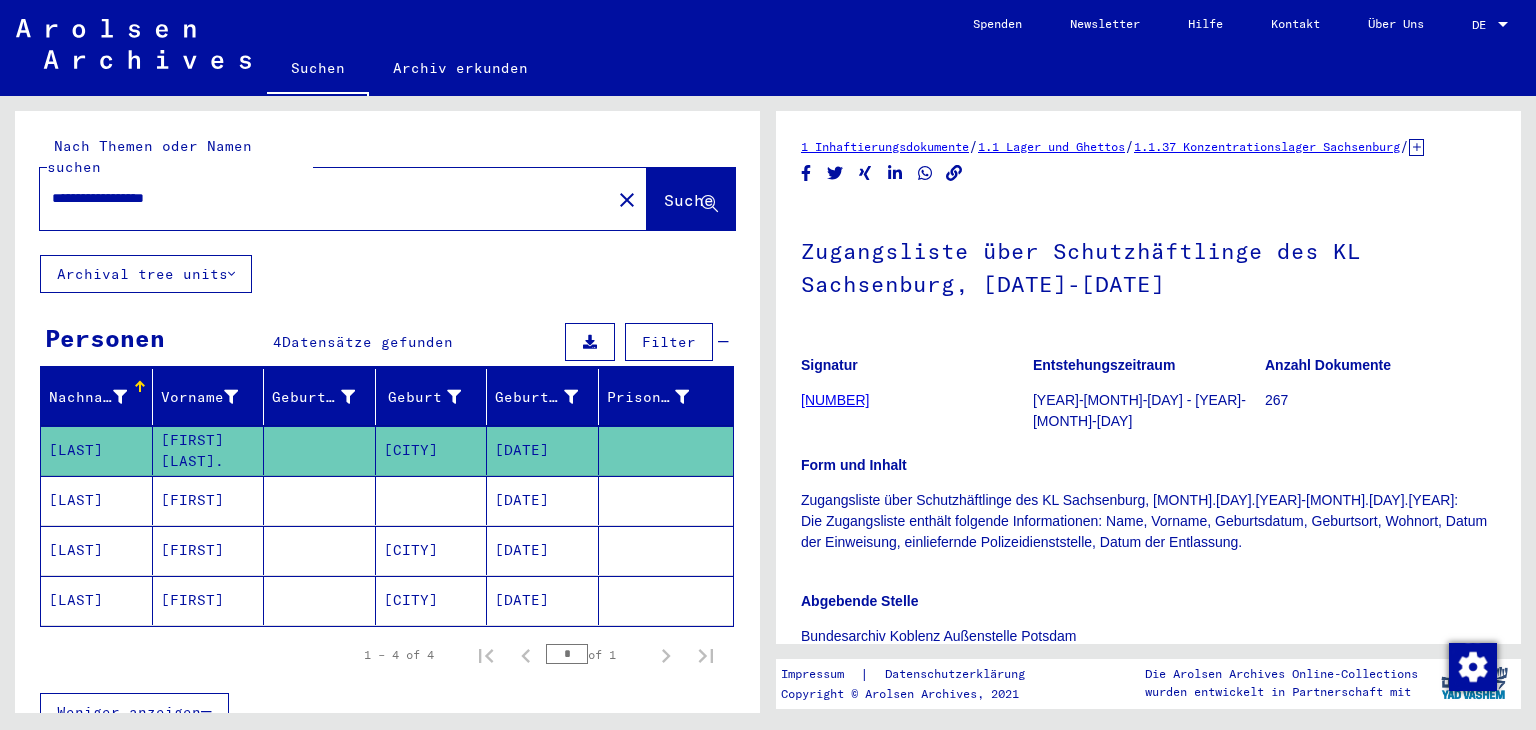 click at bounding box center (432, 550) 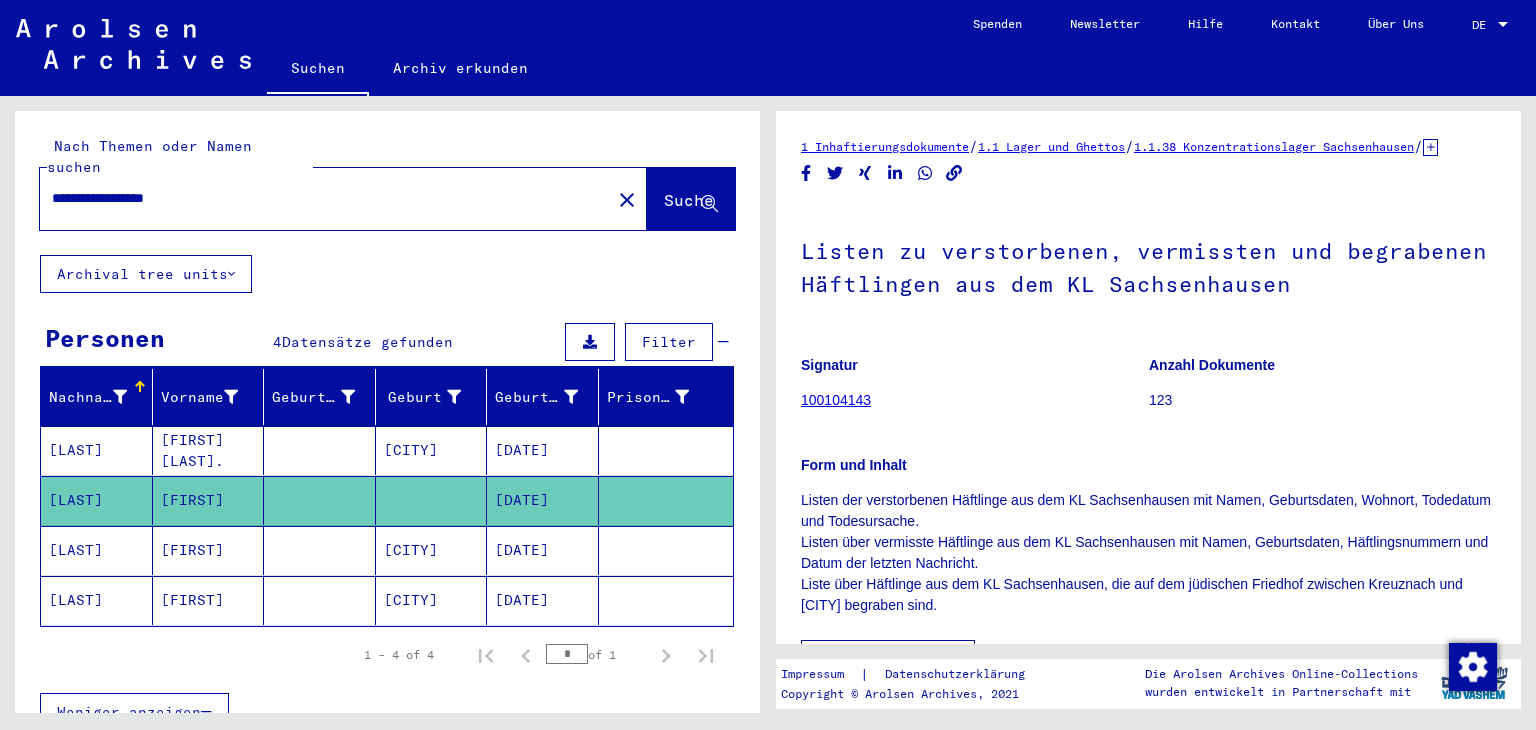 scroll, scrollTop: 0, scrollLeft: 0, axis: both 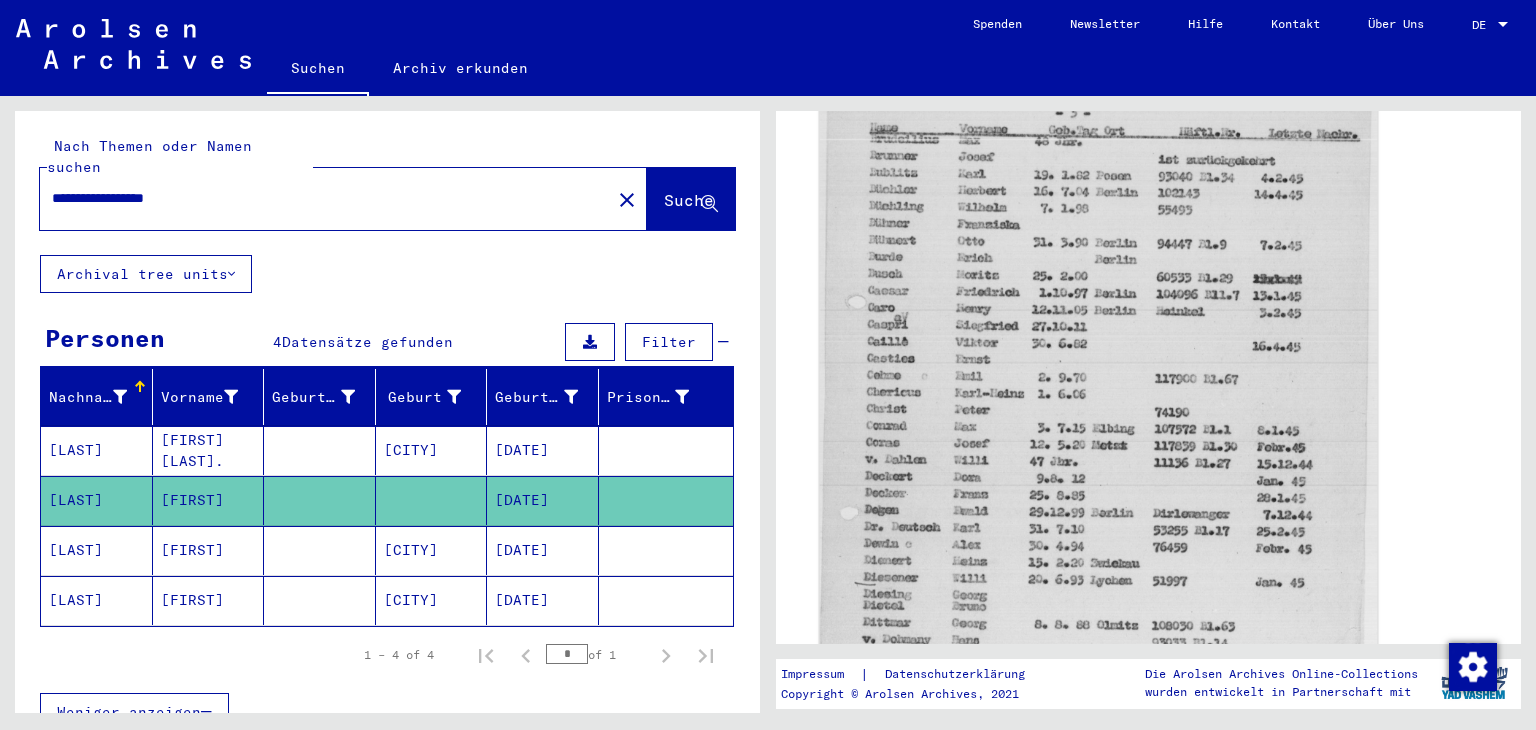 click 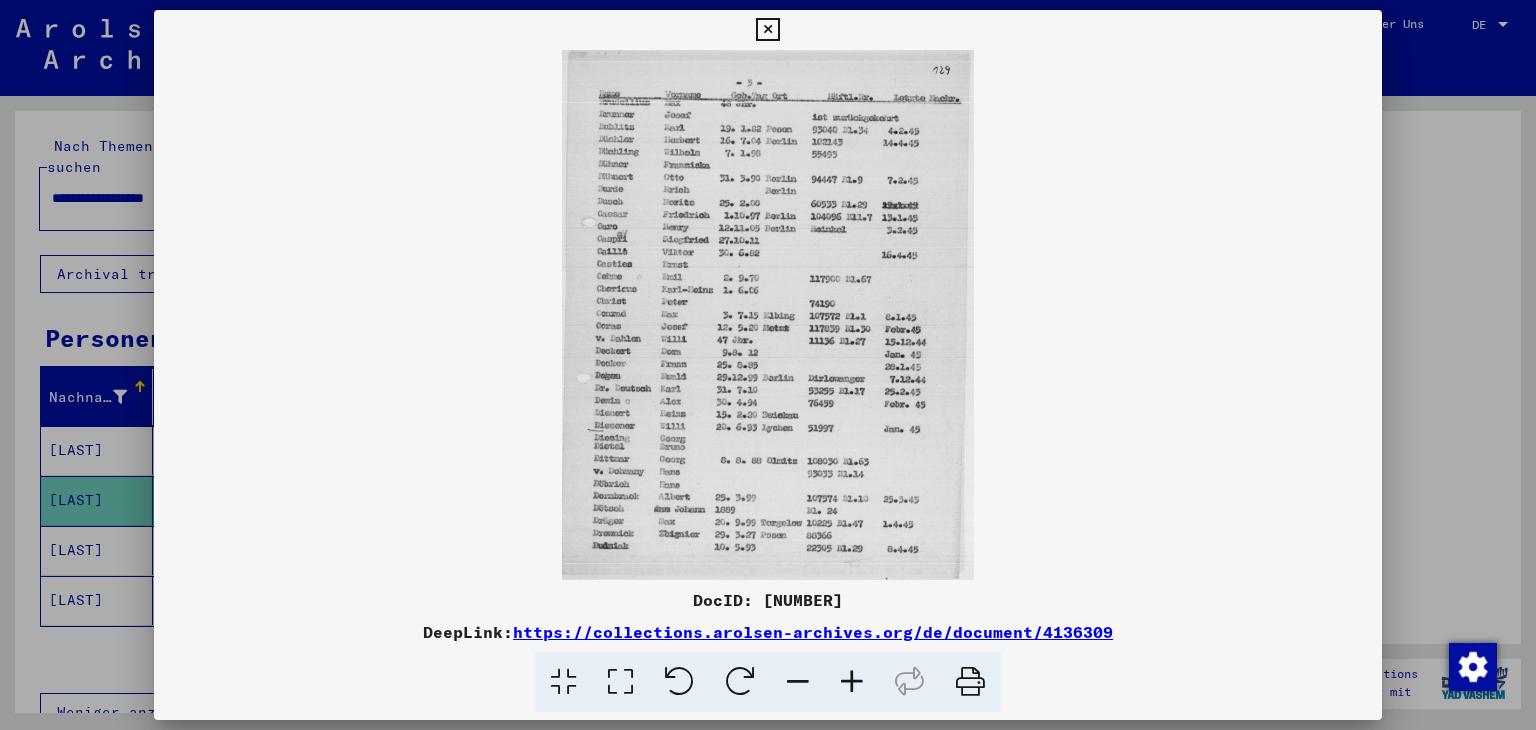 click at bounding box center [852, 682] 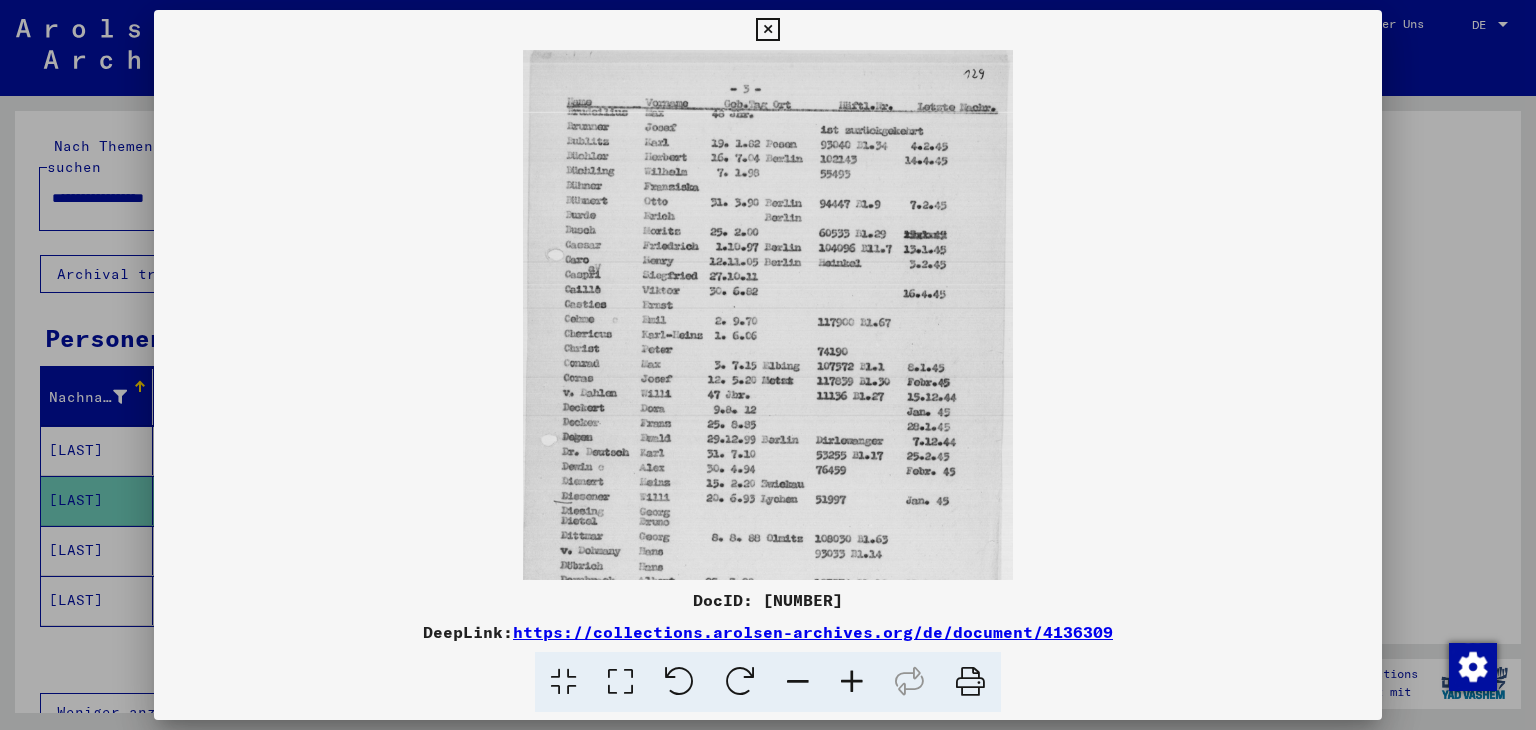 click at bounding box center (852, 682) 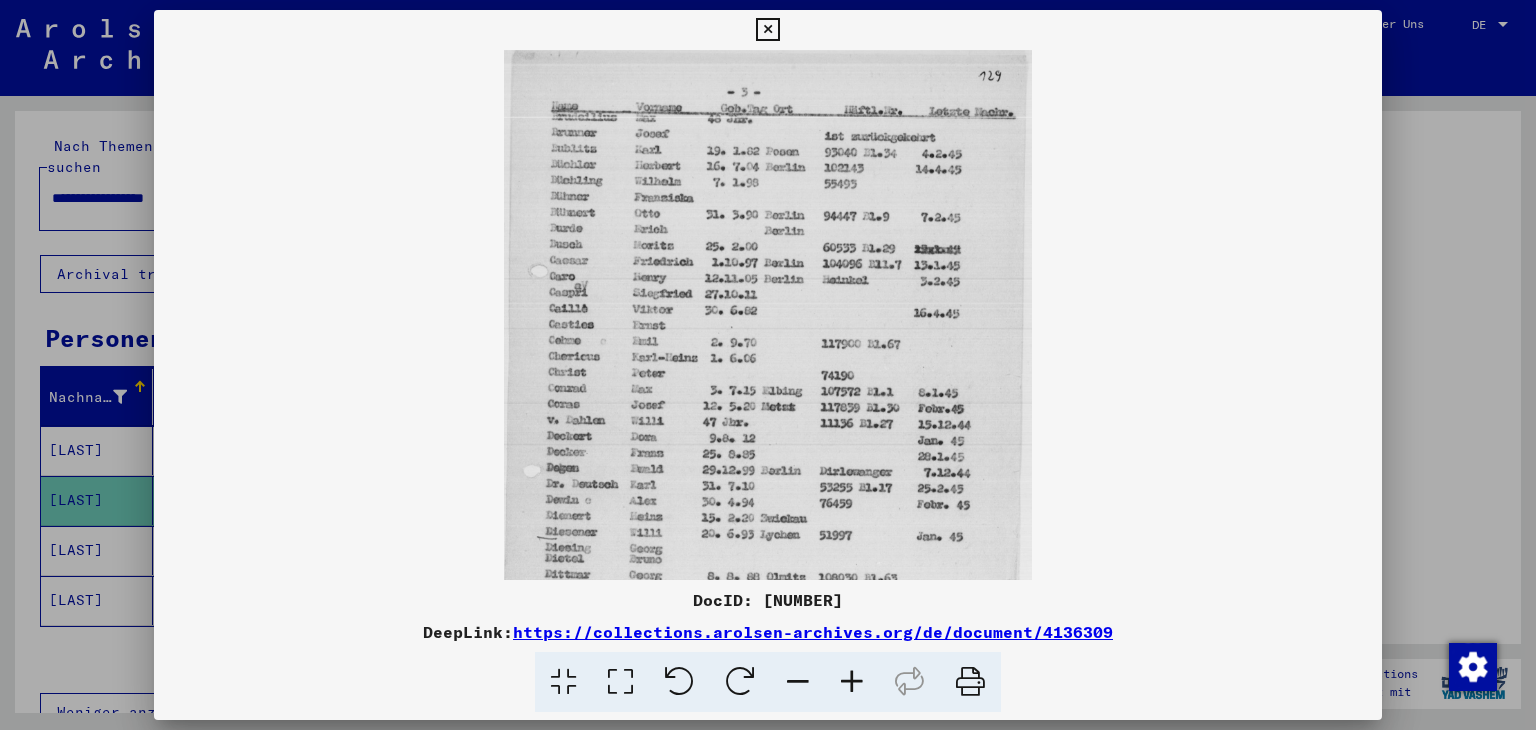 click at bounding box center (852, 682) 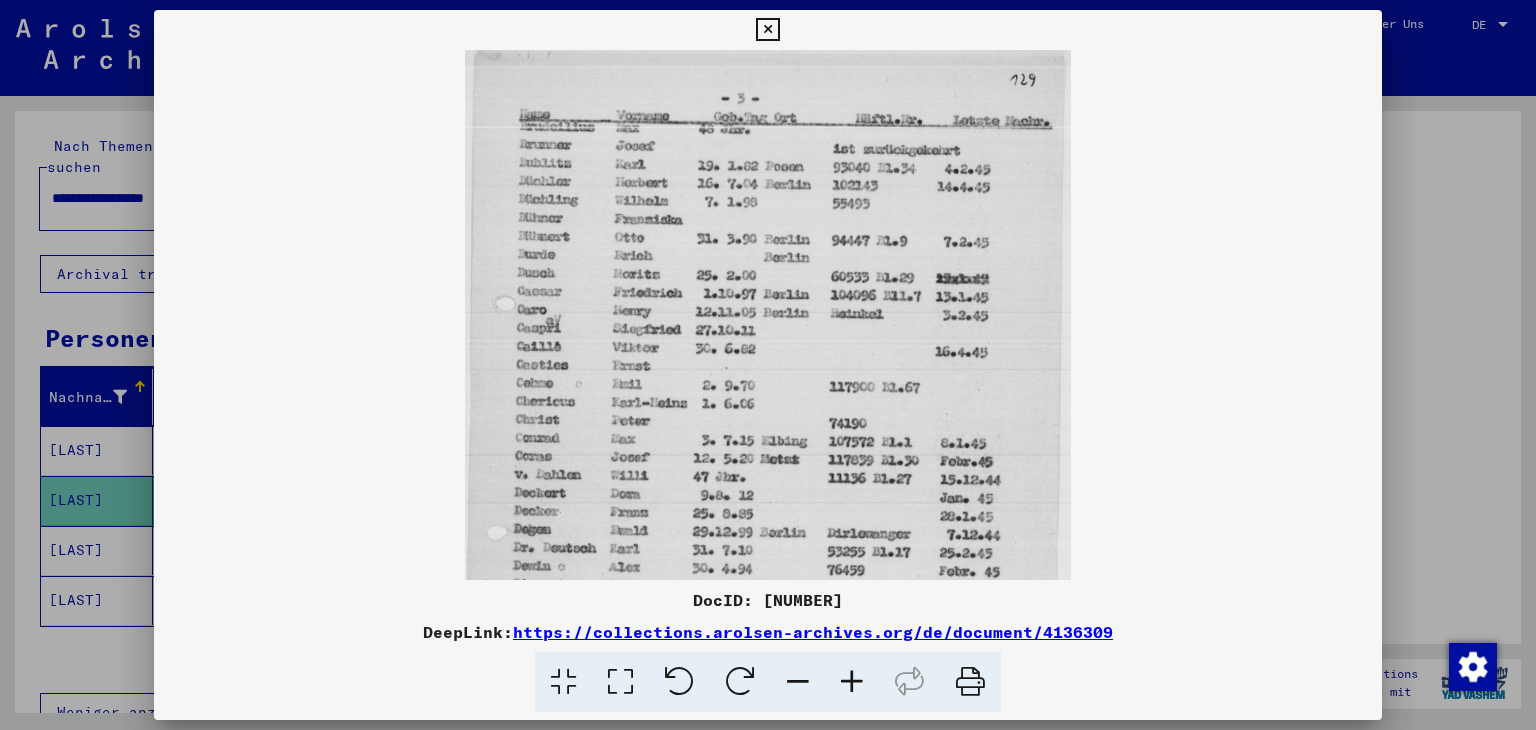 click at bounding box center [852, 682] 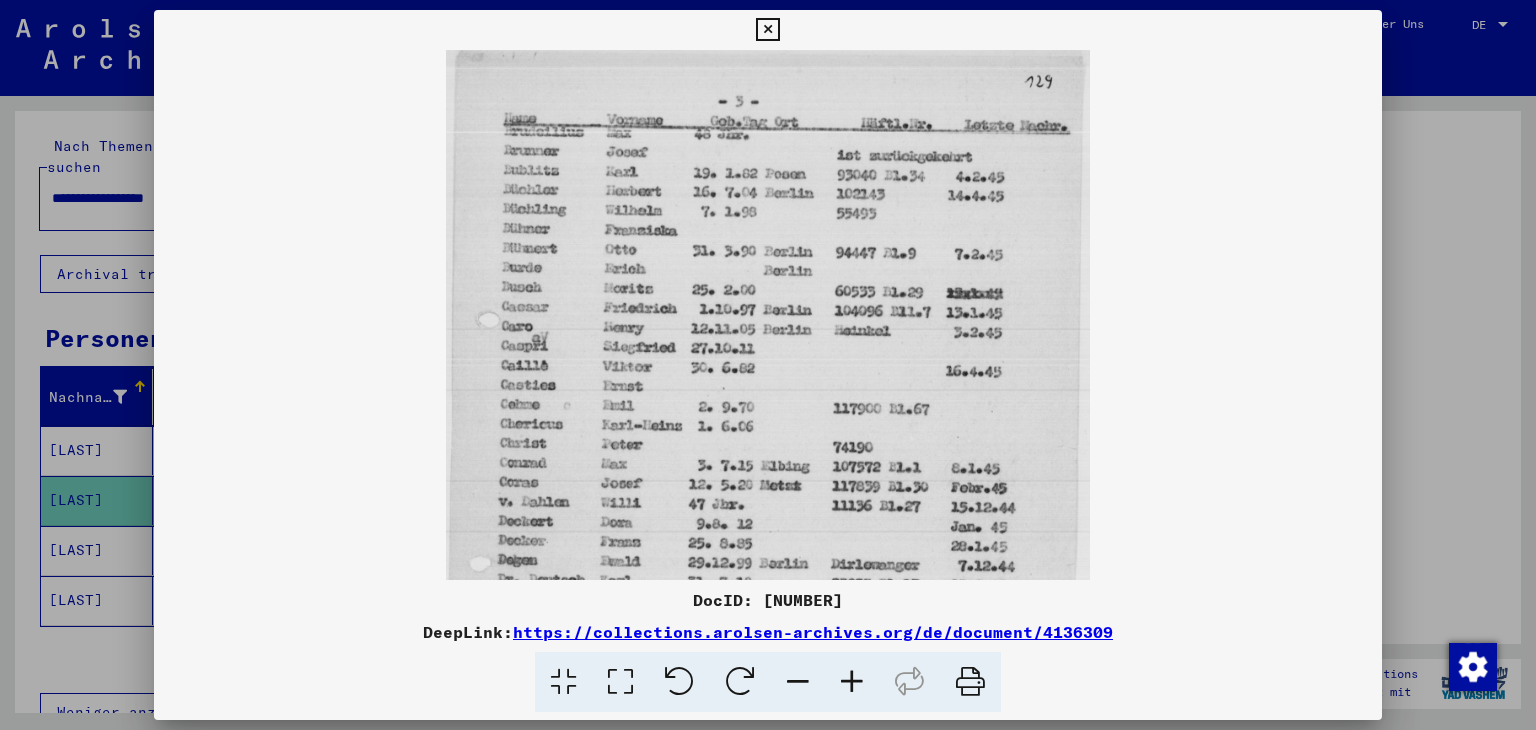 click at bounding box center [852, 682] 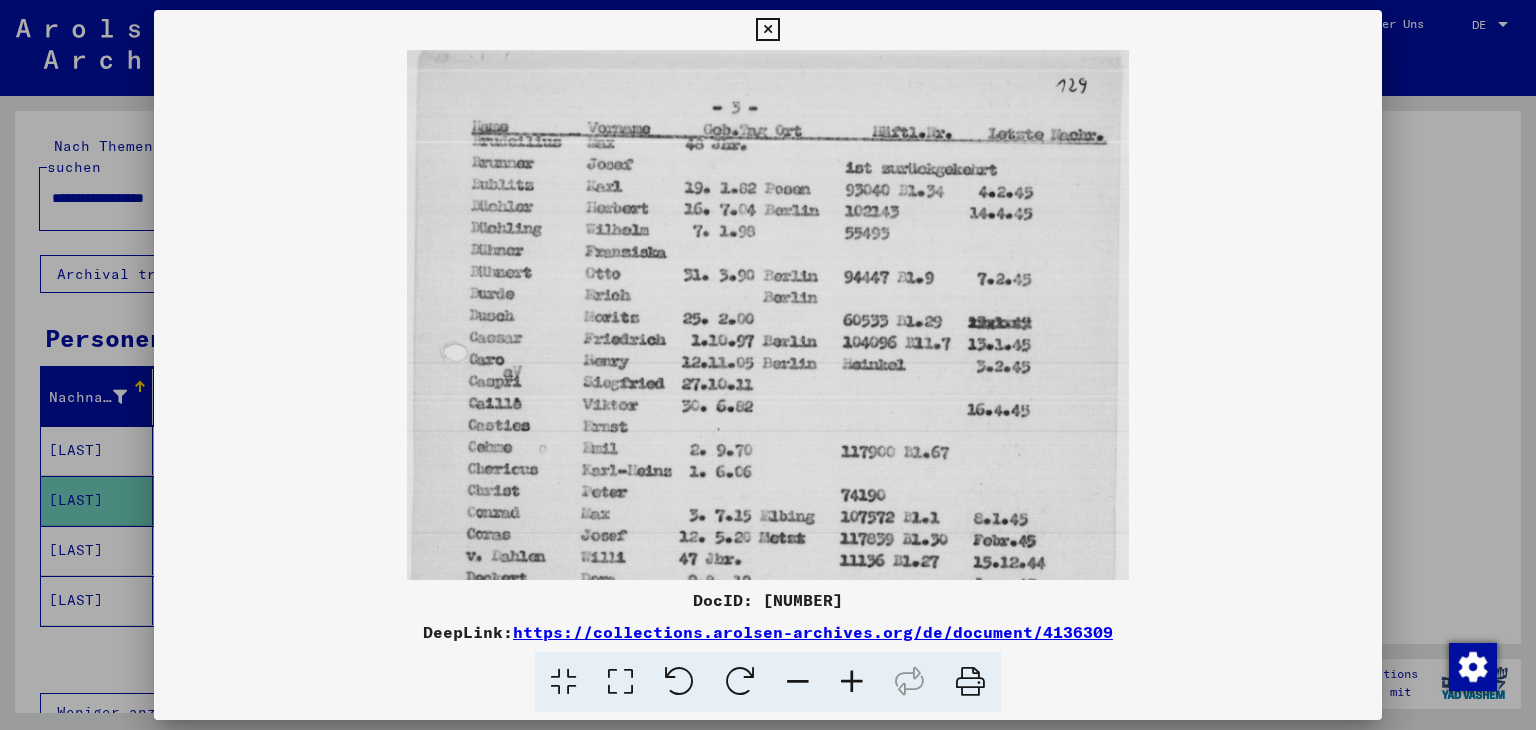 click at bounding box center [852, 682] 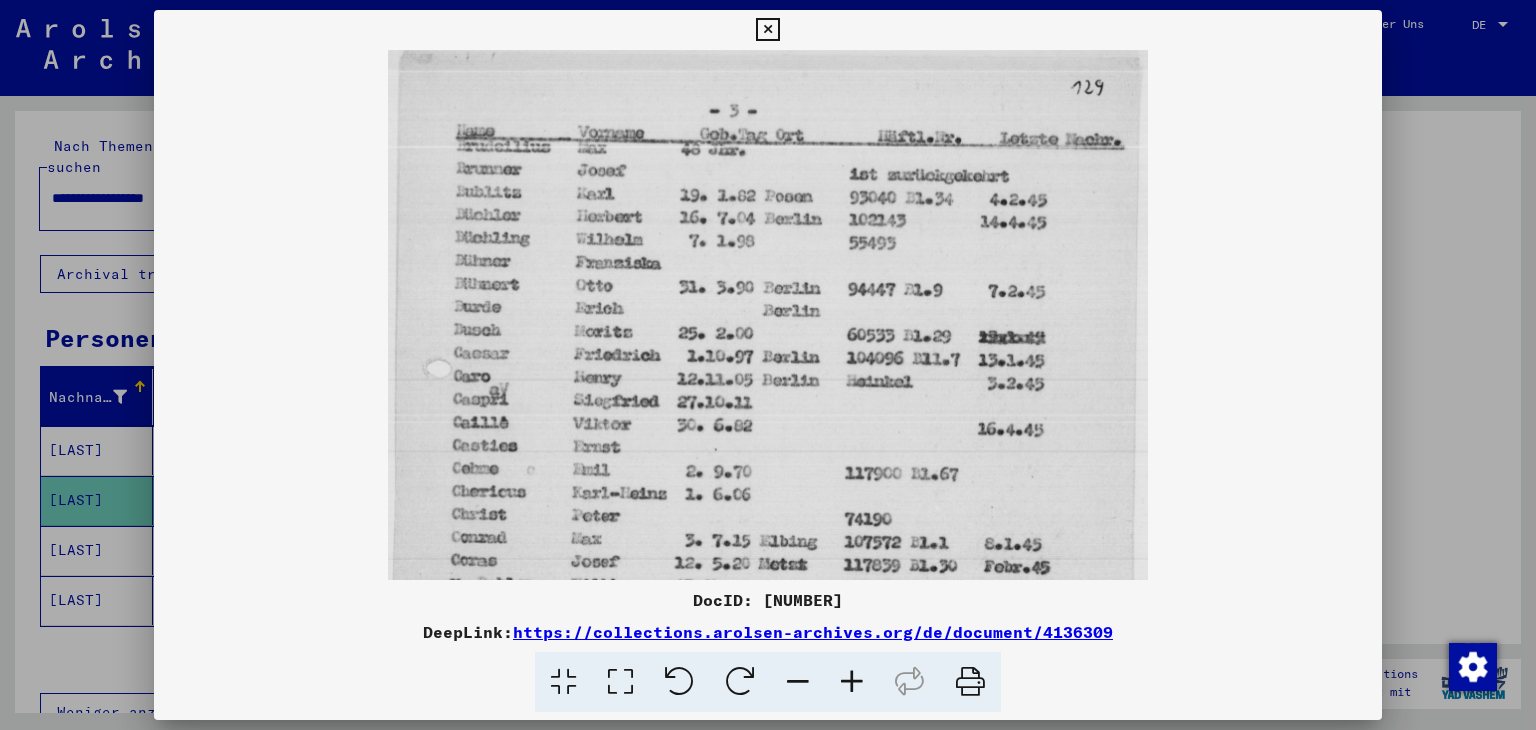 click at bounding box center (852, 682) 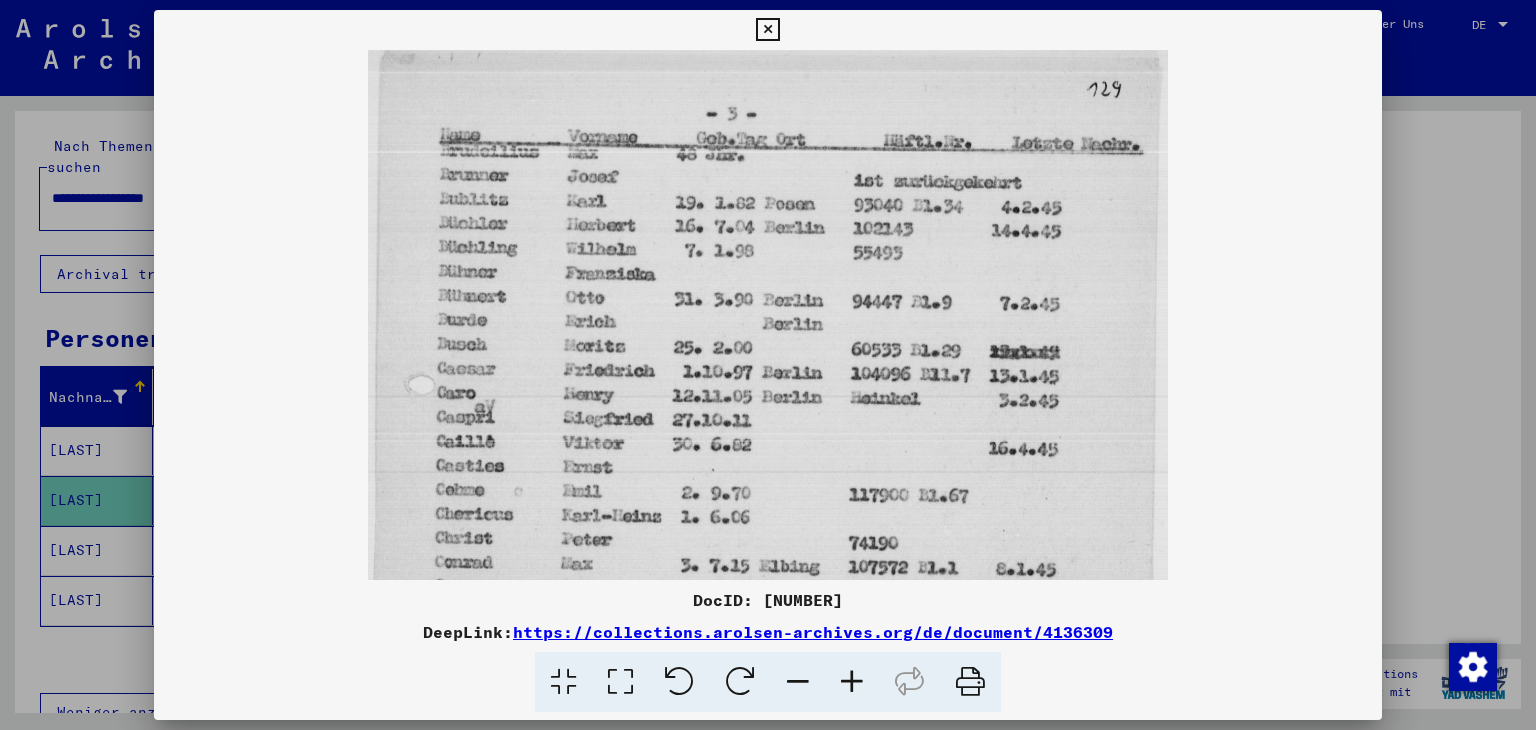 click at bounding box center [852, 682] 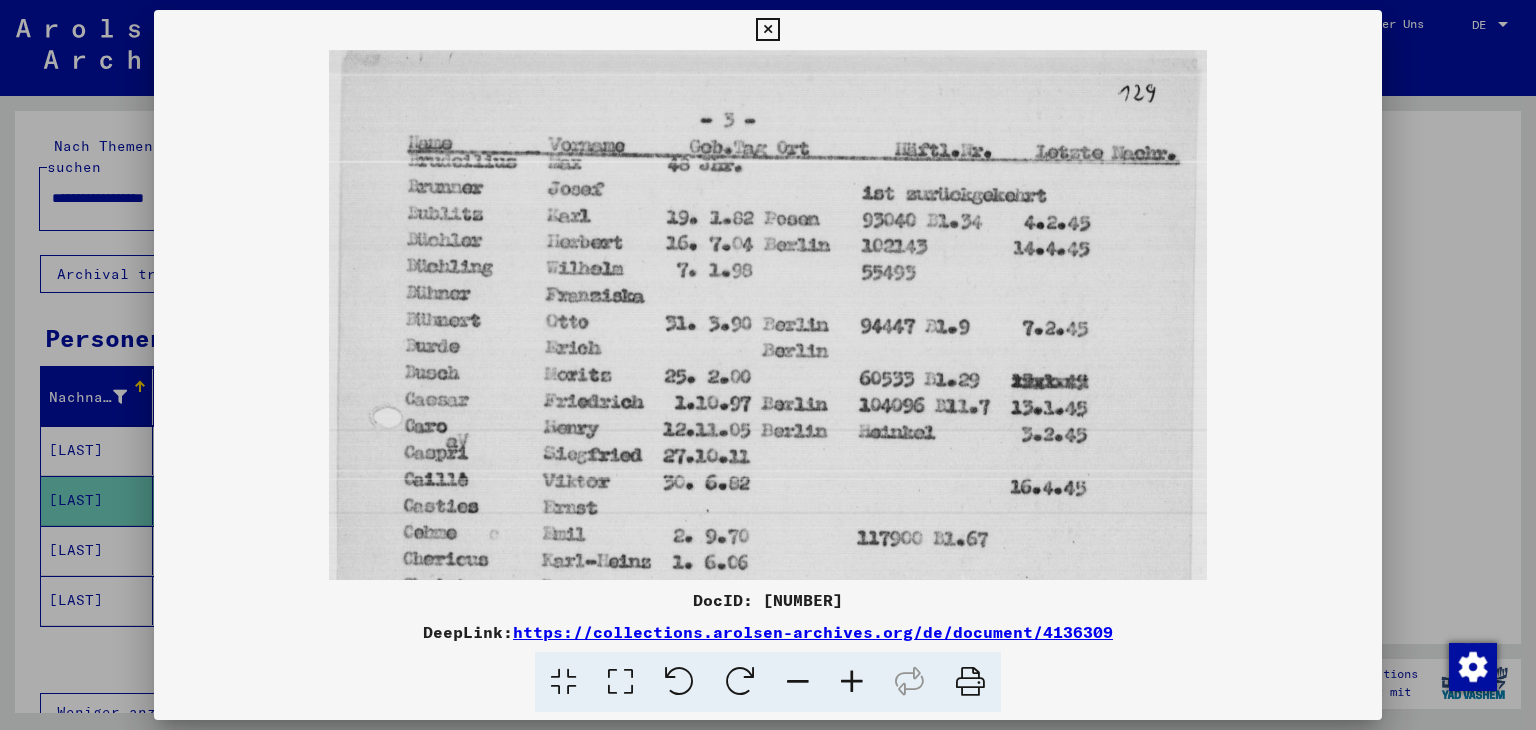 click at bounding box center (852, 682) 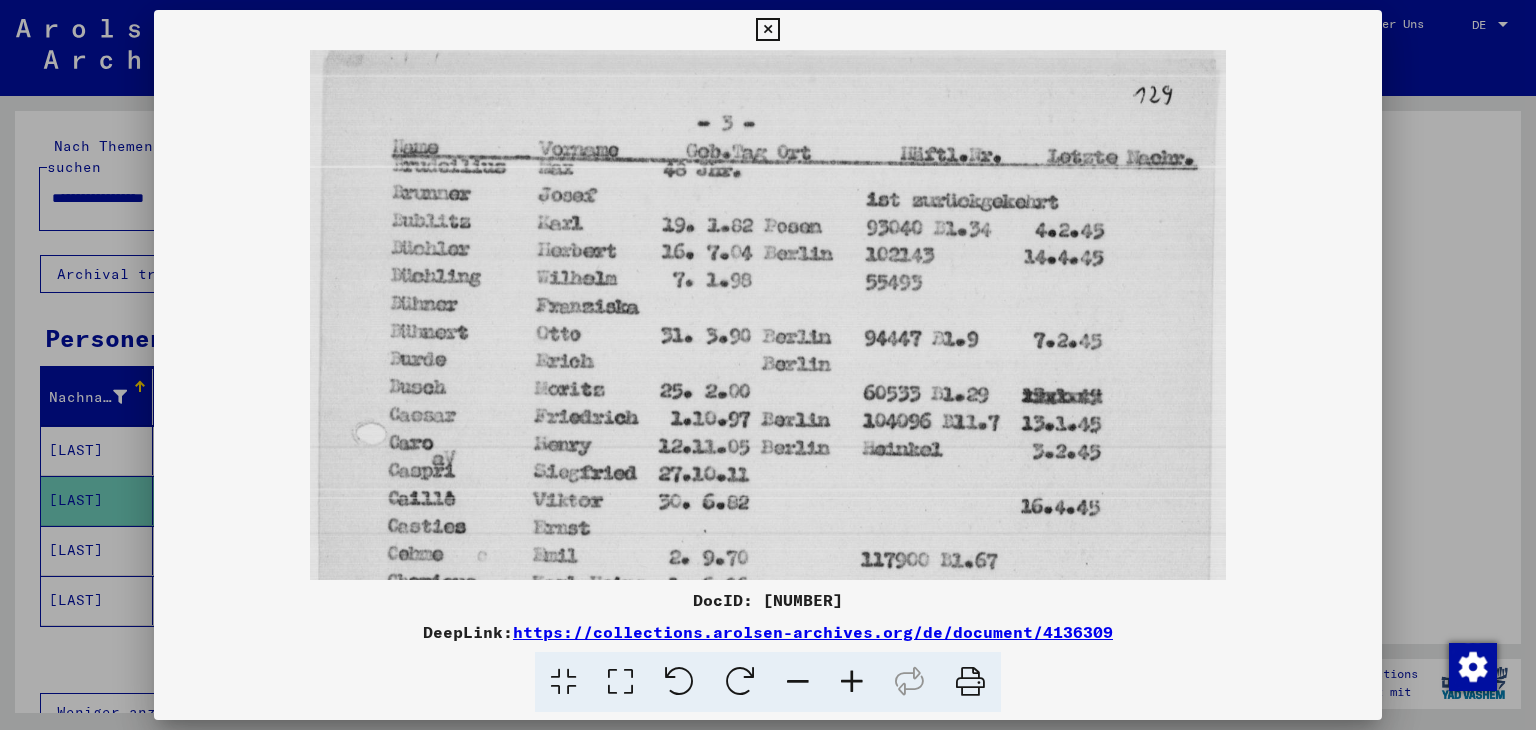 click at bounding box center (852, 682) 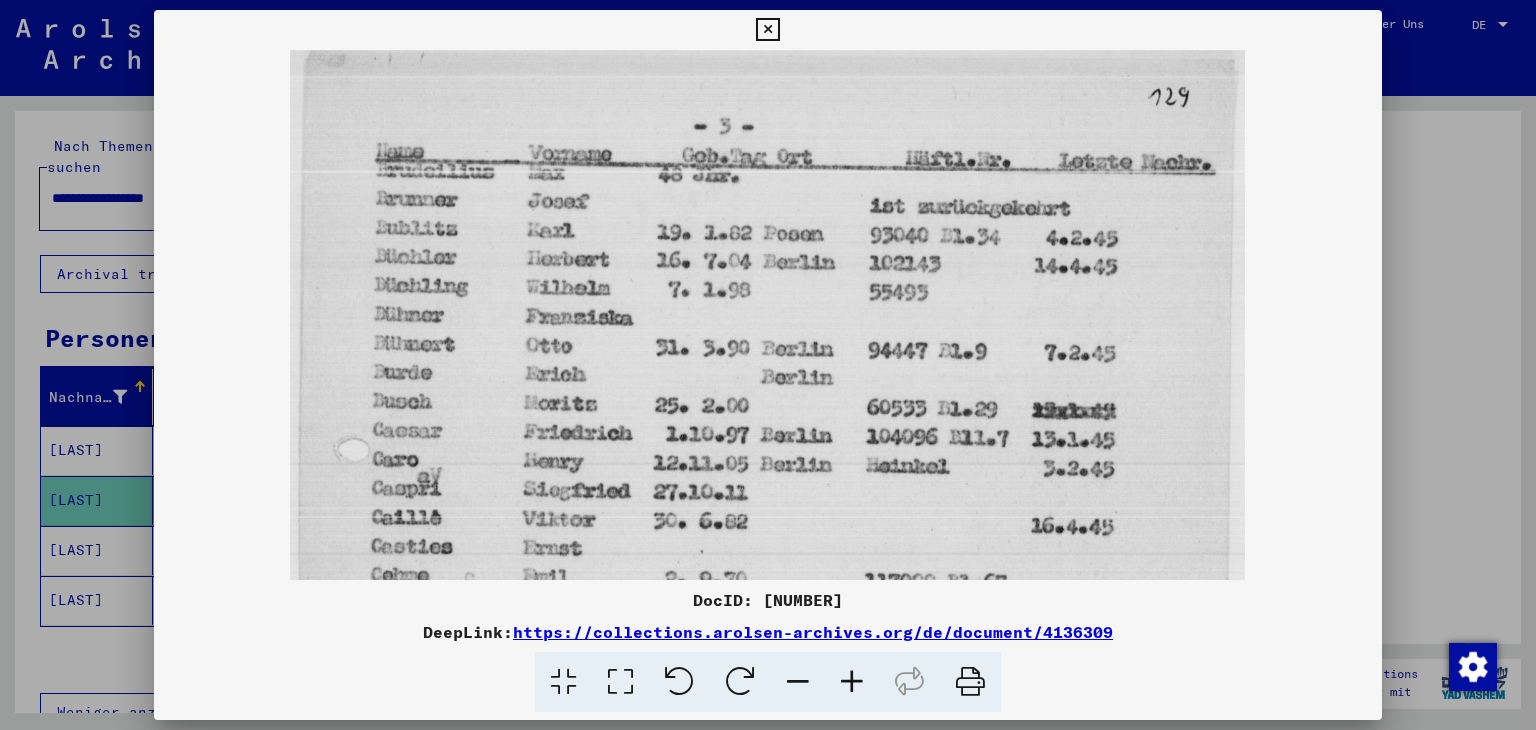 click at bounding box center [852, 682] 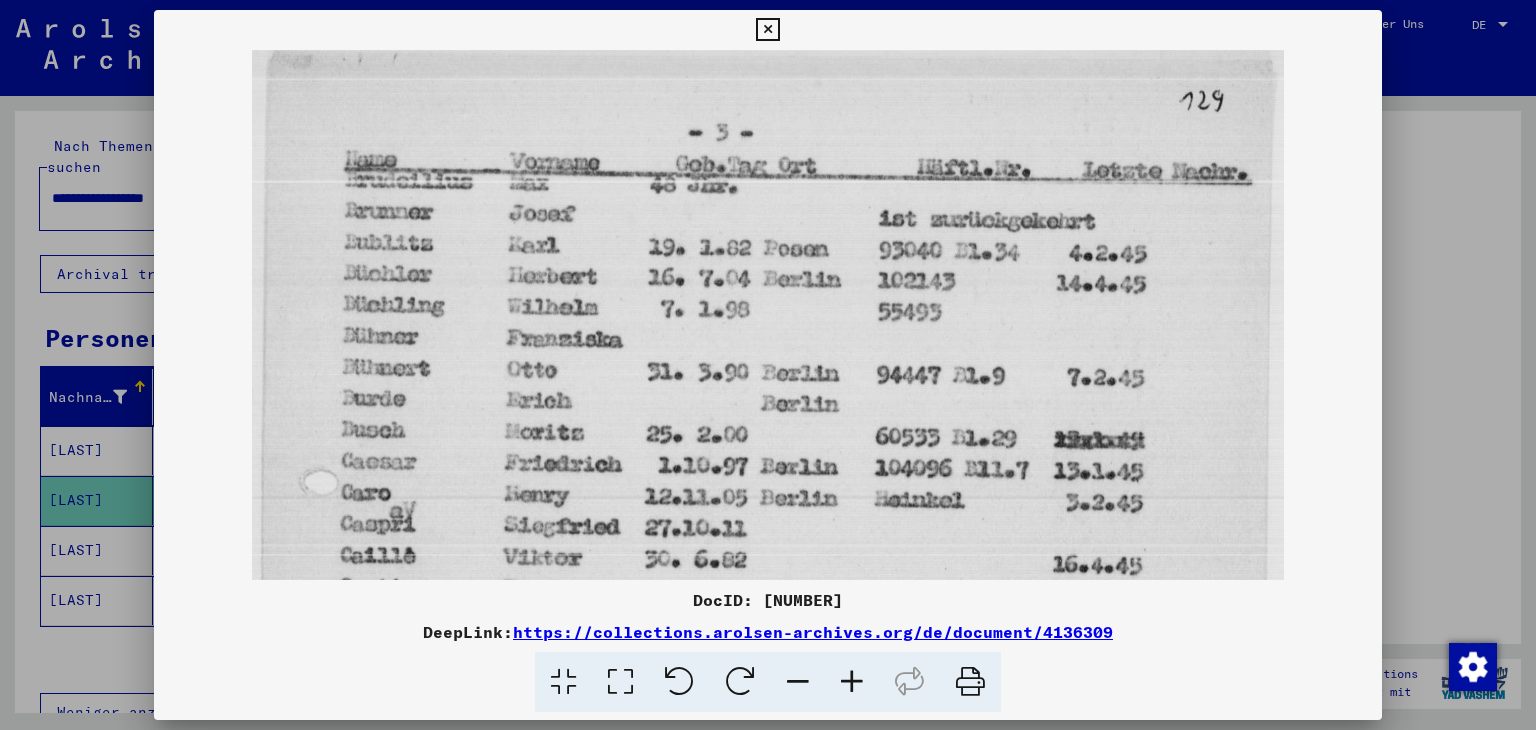 click at bounding box center [852, 682] 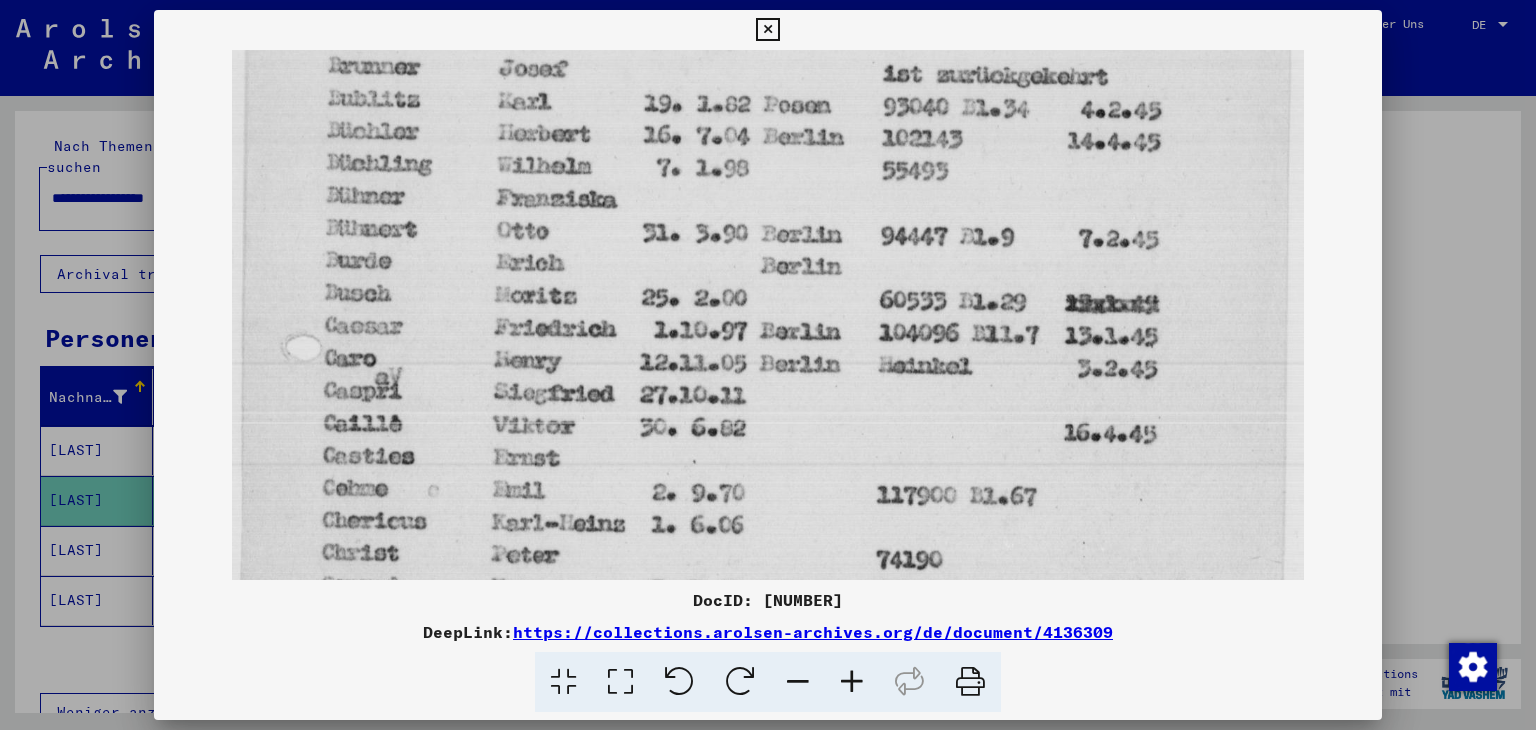 drag, startPoint x: 863, startPoint y: 451, endPoint x: 833, endPoint y: 238, distance: 215.1023 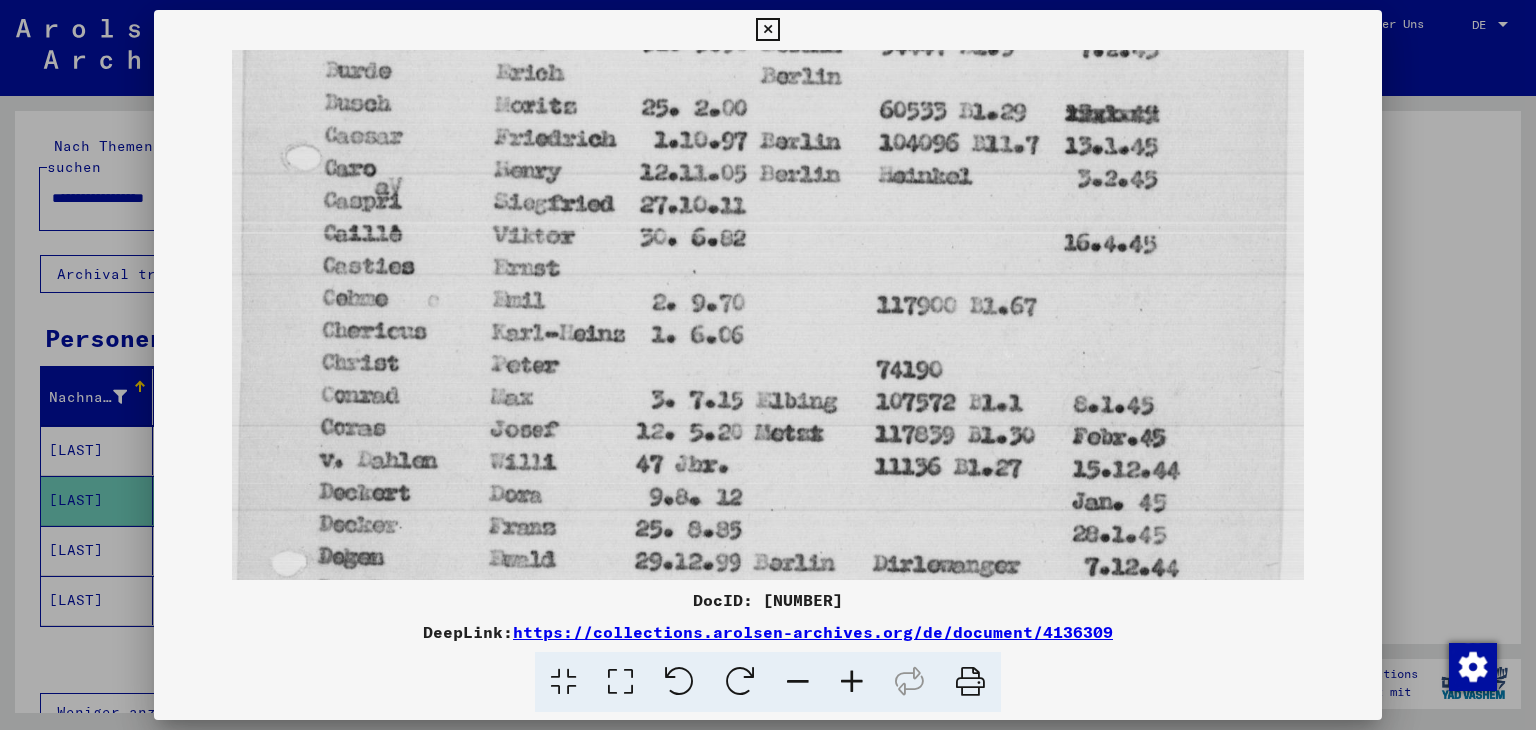 drag, startPoint x: 766, startPoint y: 417, endPoint x: 743, endPoint y: 272, distance: 146.8128 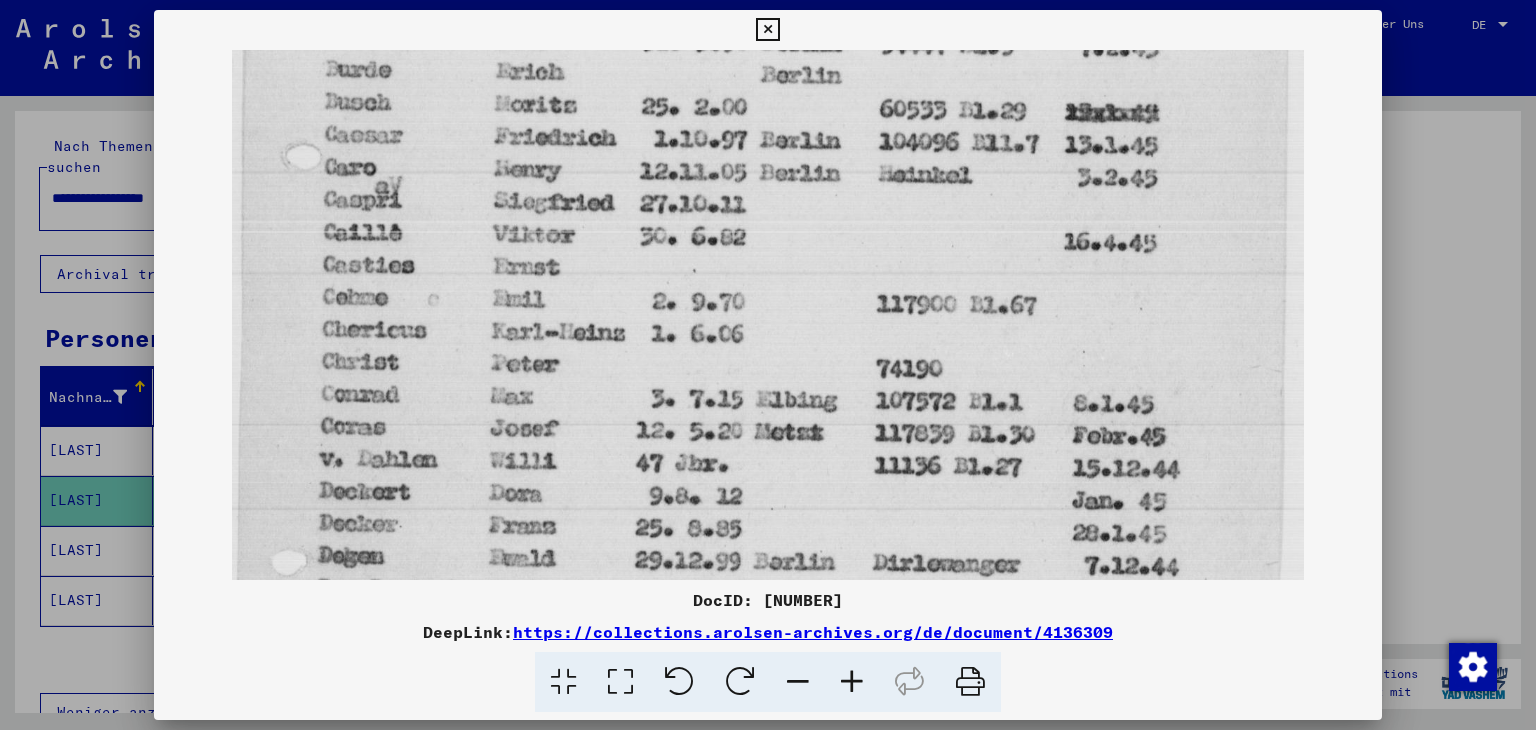 click at bounding box center (767, 398) 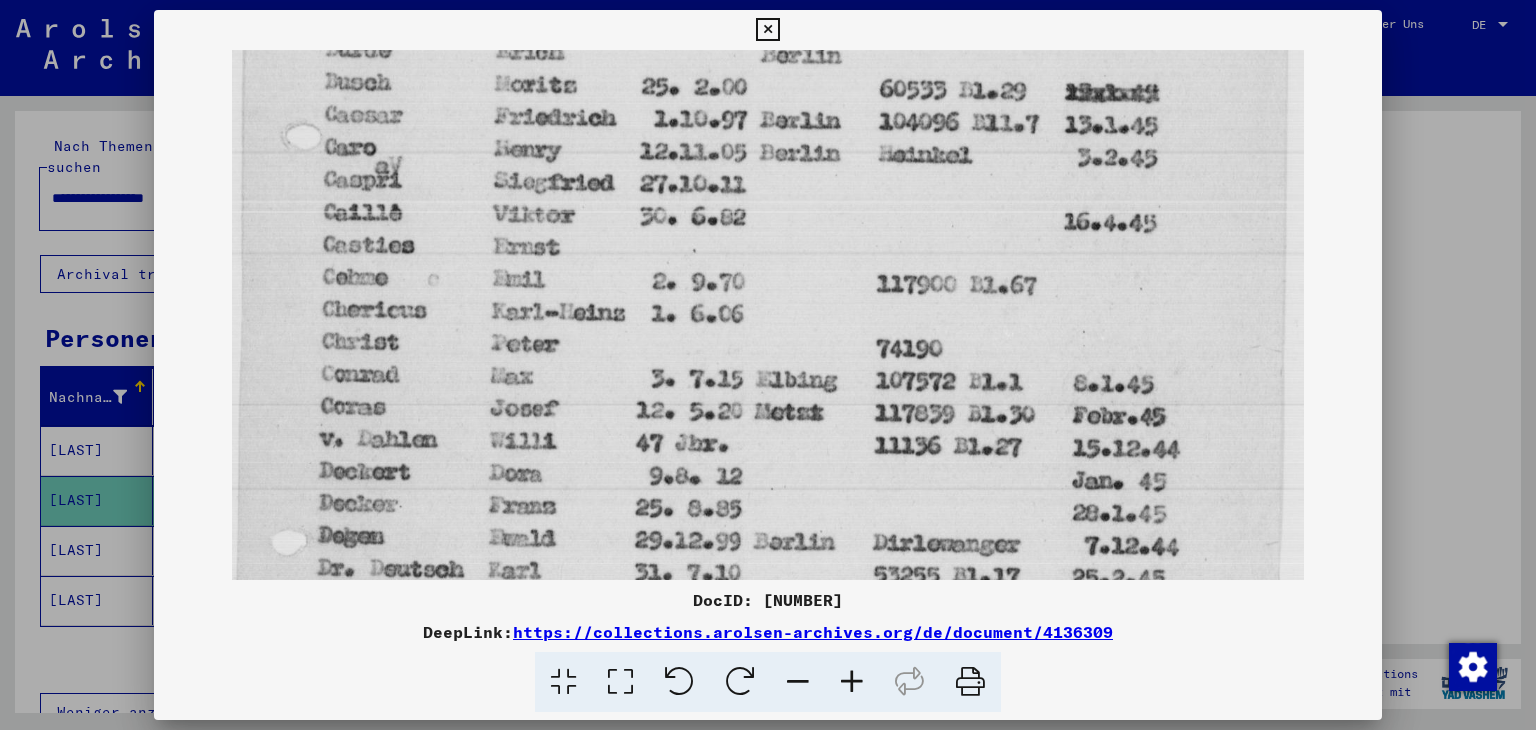 drag, startPoint x: 654, startPoint y: 367, endPoint x: 648, endPoint y: 303, distance: 64.28063 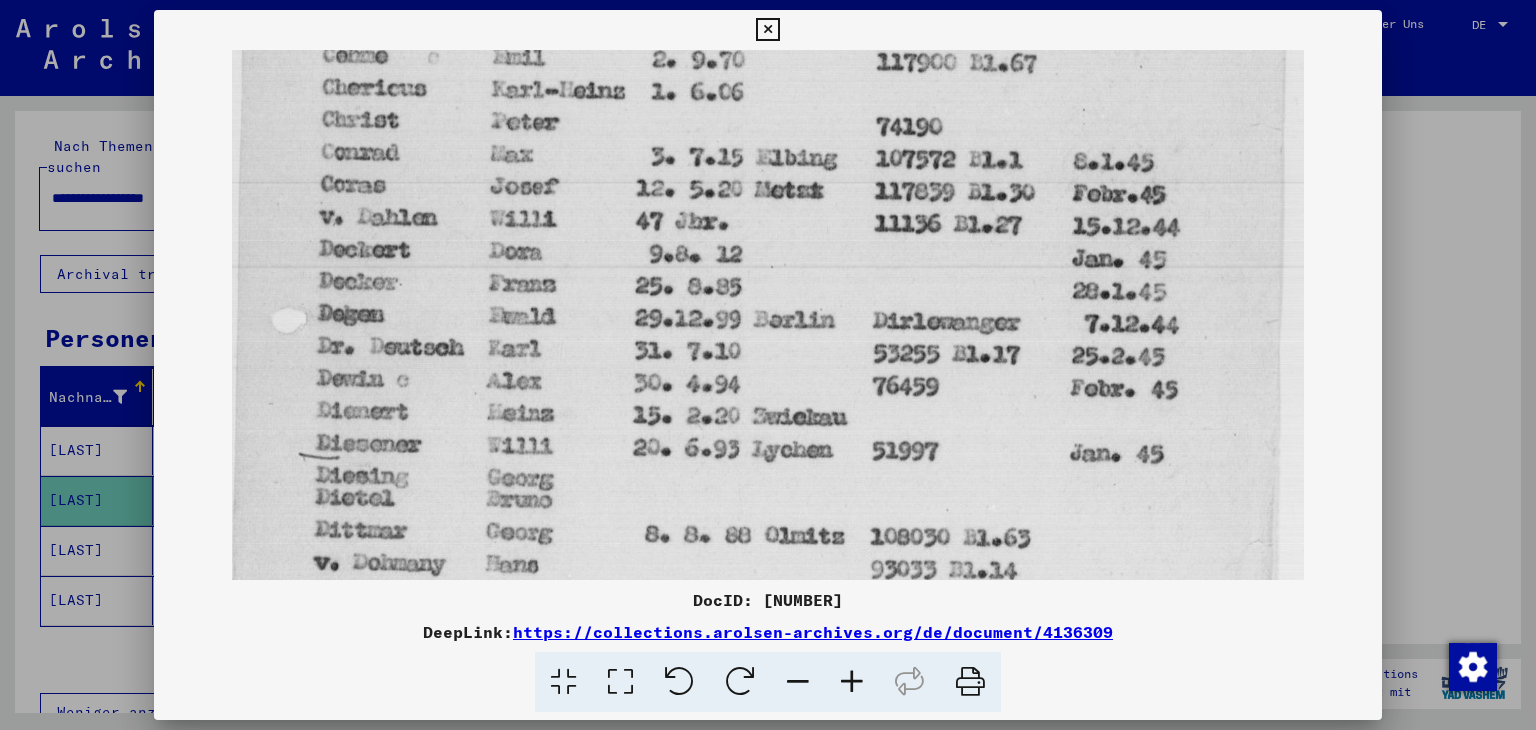 drag, startPoint x: 365, startPoint y: 537, endPoint x: 345, endPoint y: 418, distance: 120.66897 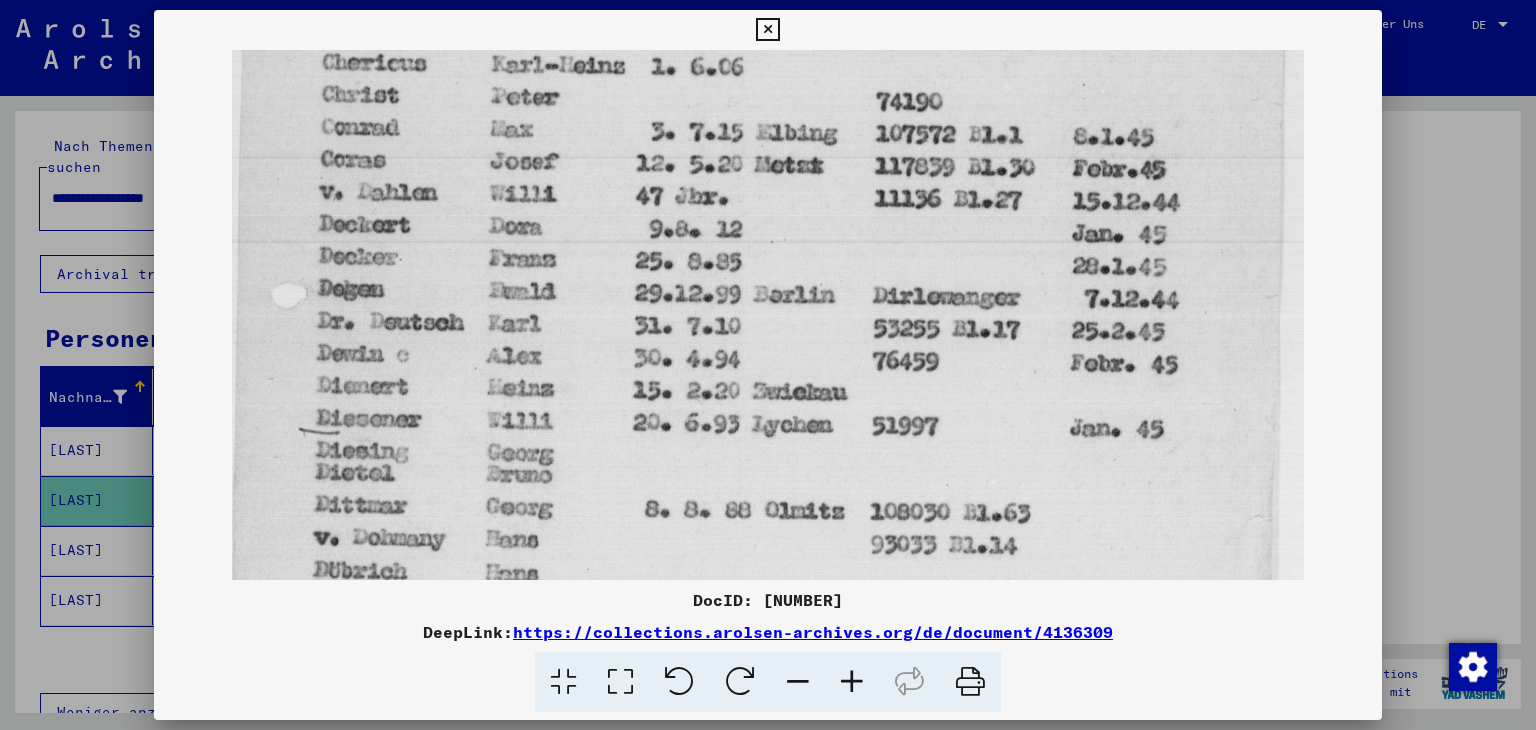 click at bounding box center (767, 131) 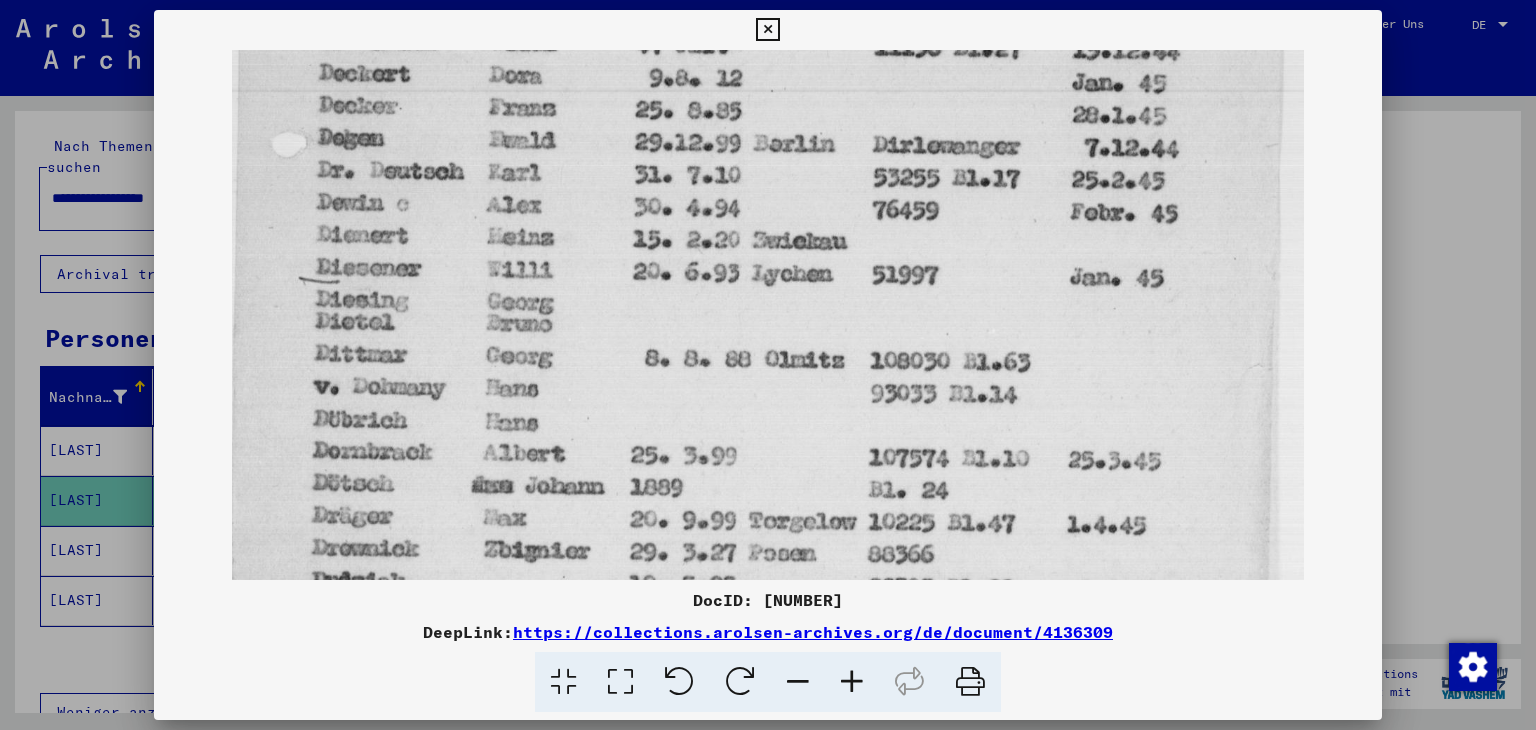 drag, startPoint x: 1223, startPoint y: 498, endPoint x: 1196, endPoint y: 348, distance: 152.41063 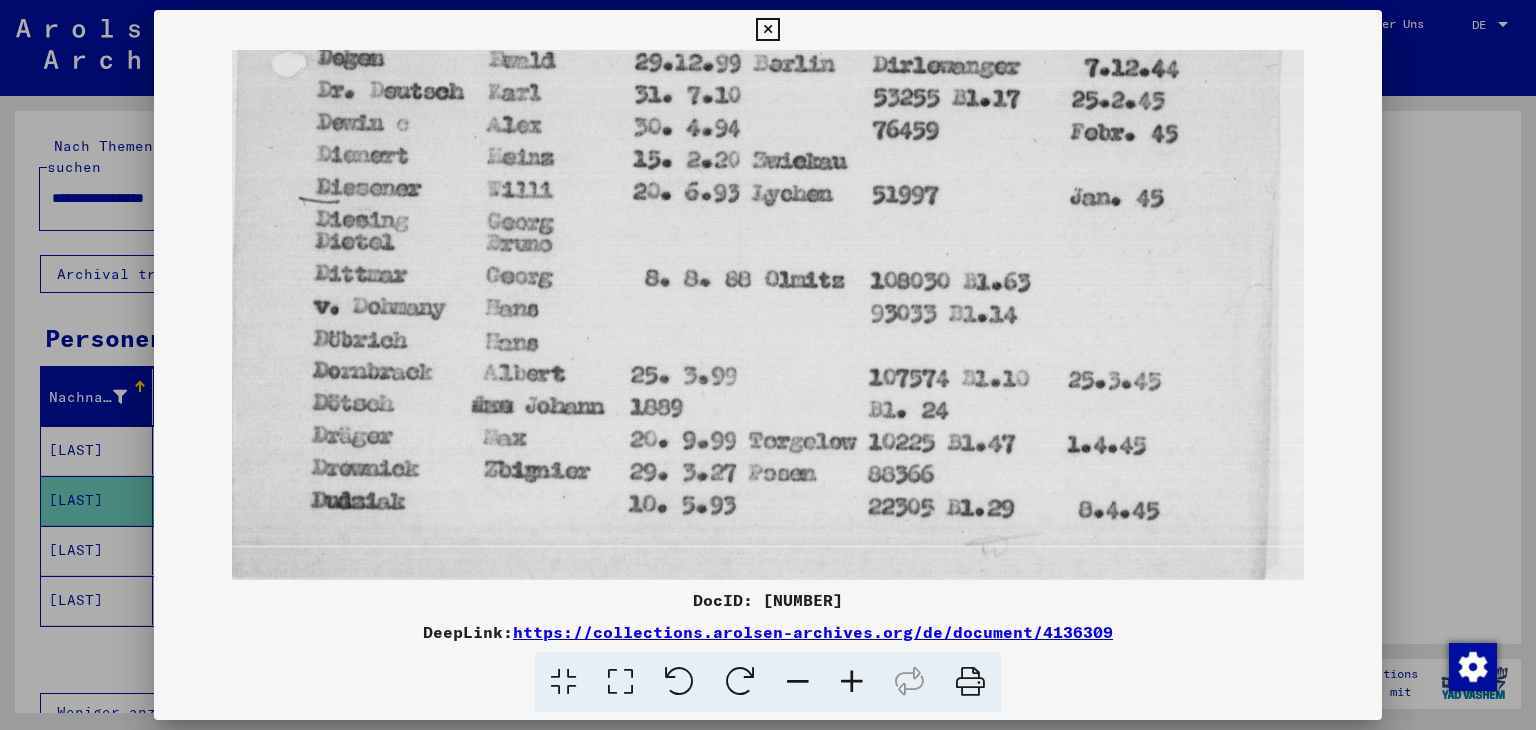 scroll, scrollTop: 849, scrollLeft: 0, axis: vertical 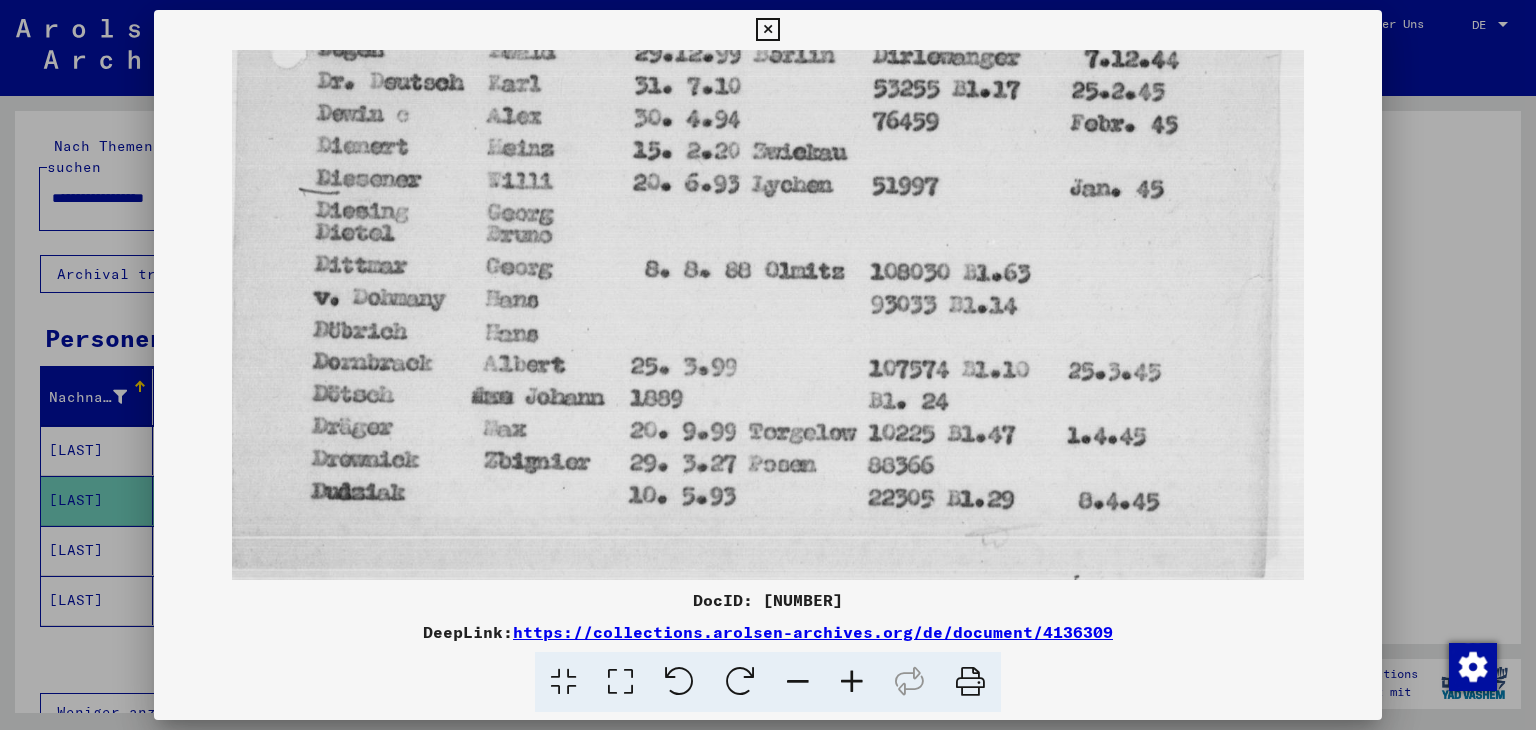 drag, startPoint x: 1206, startPoint y: 465, endPoint x: 1168, endPoint y: 319, distance: 150.86418 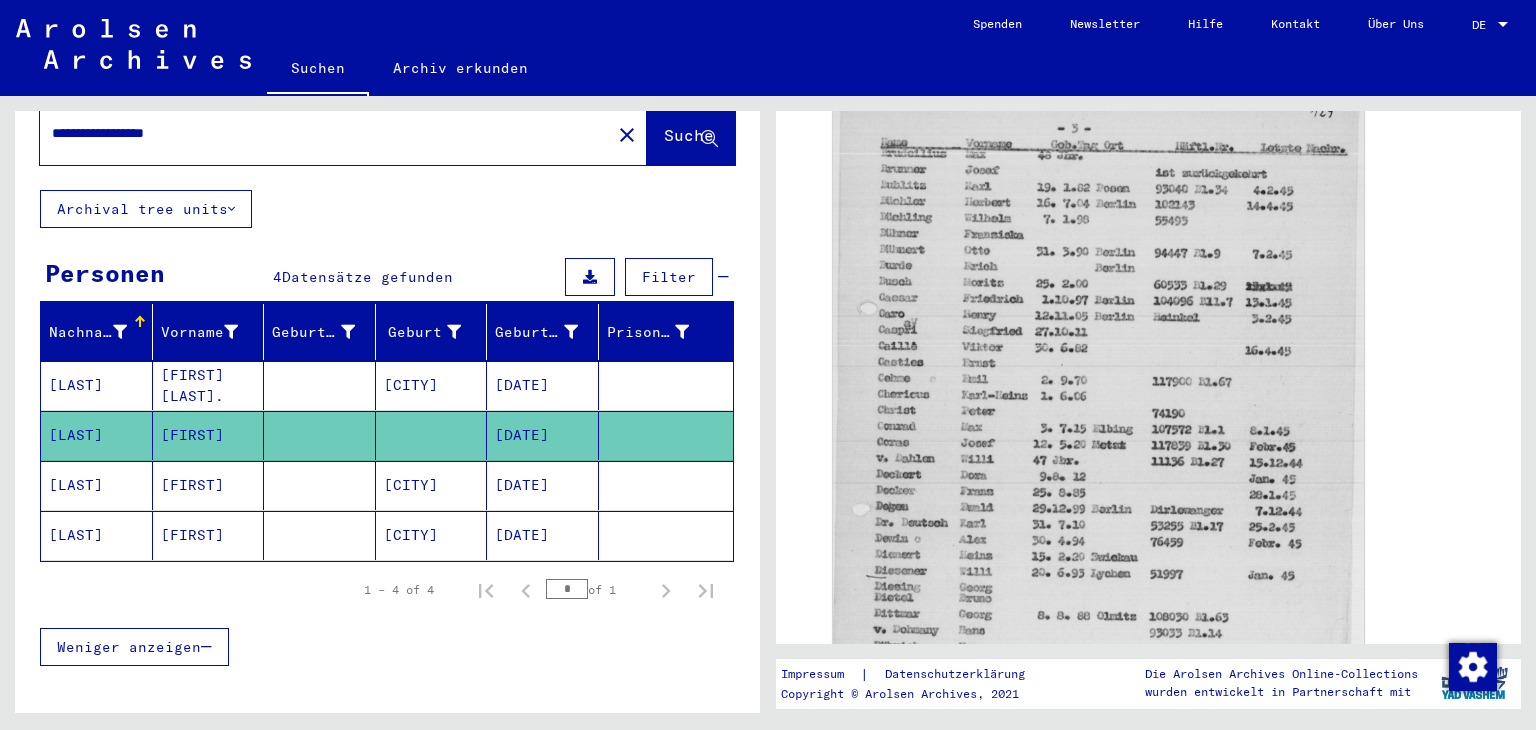 scroll, scrollTop: 100, scrollLeft: 0, axis: vertical 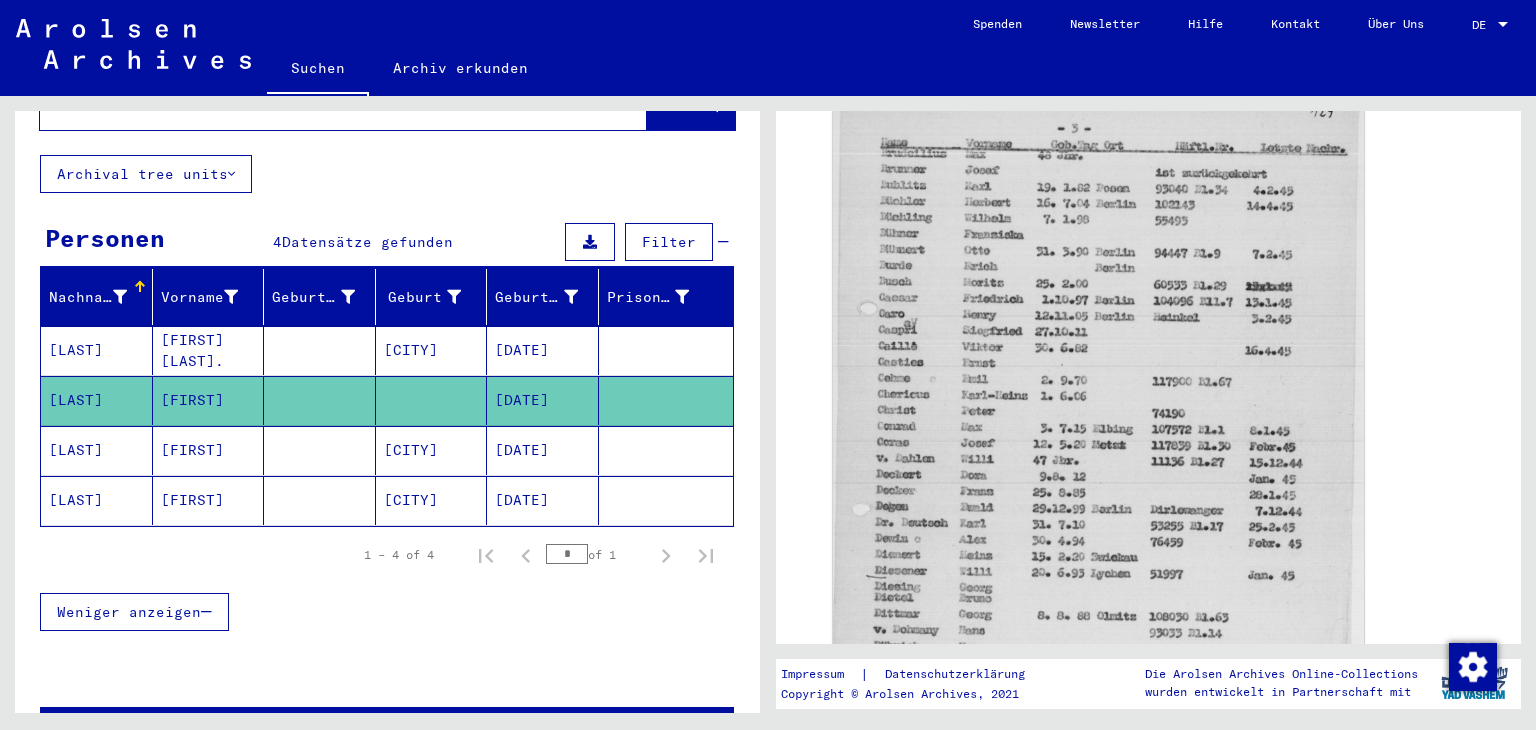 click at bounding box center [666, 500] 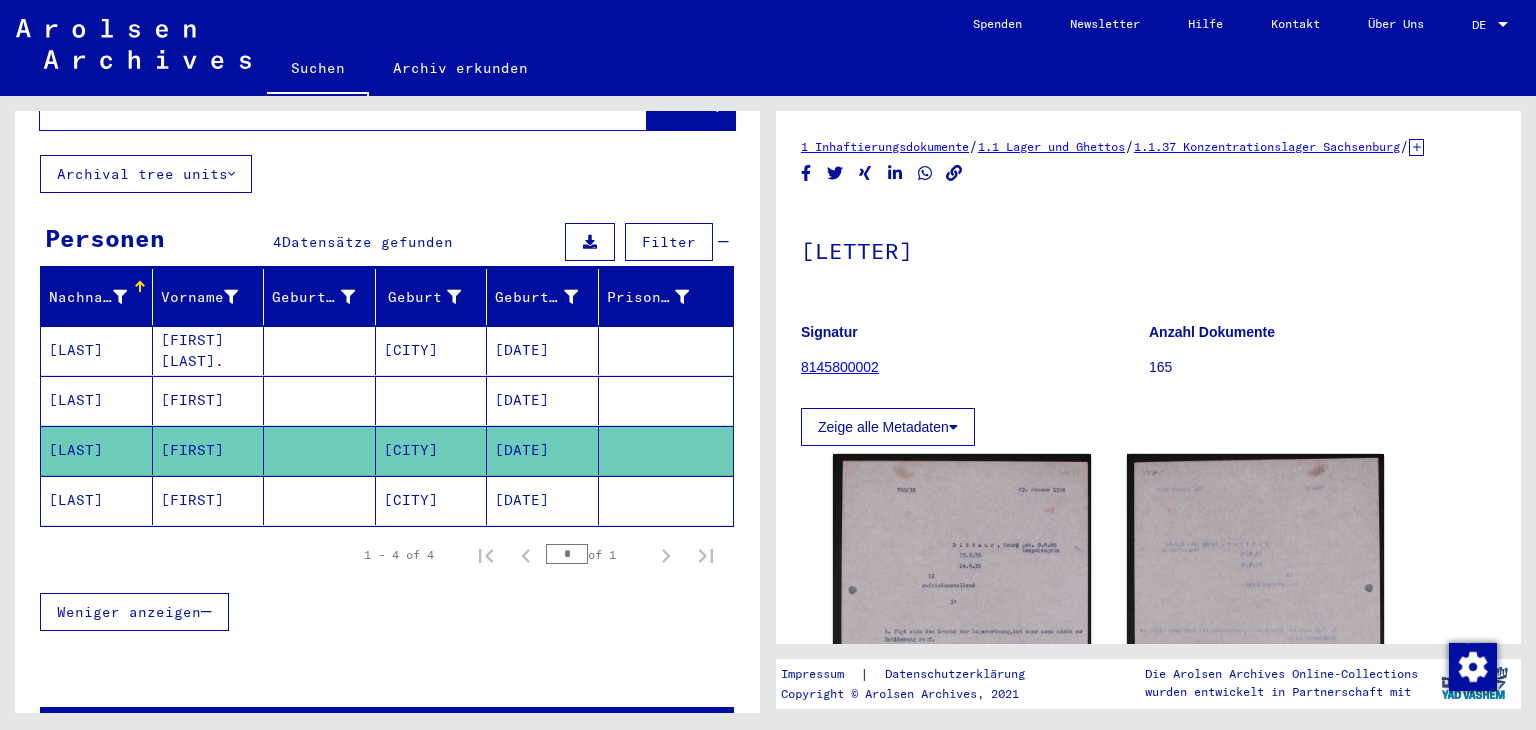 scroll, scrollTop: 0, scrollLeft: 0, axis: both 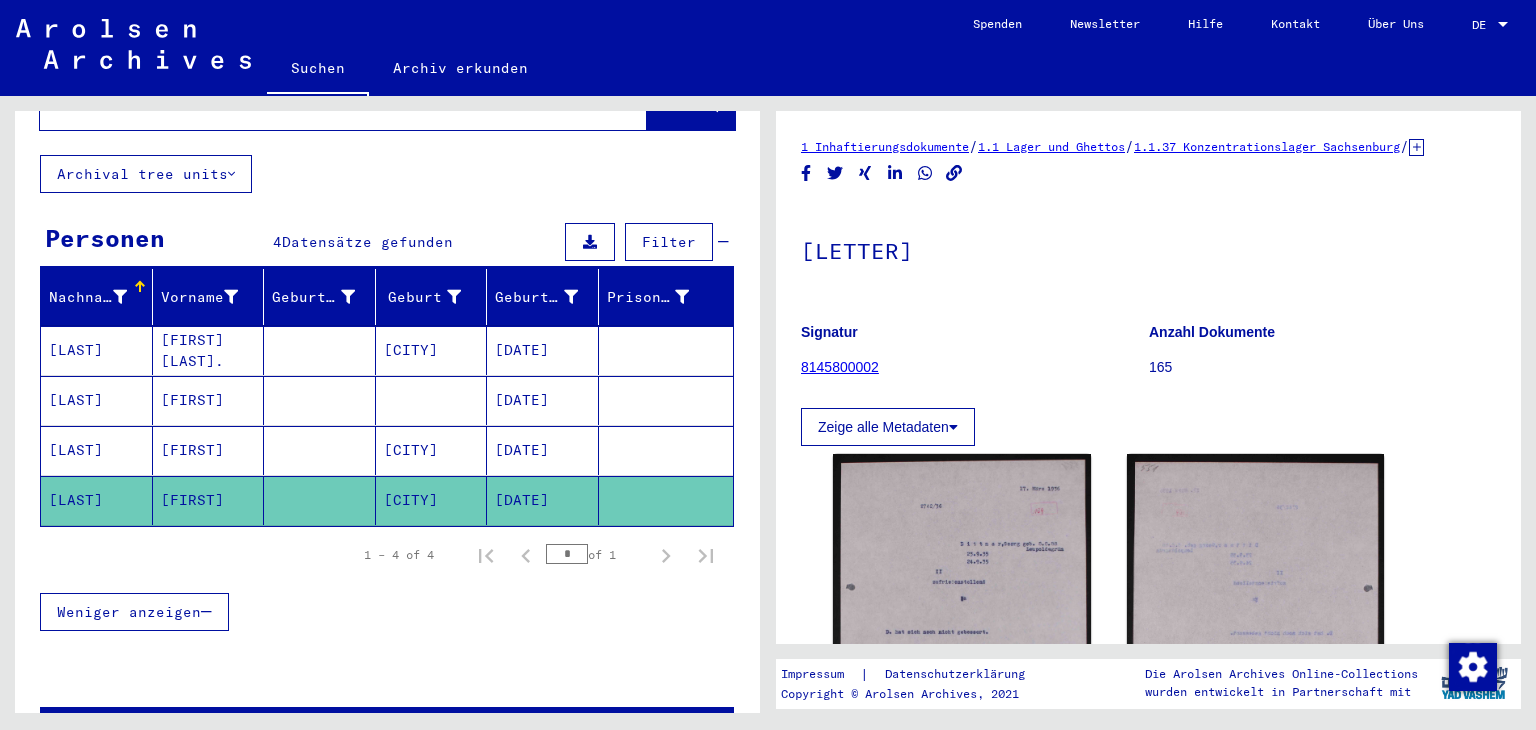 click at bounding box center [666, 400] 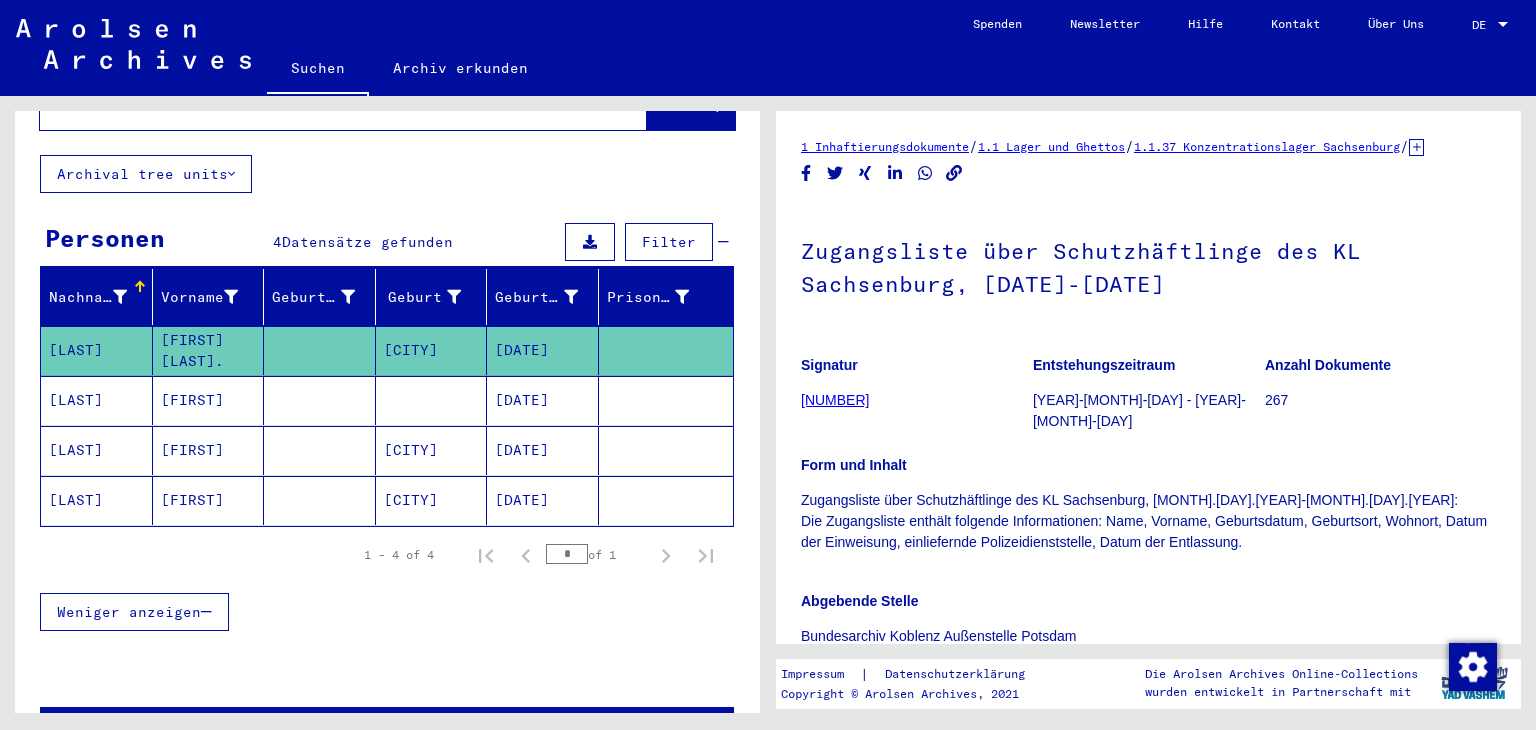 scroll, scrollTop: 0, scrollLeft: 0, axis: both 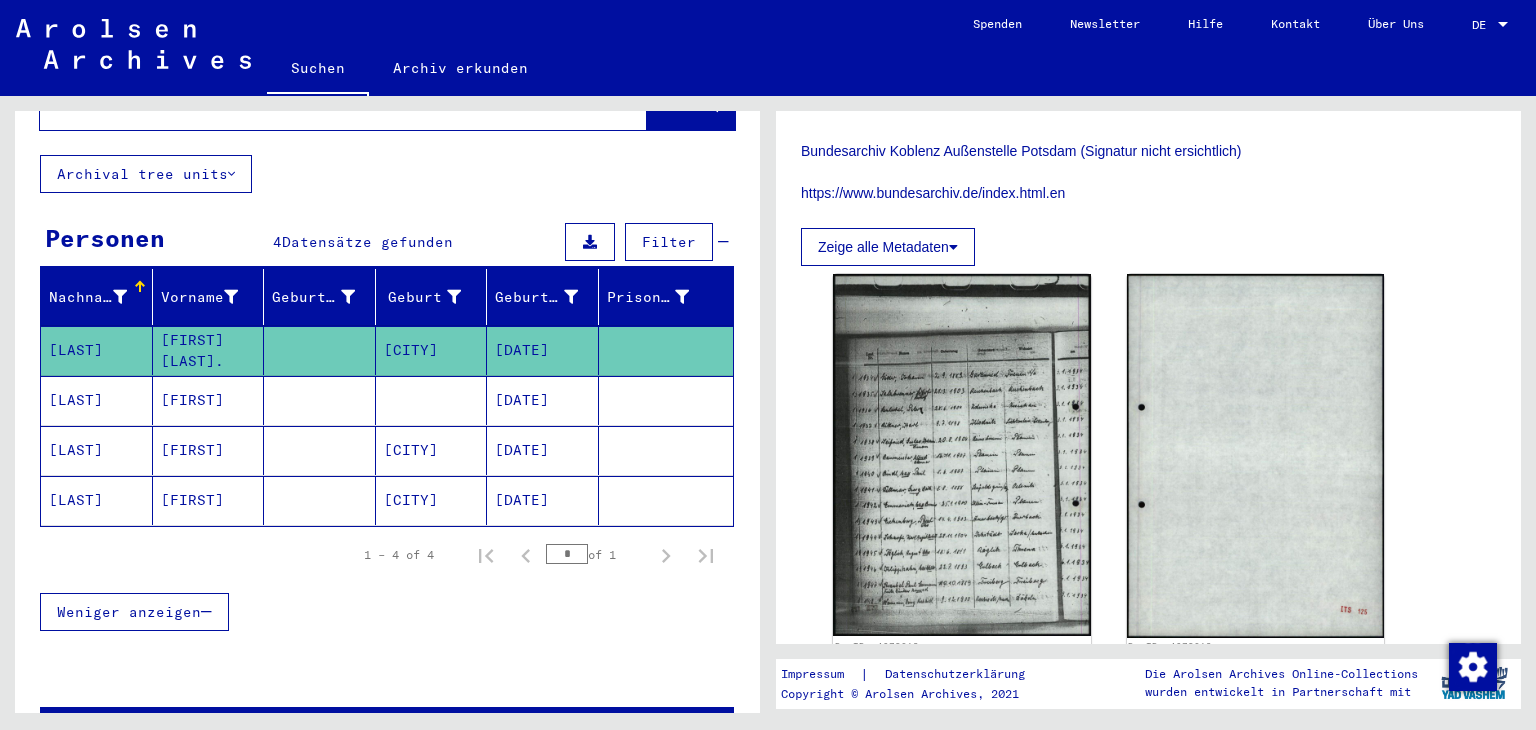 click on "Bundesarchiv Koblenz Außenstelle Potsdam (Signatur nicht ersichtlich) https://www.bundesarchiv.de/index.html.en" 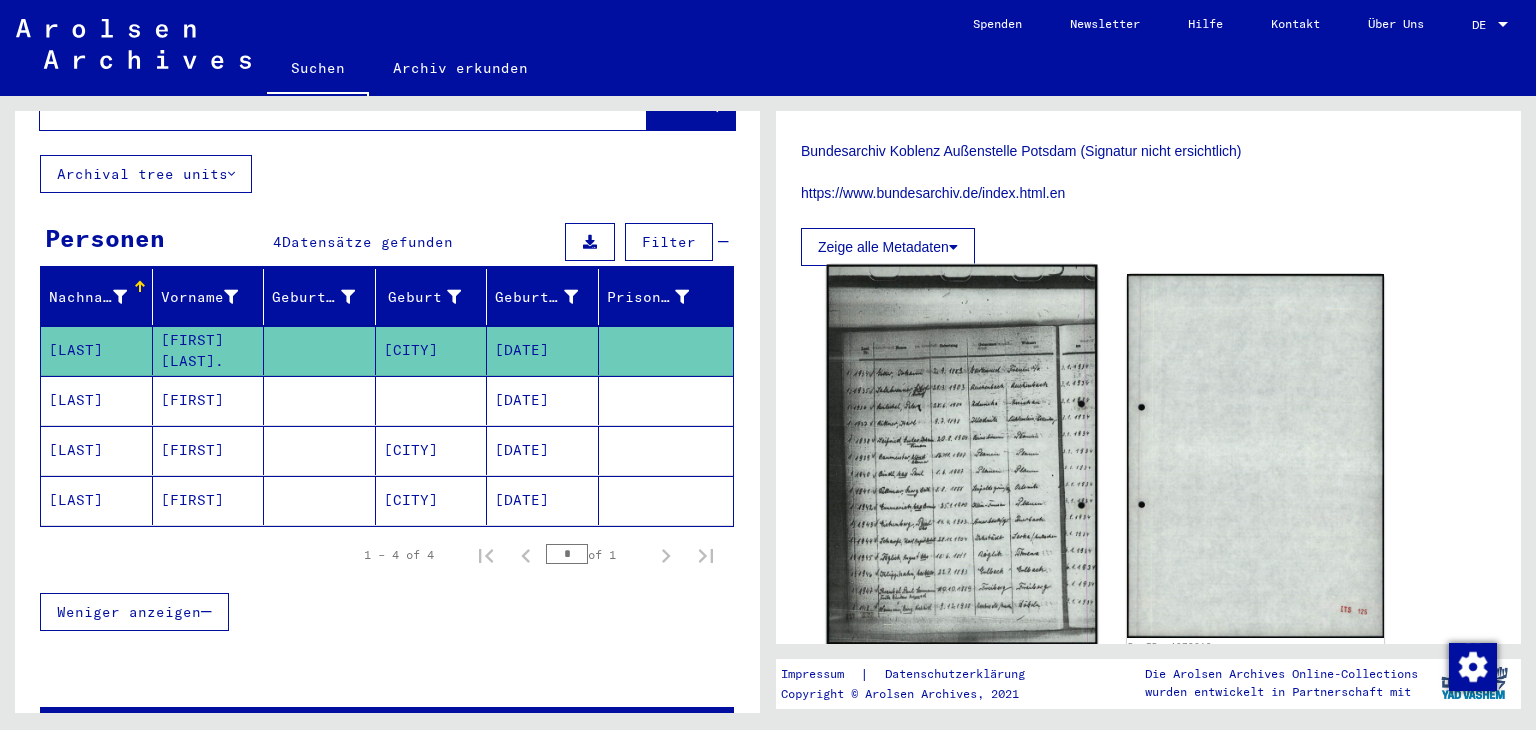 click 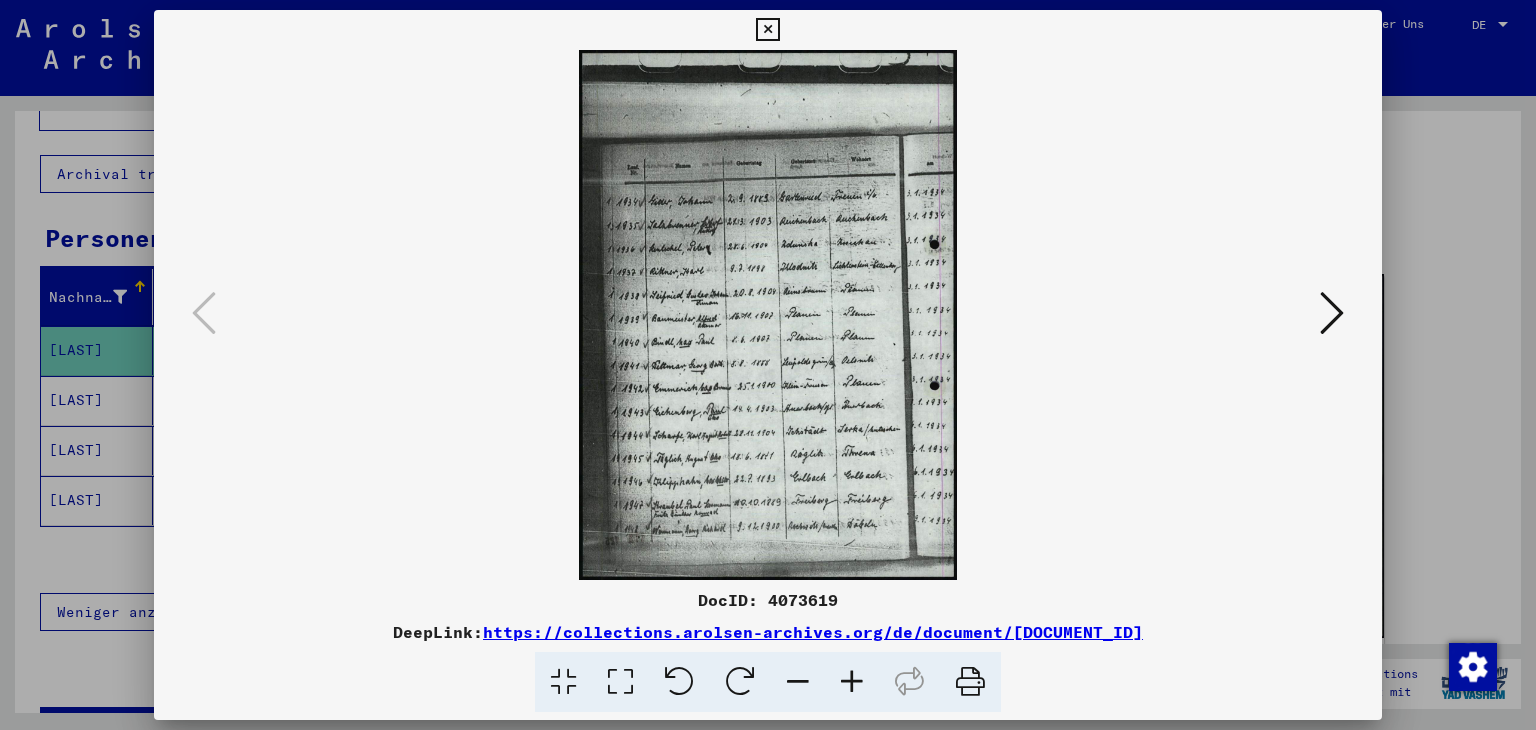 click at bounding box center [852, 682] 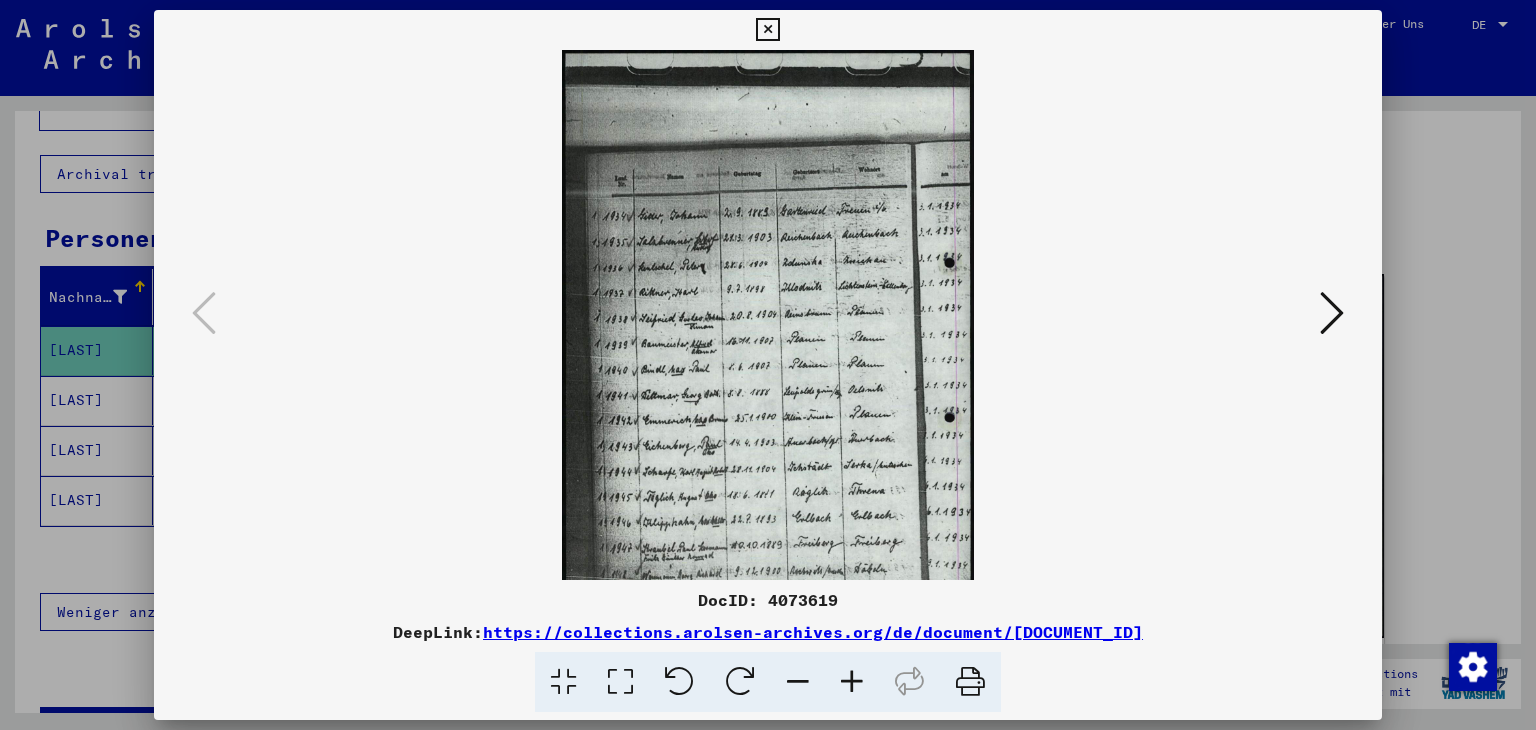click at bounding box center (852, 682) 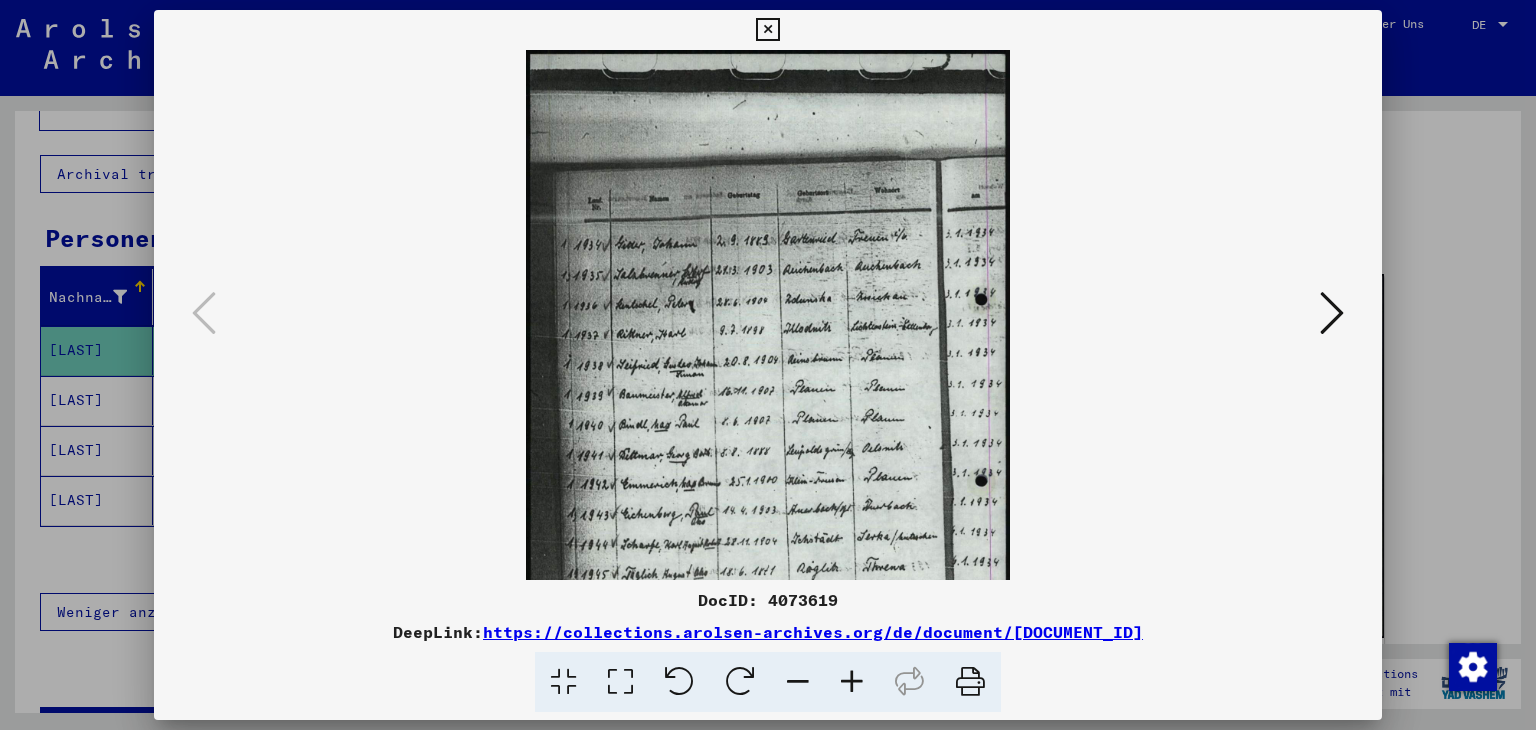 click at bounding box center [852, 682] 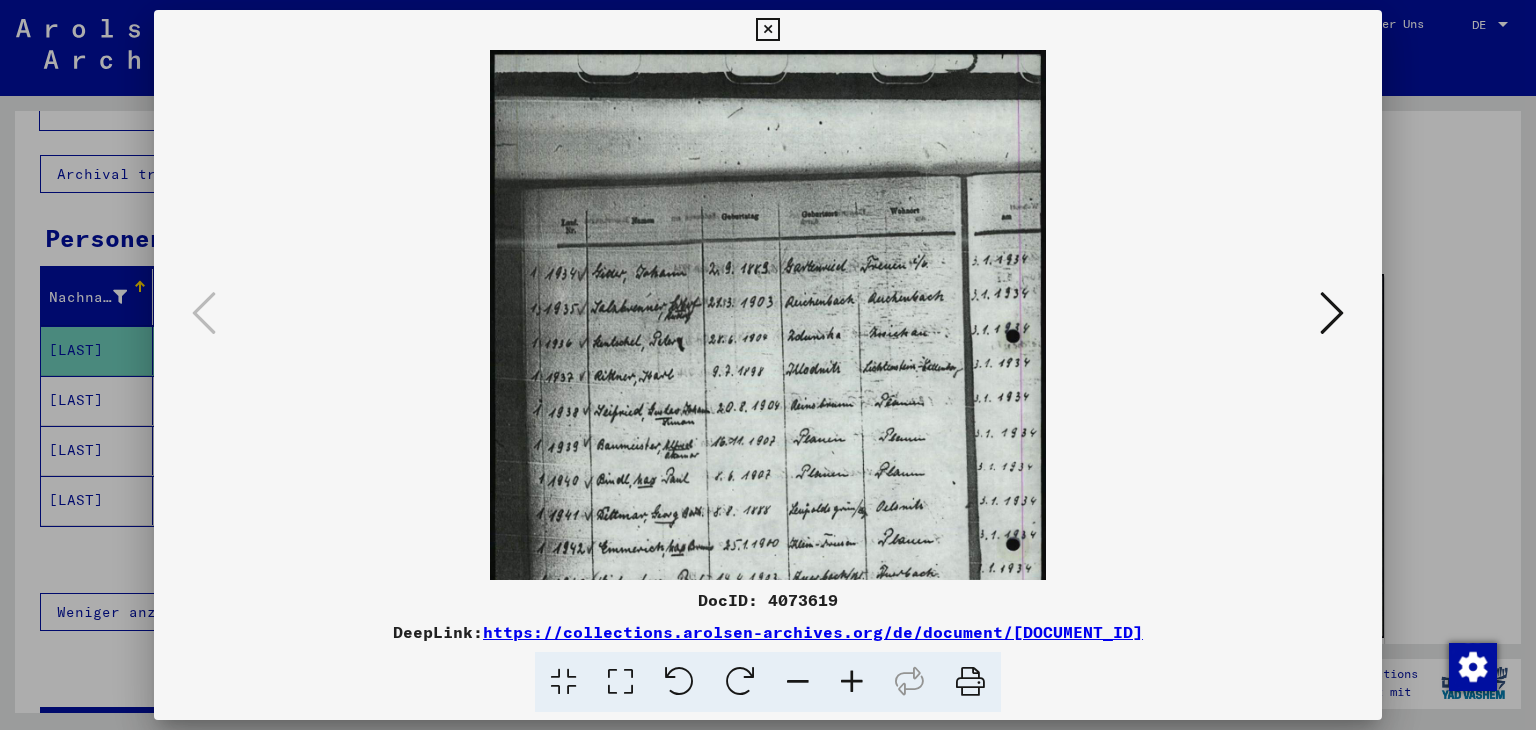 click at bounding box center (852, 682) 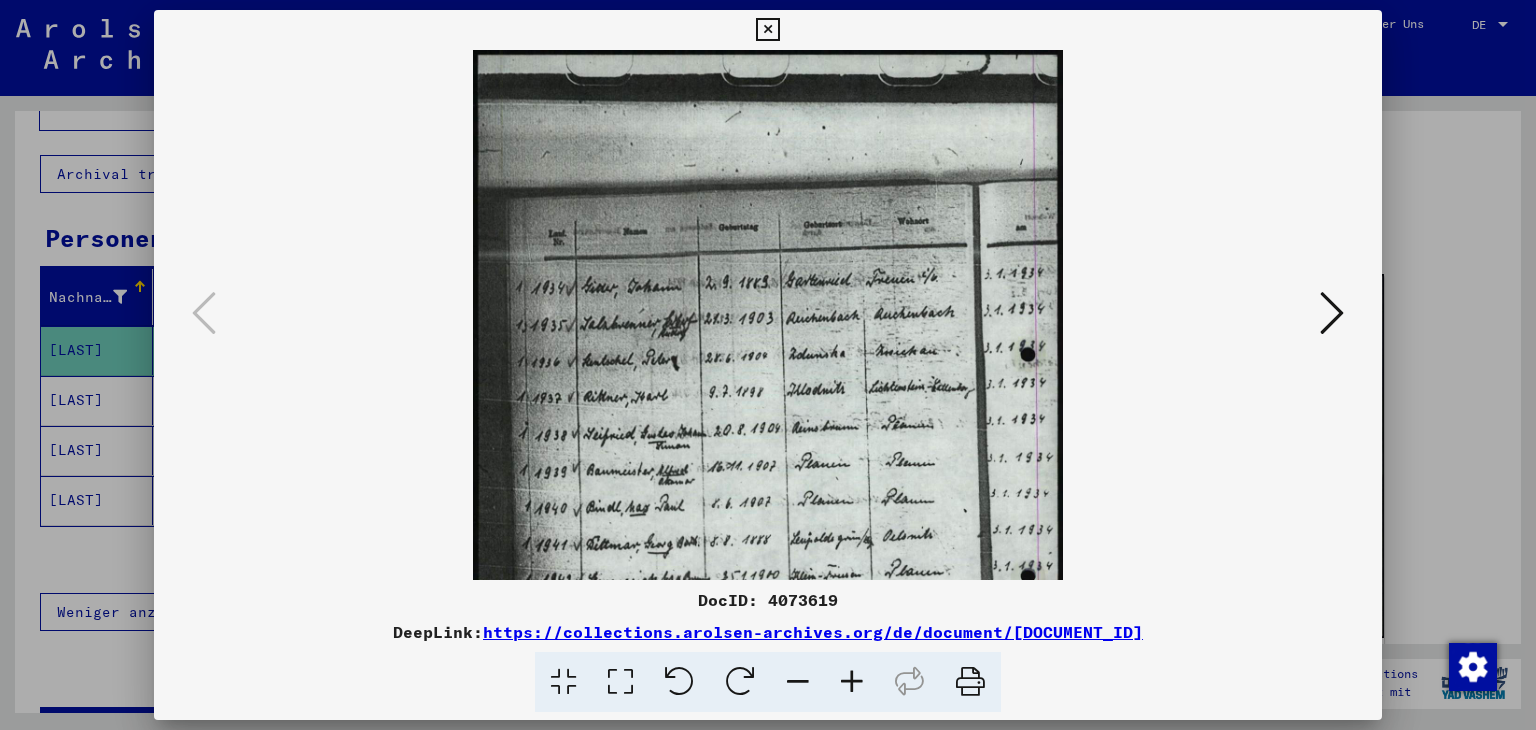 click at bounding box center [852, 682] 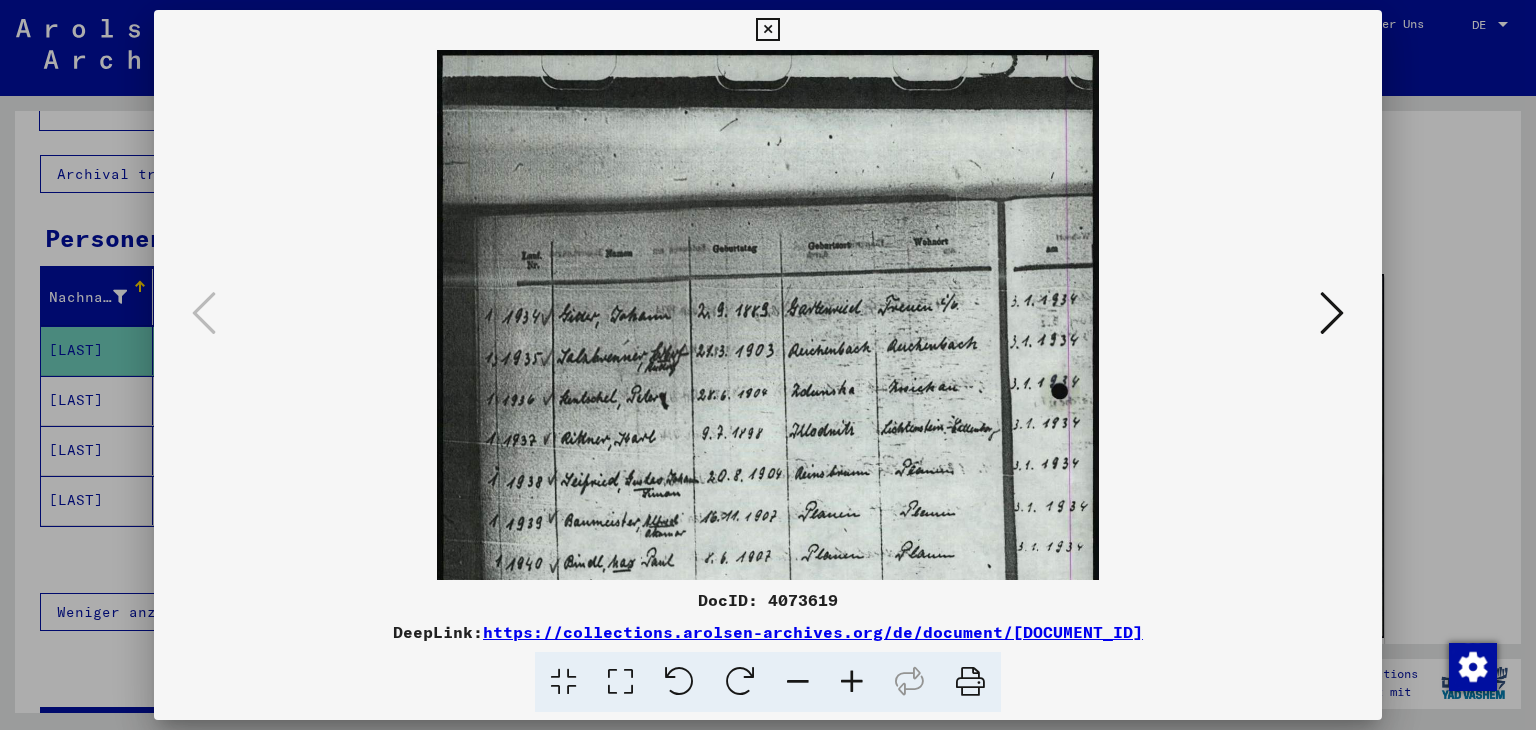 click at bounding box center [852, 682] 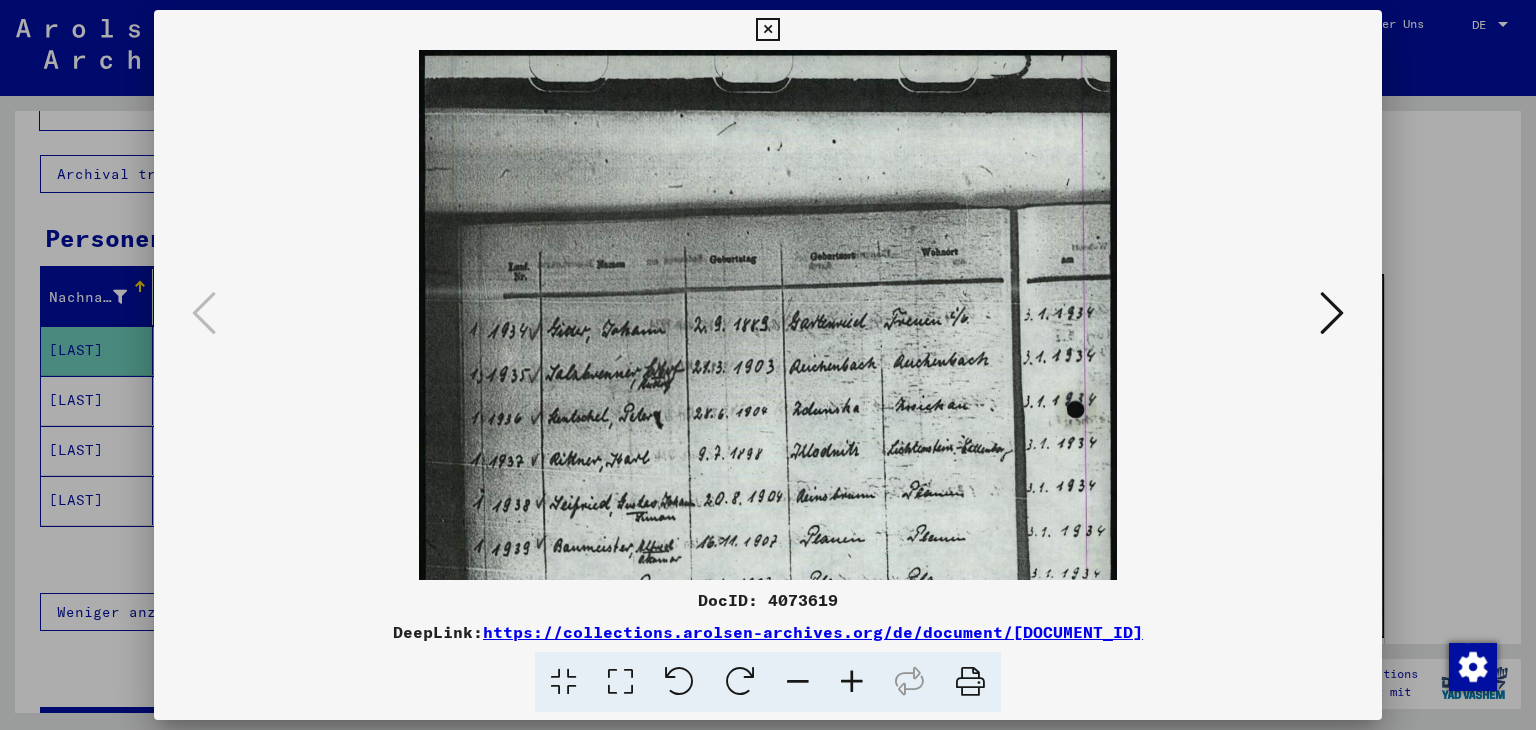 click at bounding box center (852, 682) 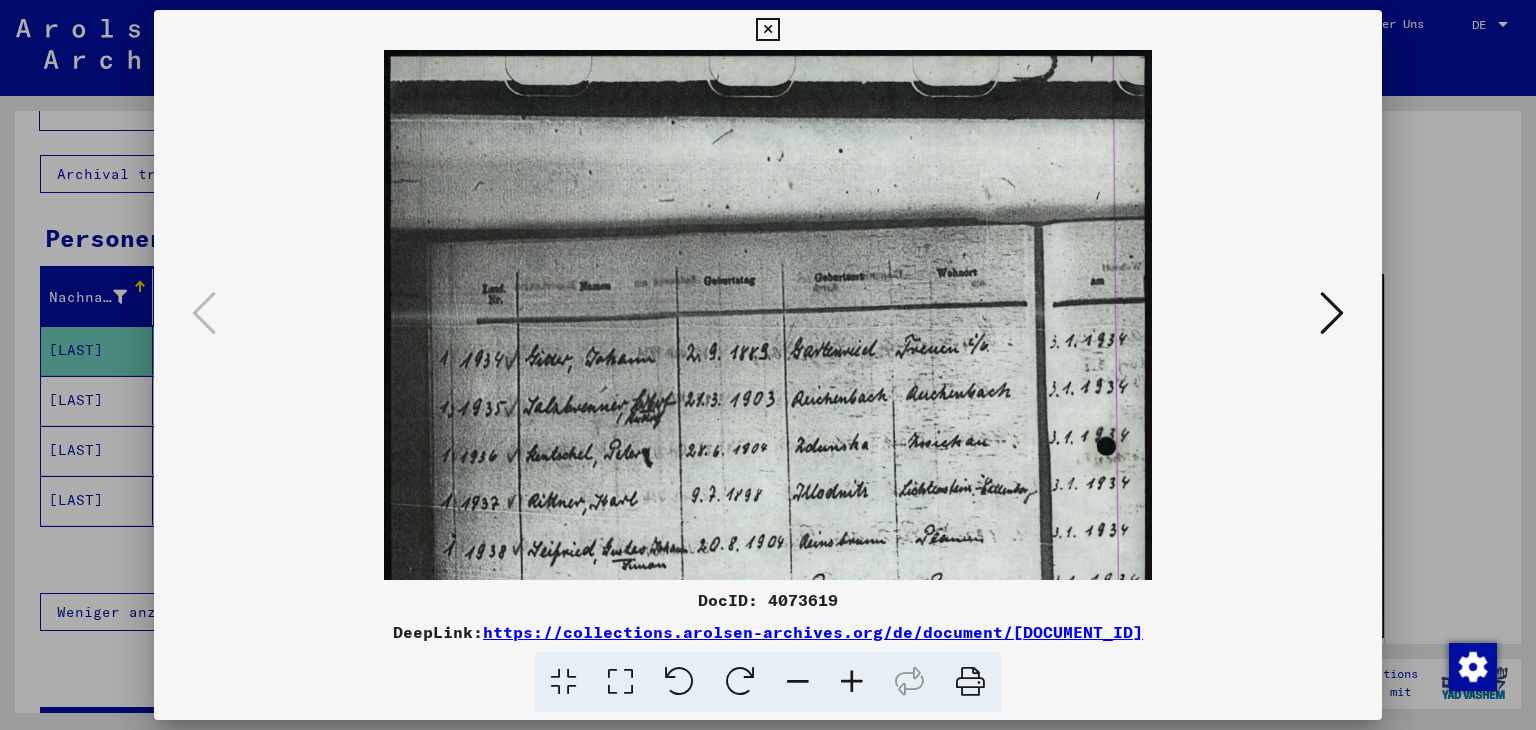click at bounding box center (852, 682) 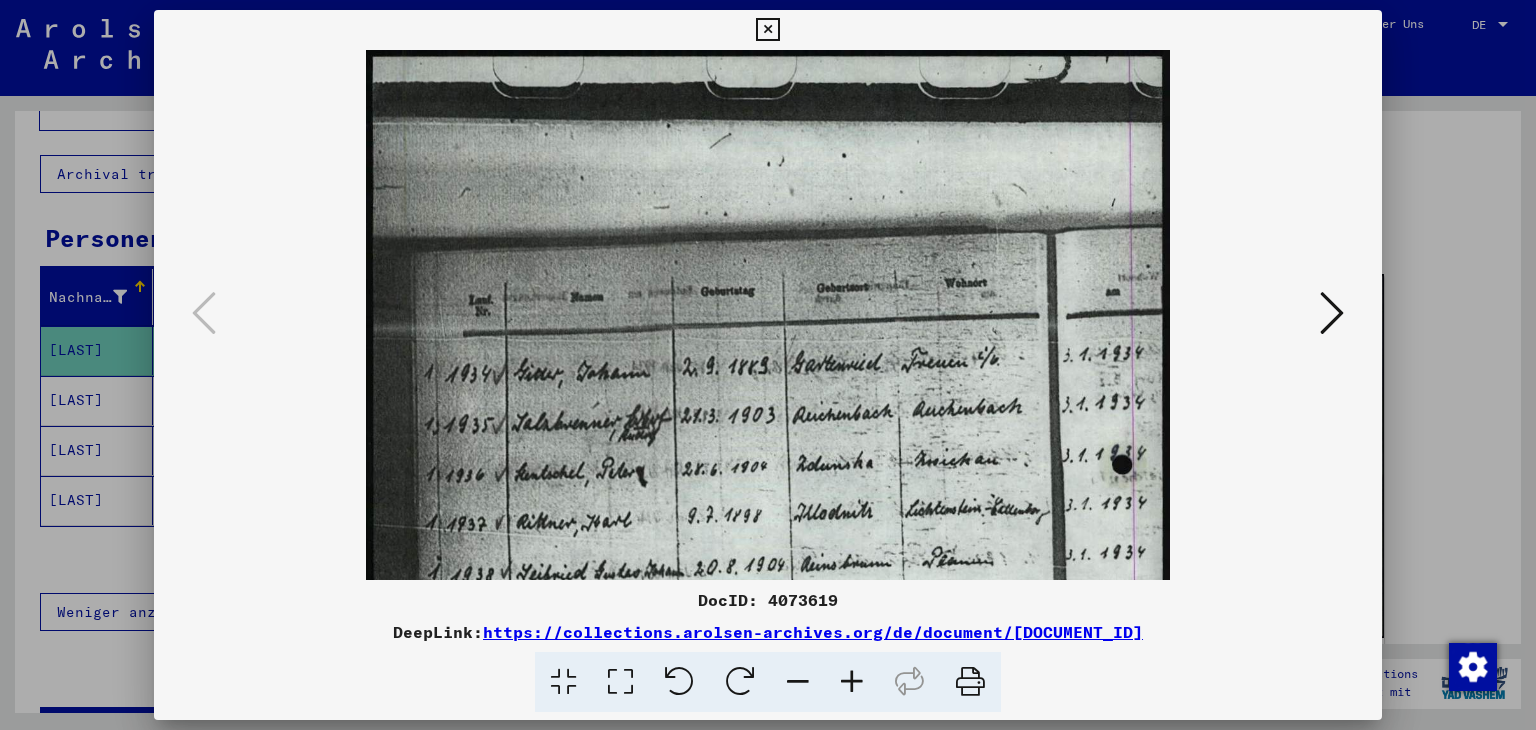 click at bounding box center (852, 682) 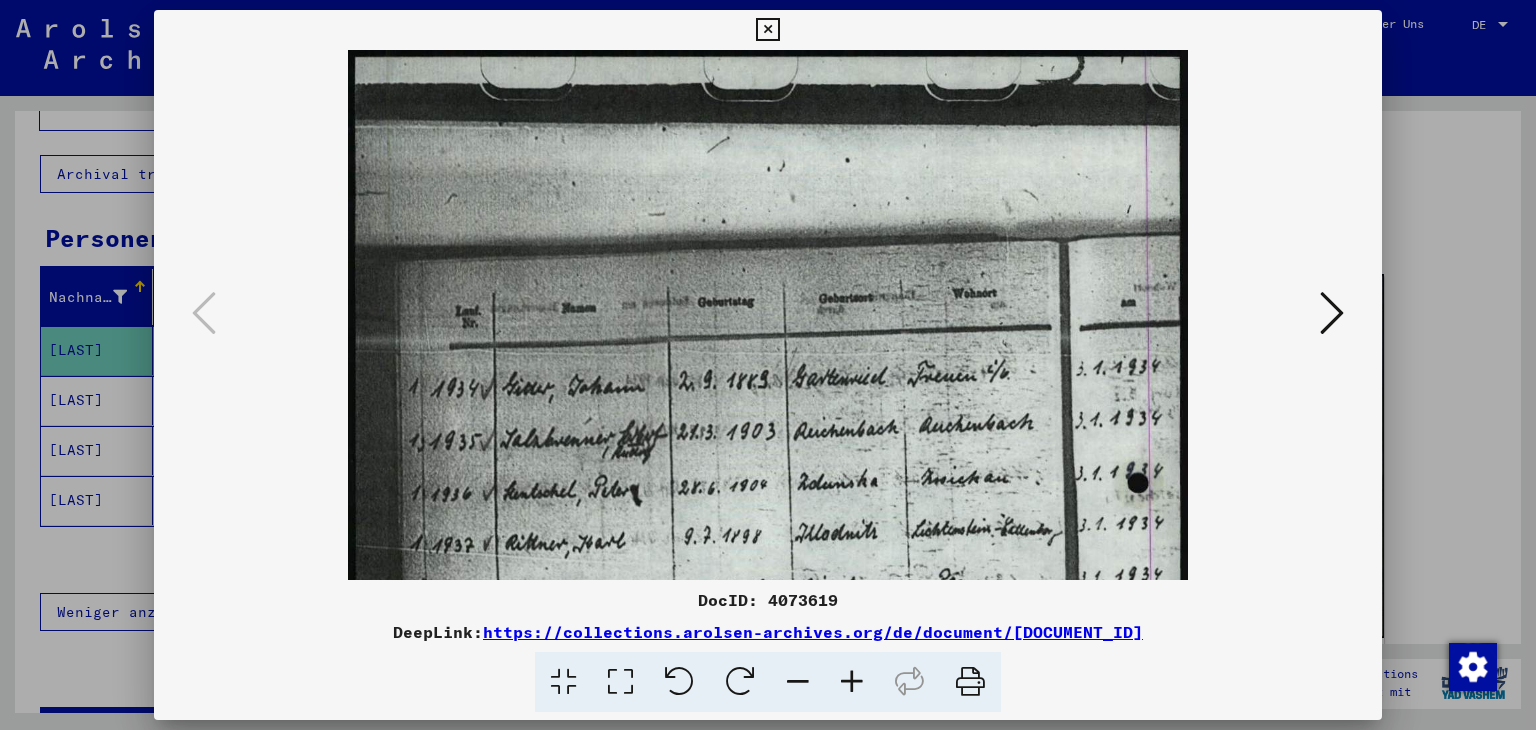 click at bounding box center [852, 682] 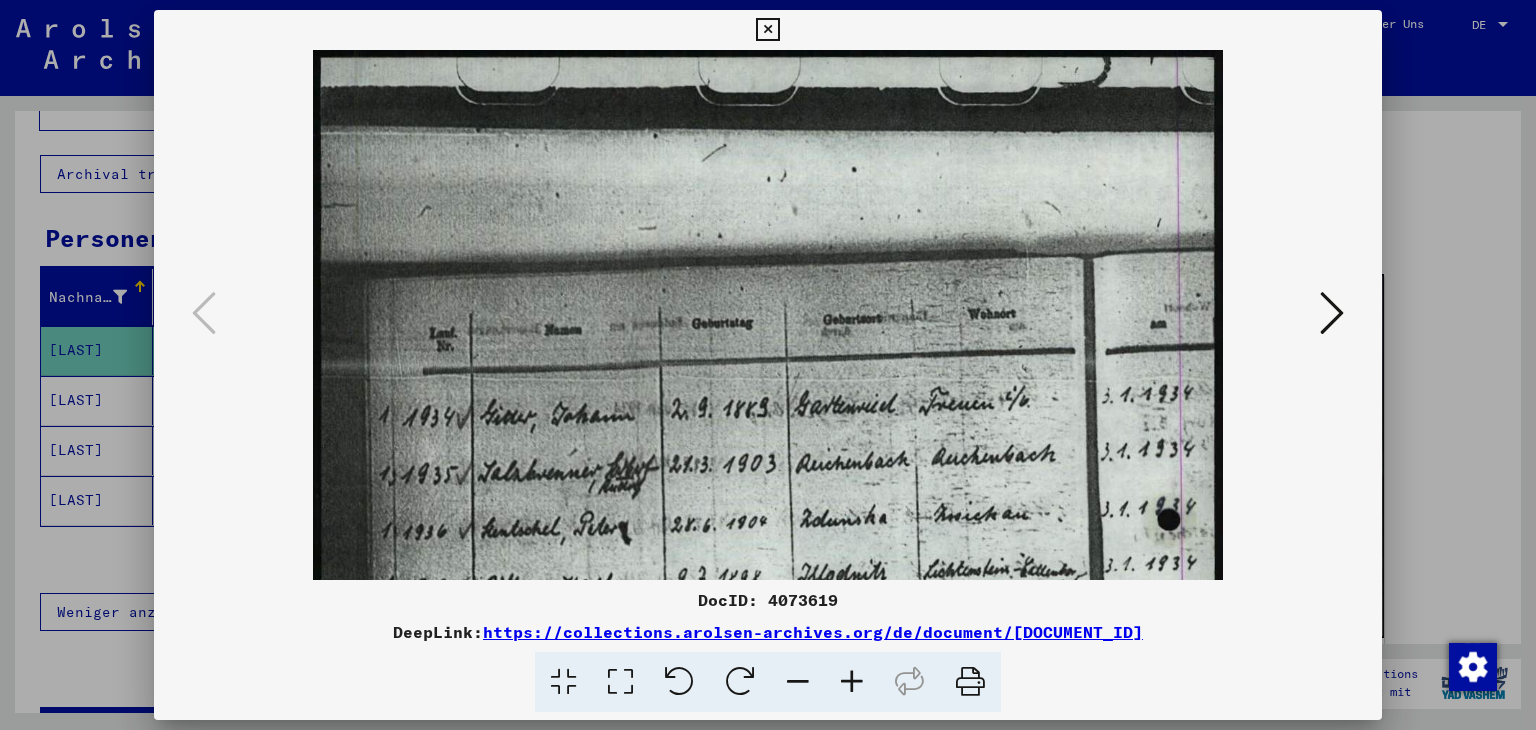 click at bounding box center (852, 682) 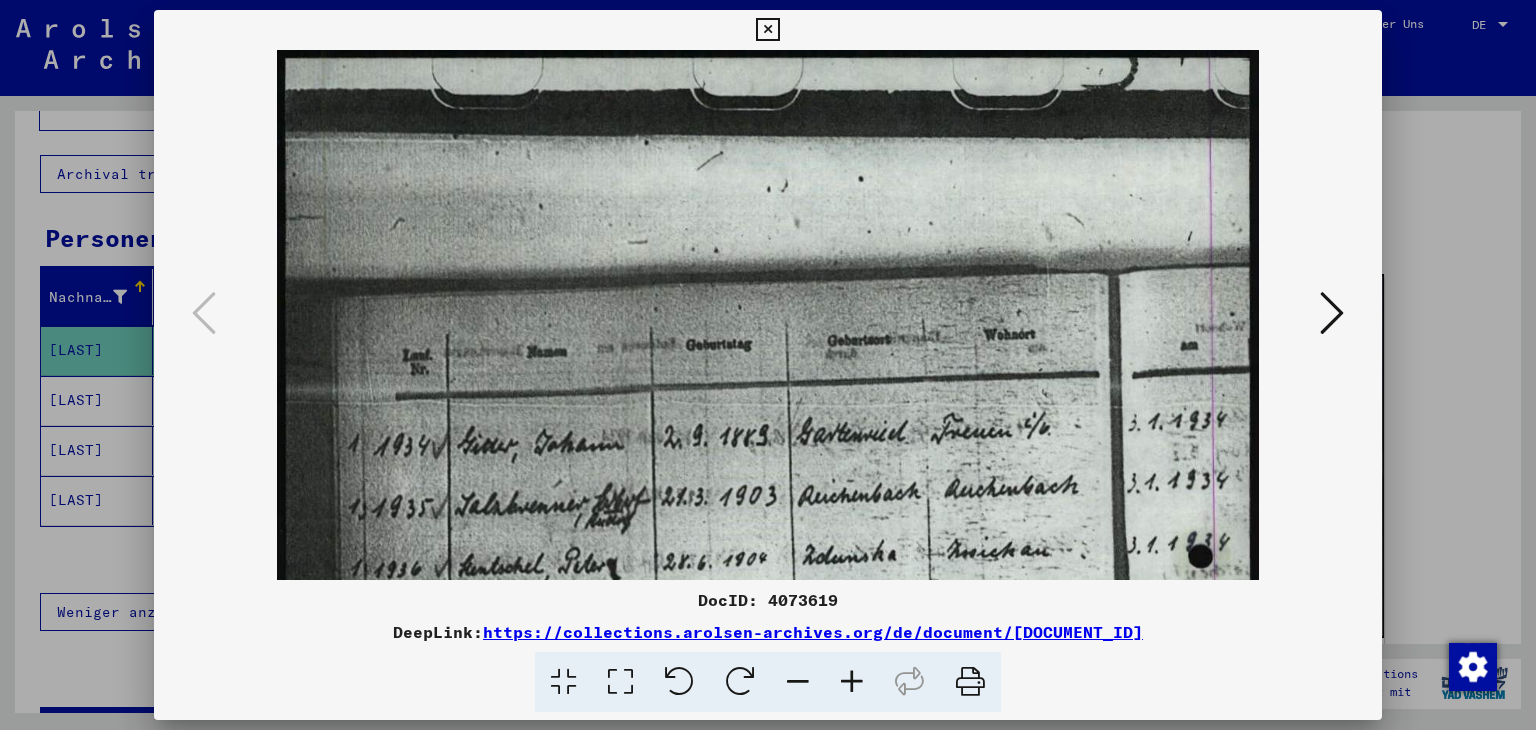 click at bounding box center (852, 682) 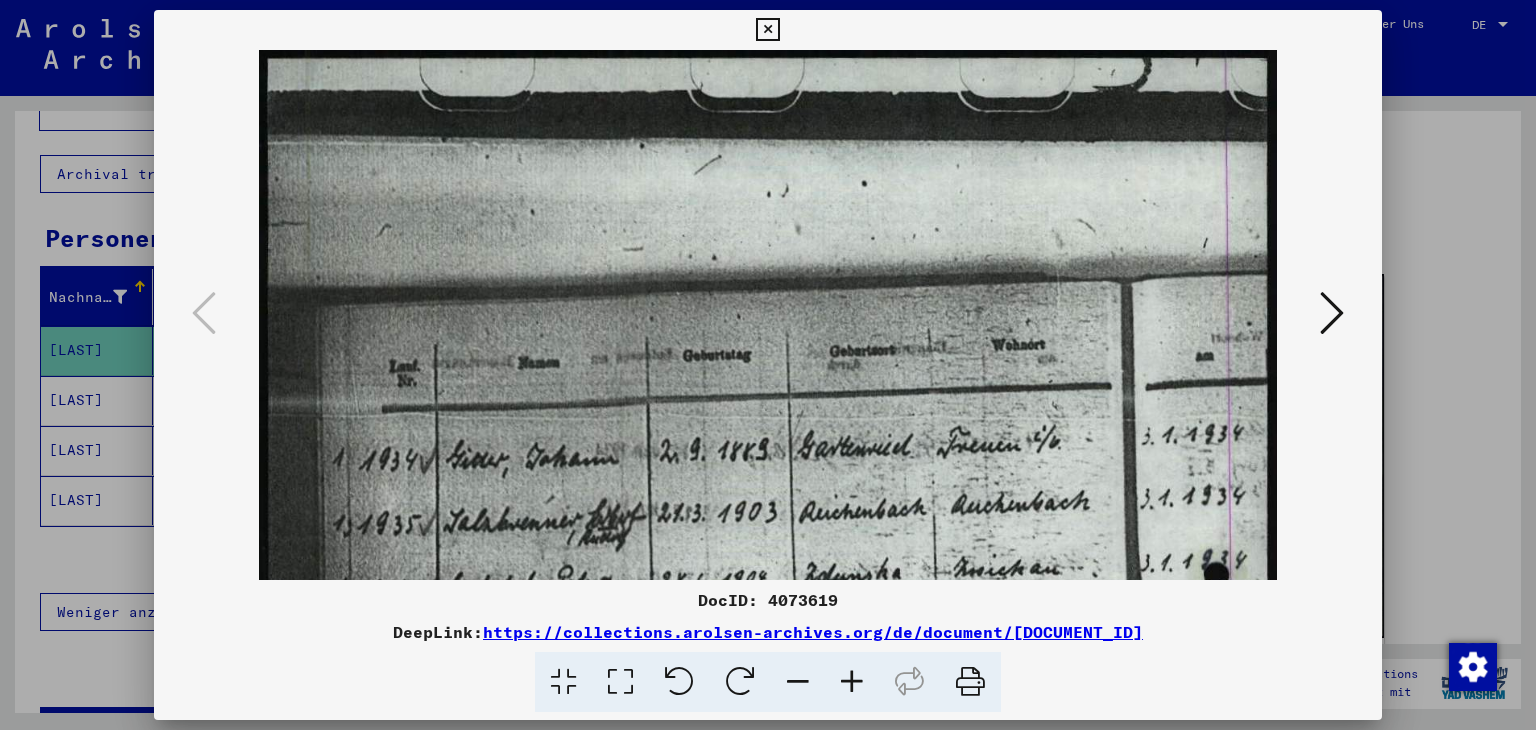 click at bounding box center (852, 682) 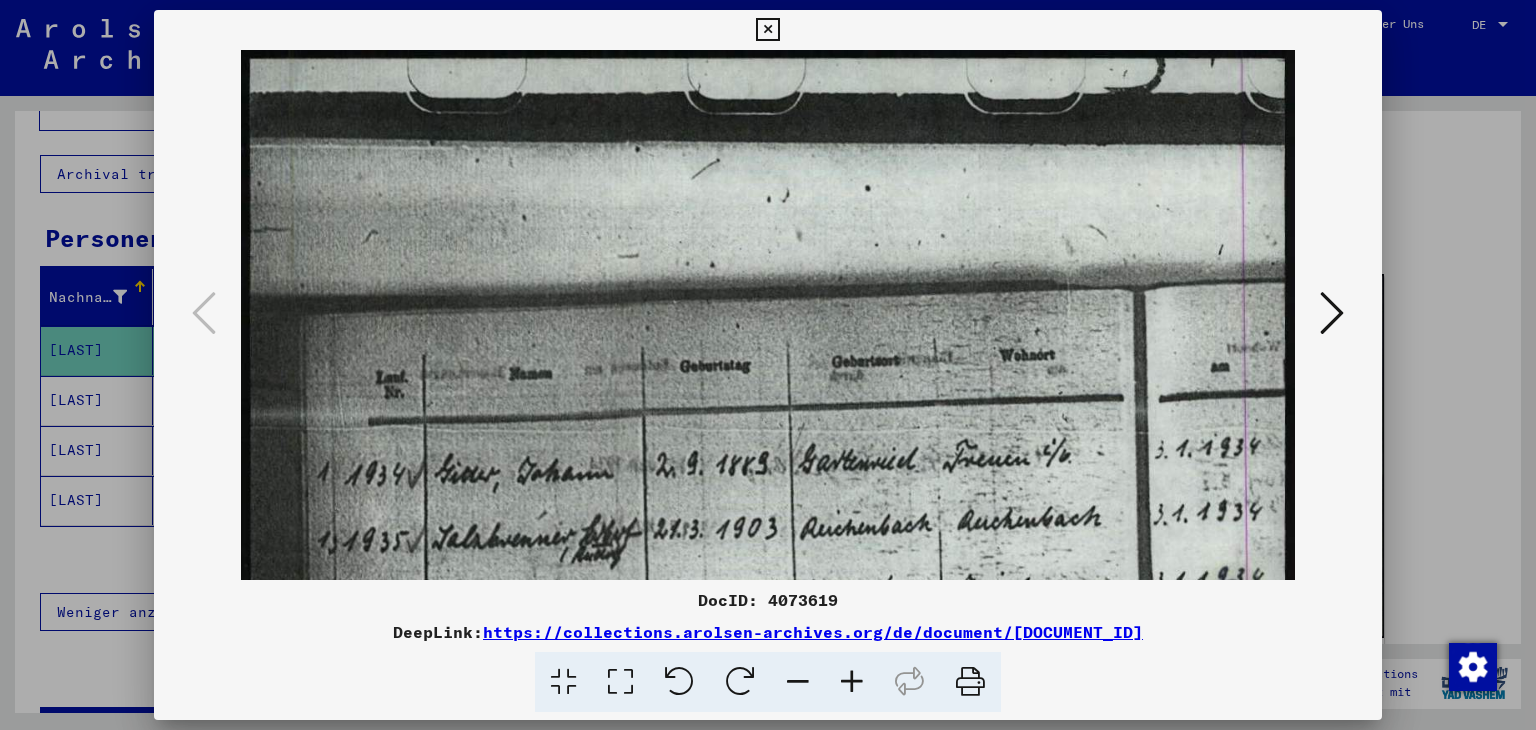 click at bounding box center [852, 682] 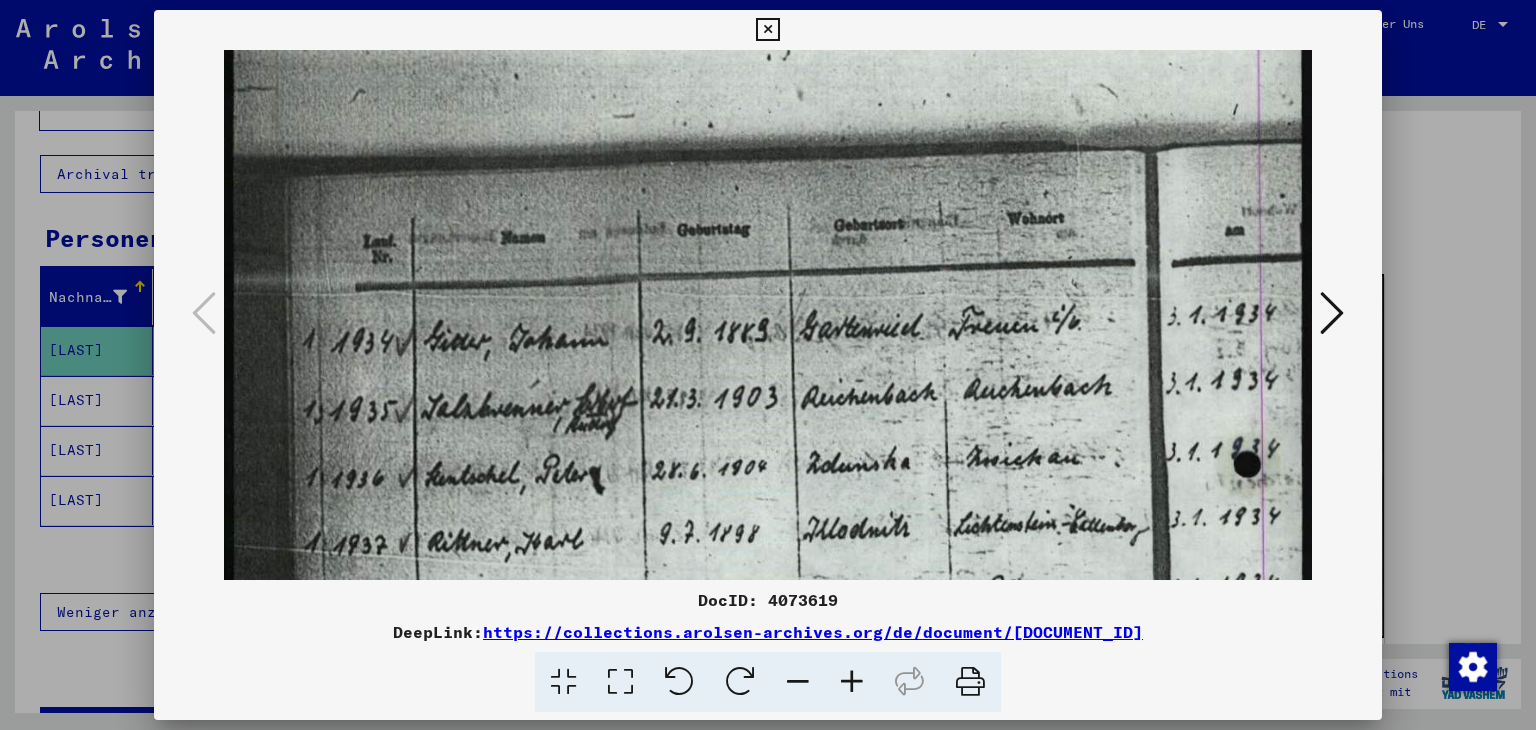 drag, startPoint x: 995, startPoint y: 541, endPoint x: 987, endPoint y: 455, distance: 86.37129 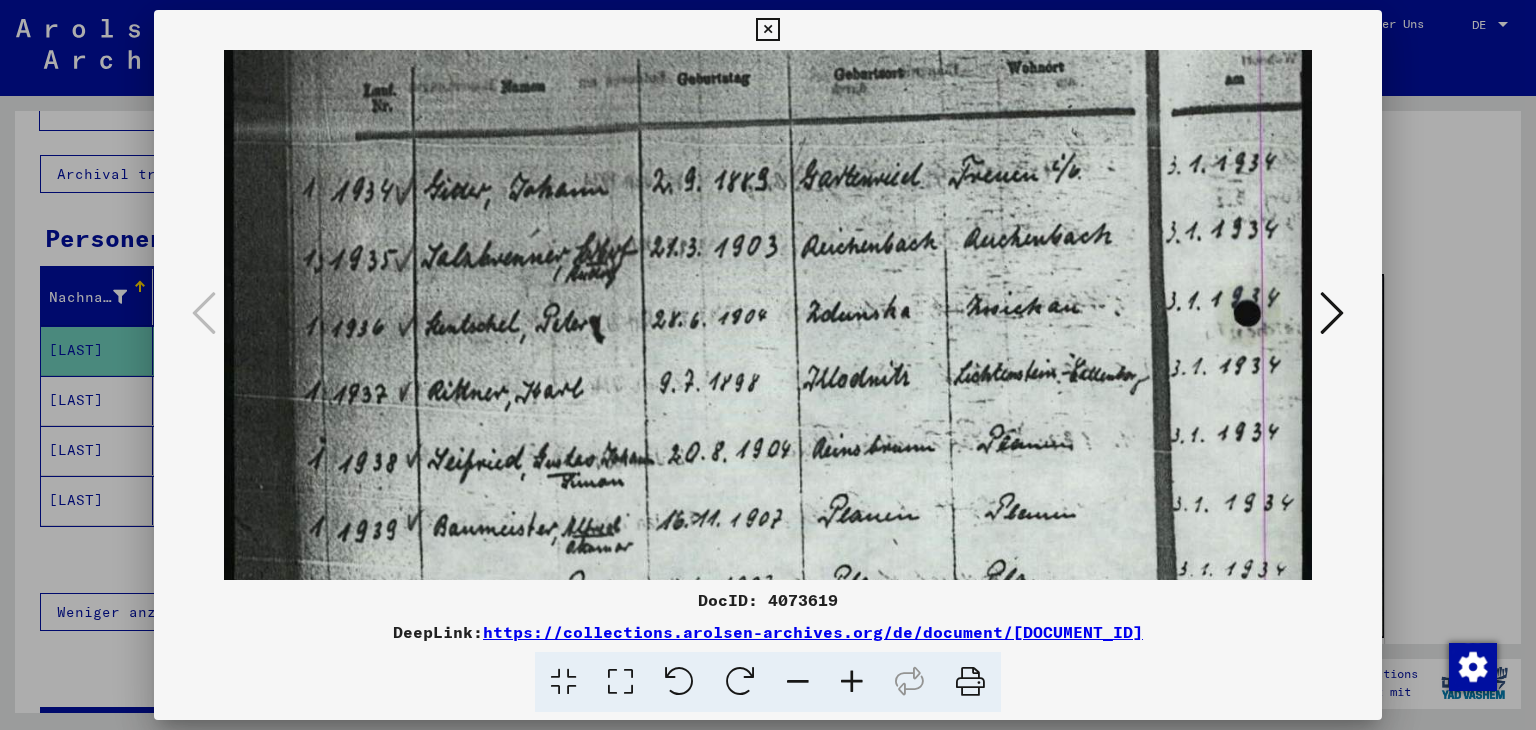 drag, startPoint x: 986, startPoint y: 501, endPoint x: 958, endPoint y: 408, distance: 97.123634 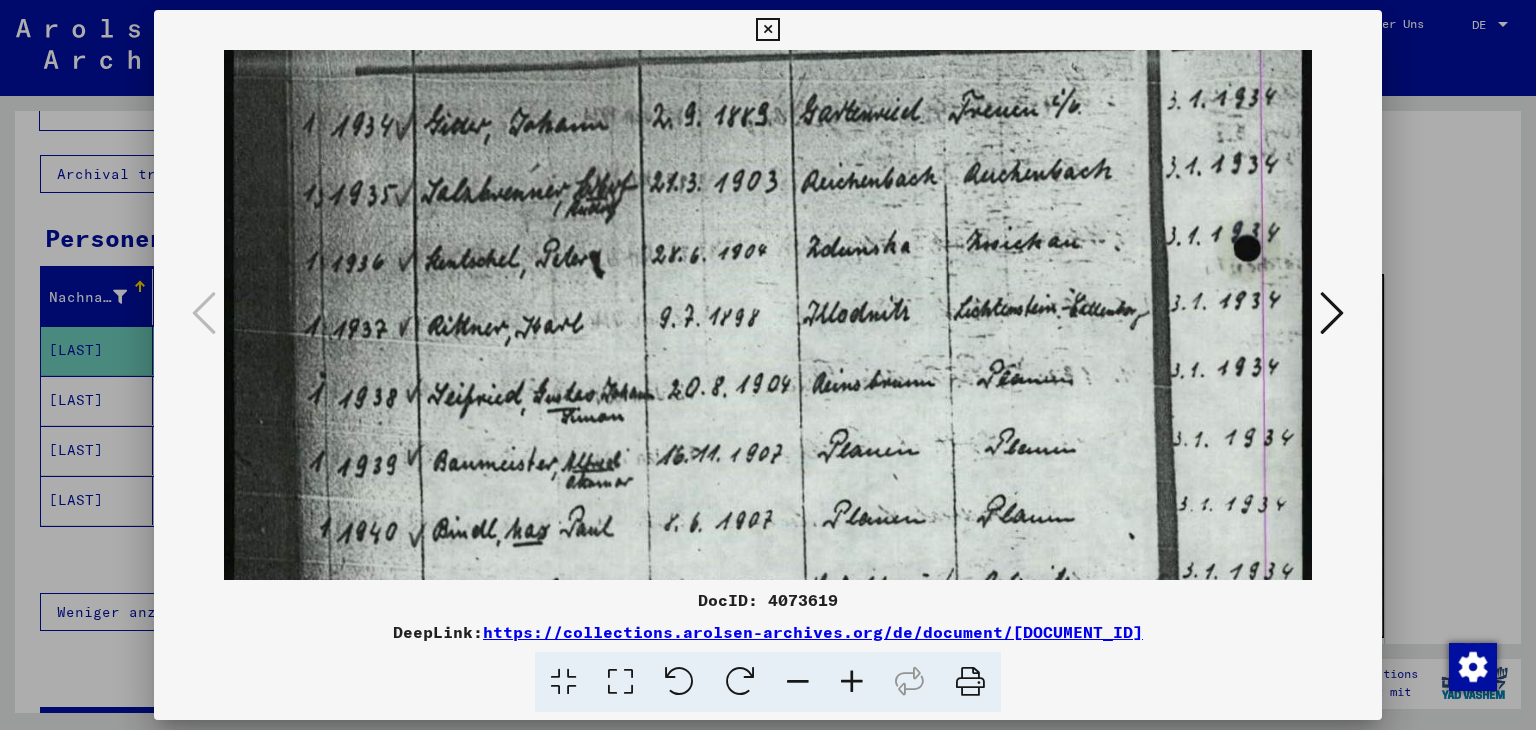 drag, startPoint x: 535, startPoint y: 413, endPoint x: 535, endPoint y: 277, distance: 136 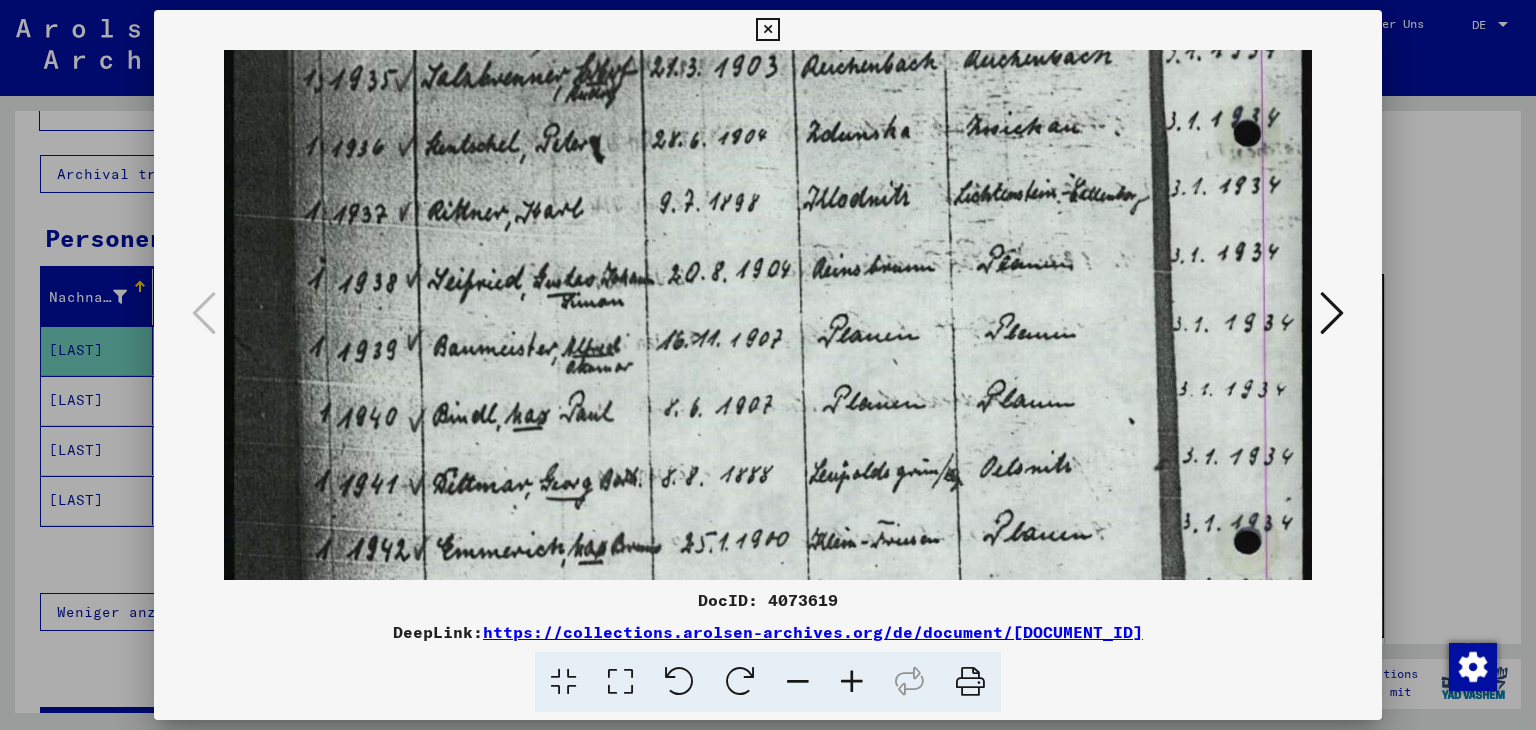drag, startPoint x: 530, startPoint y: 358, endPoint x: 544, endPoint y: 285, distance: 74.330345 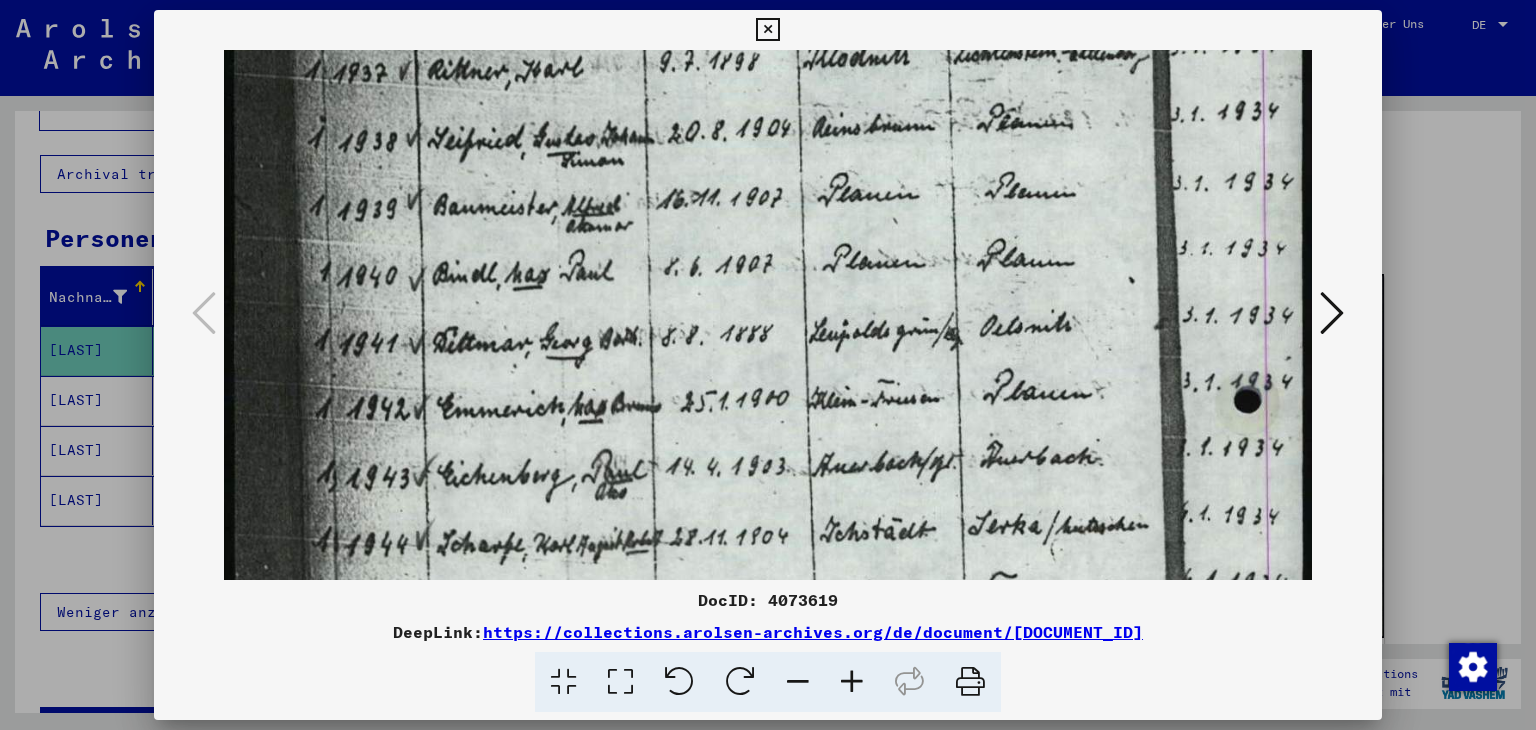 drag, startPoint x: 514, startPoint y: 469, endPoint x: 544, endPoint y: 308, distance: 163.77118 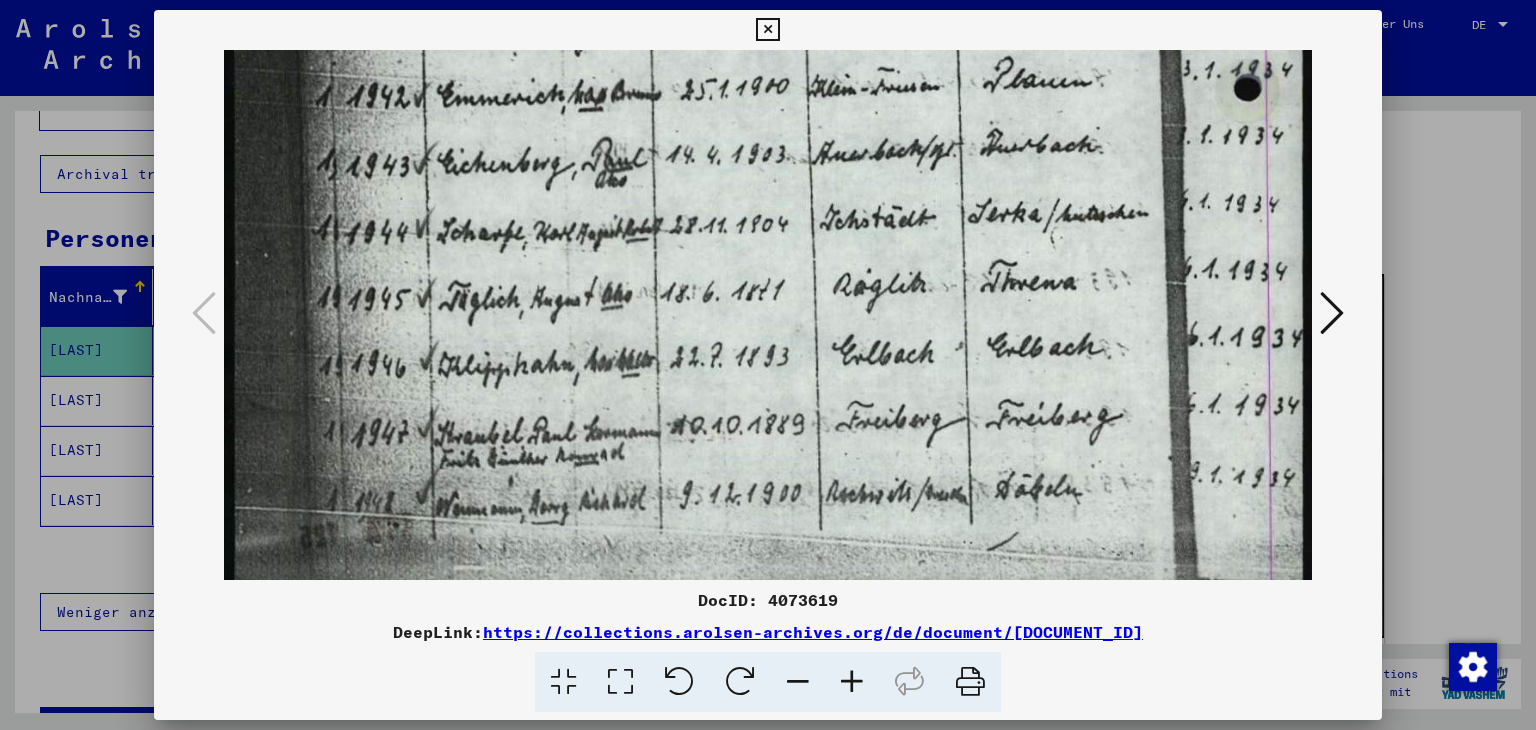 drag, startPoint x: 520, startPoint y: 519, endPoint x: 612, endPoint y: 335, distance: 205.71825 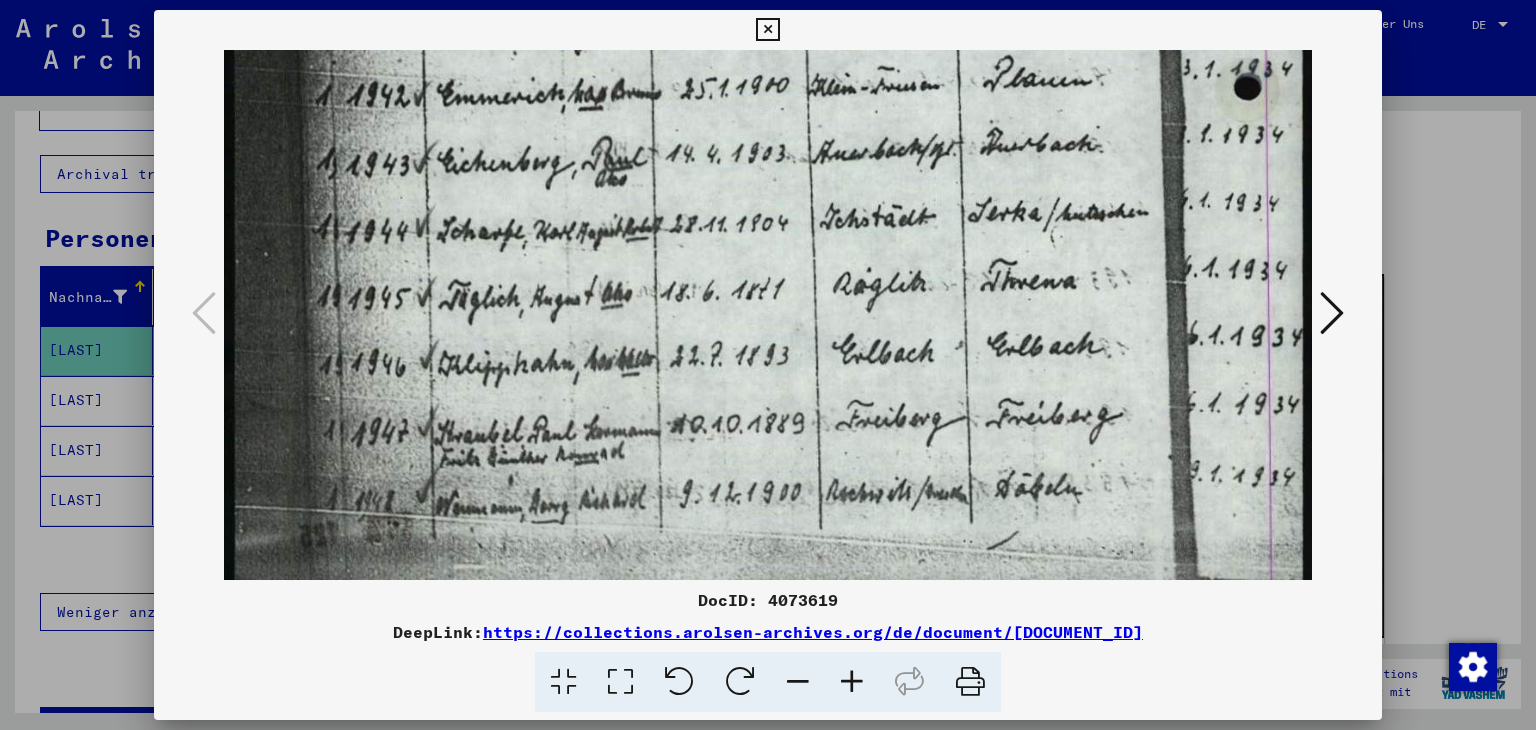 click at bounding box center [768, -117] 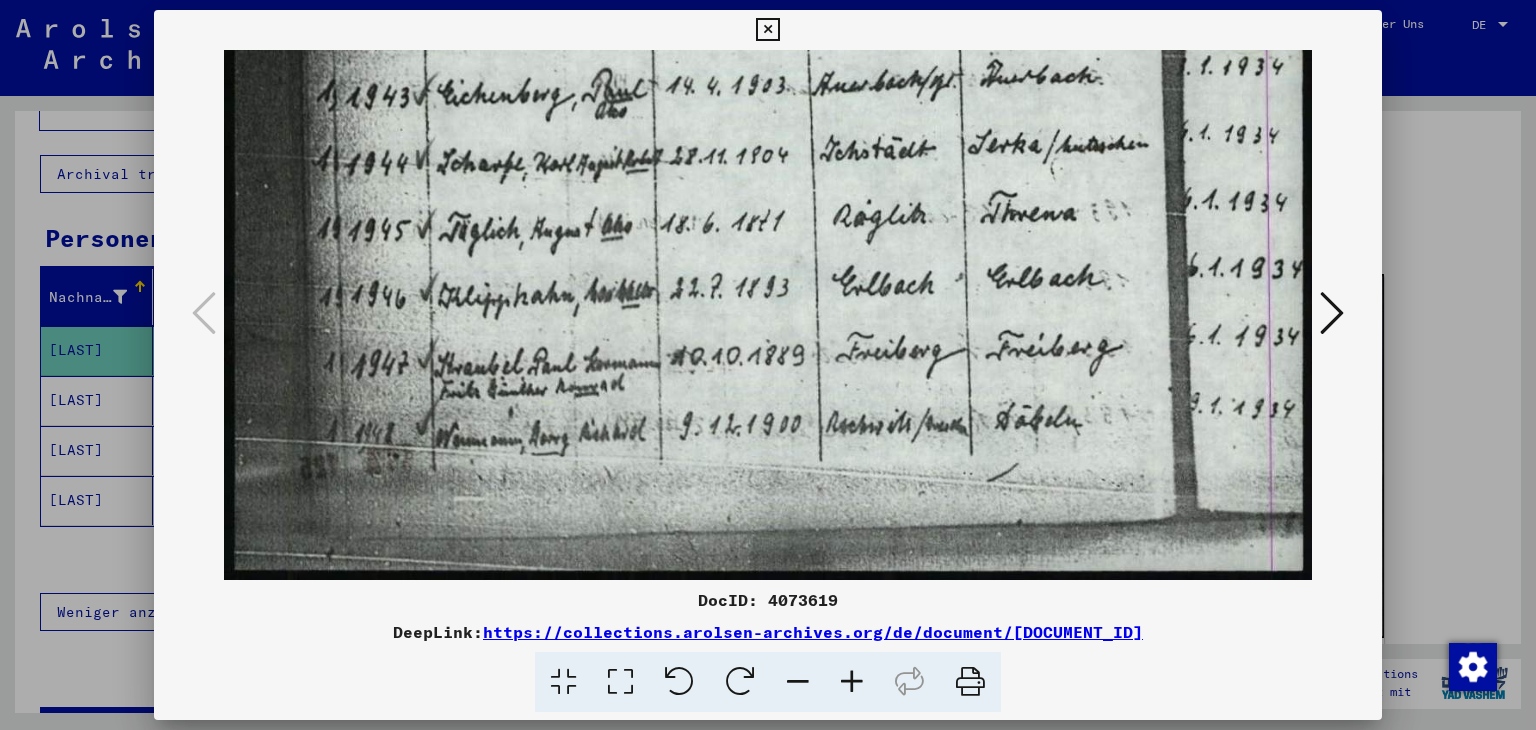 drag, startPoint x: 599, startPoint y: 441, endPoint x: 622, endPoint y: 373, distance: 71.7844 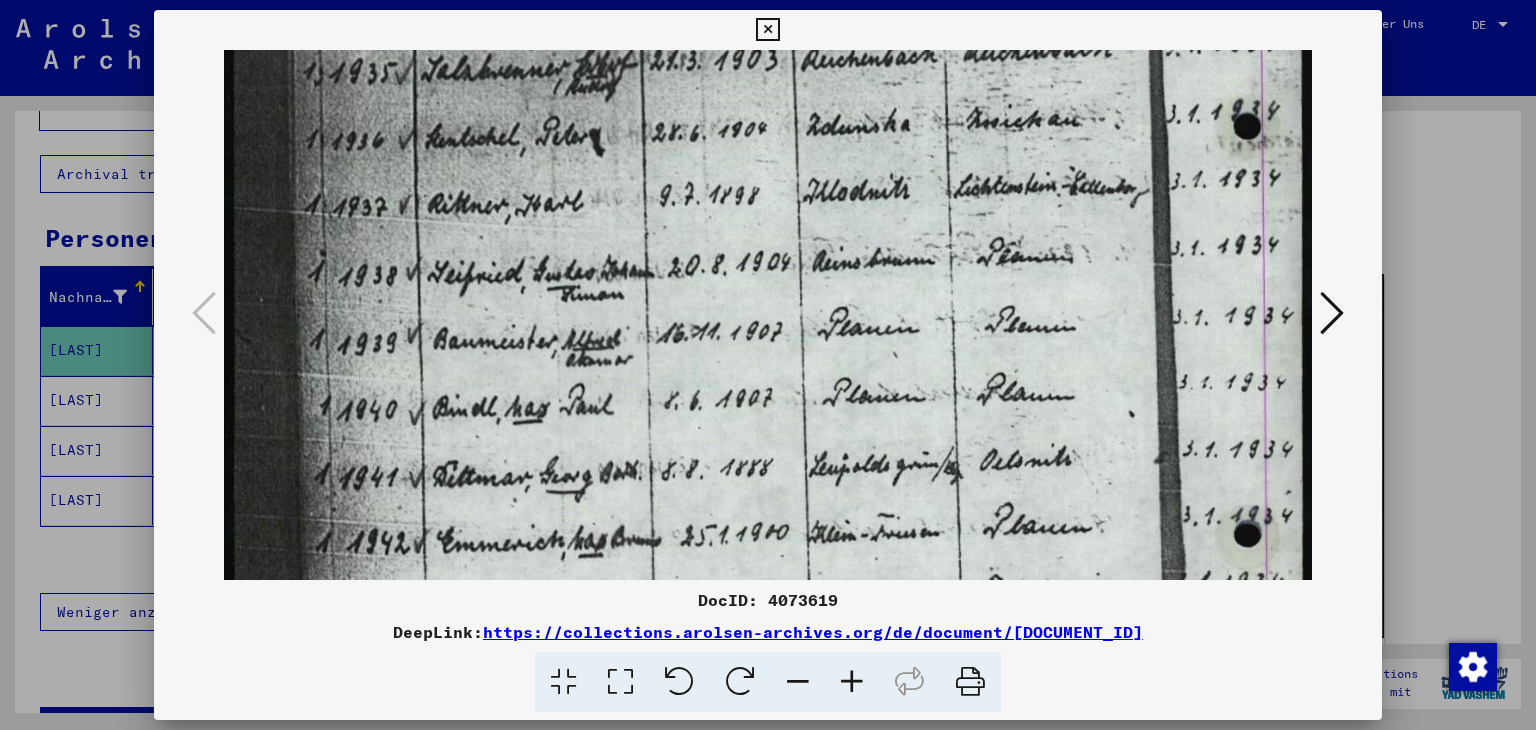drag, startPoint x: 696, startPoint y: 261, endPoint x: 828, endPoint y: 776, distance: 531.64746 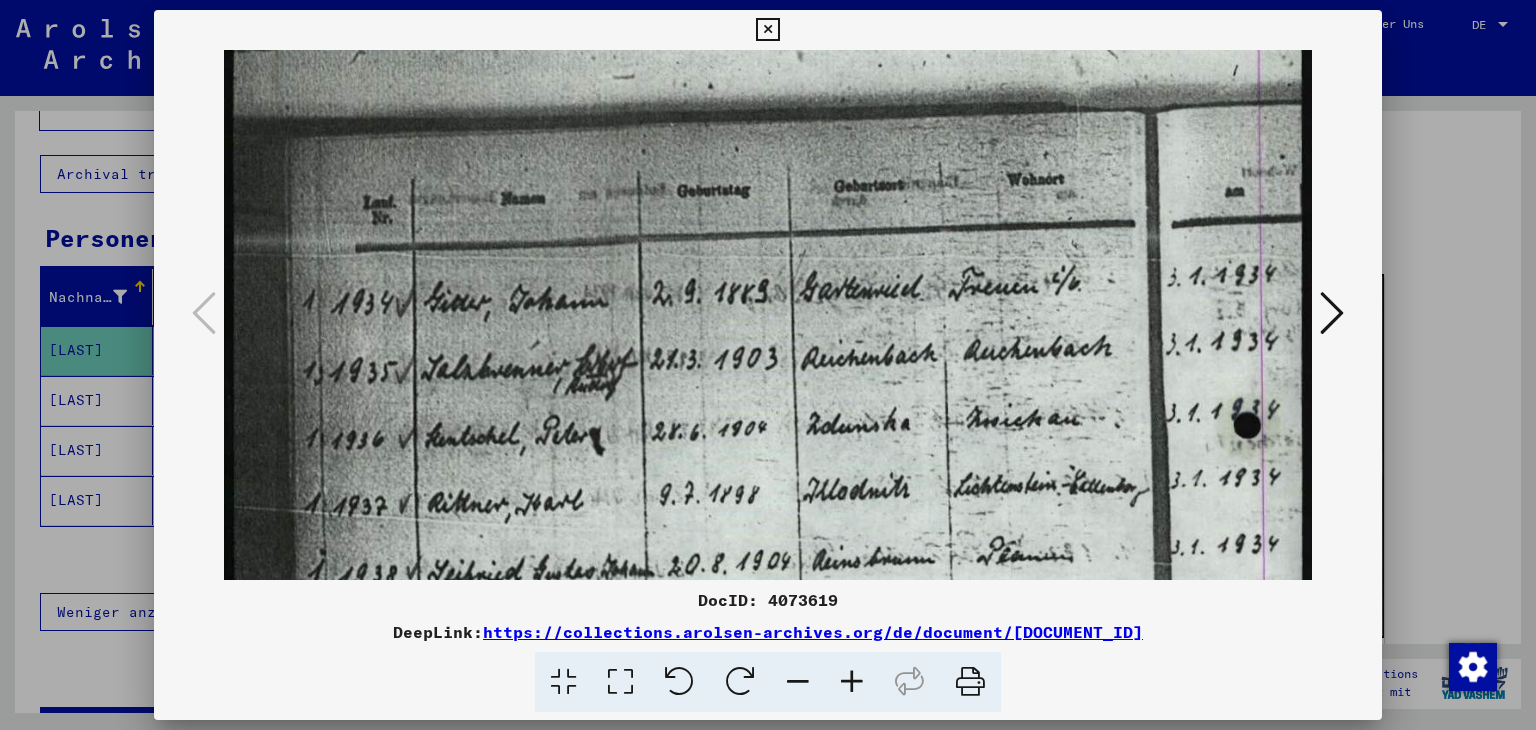 scroll, scrollTop: 15, scrollLeft: 0, axis: vertical 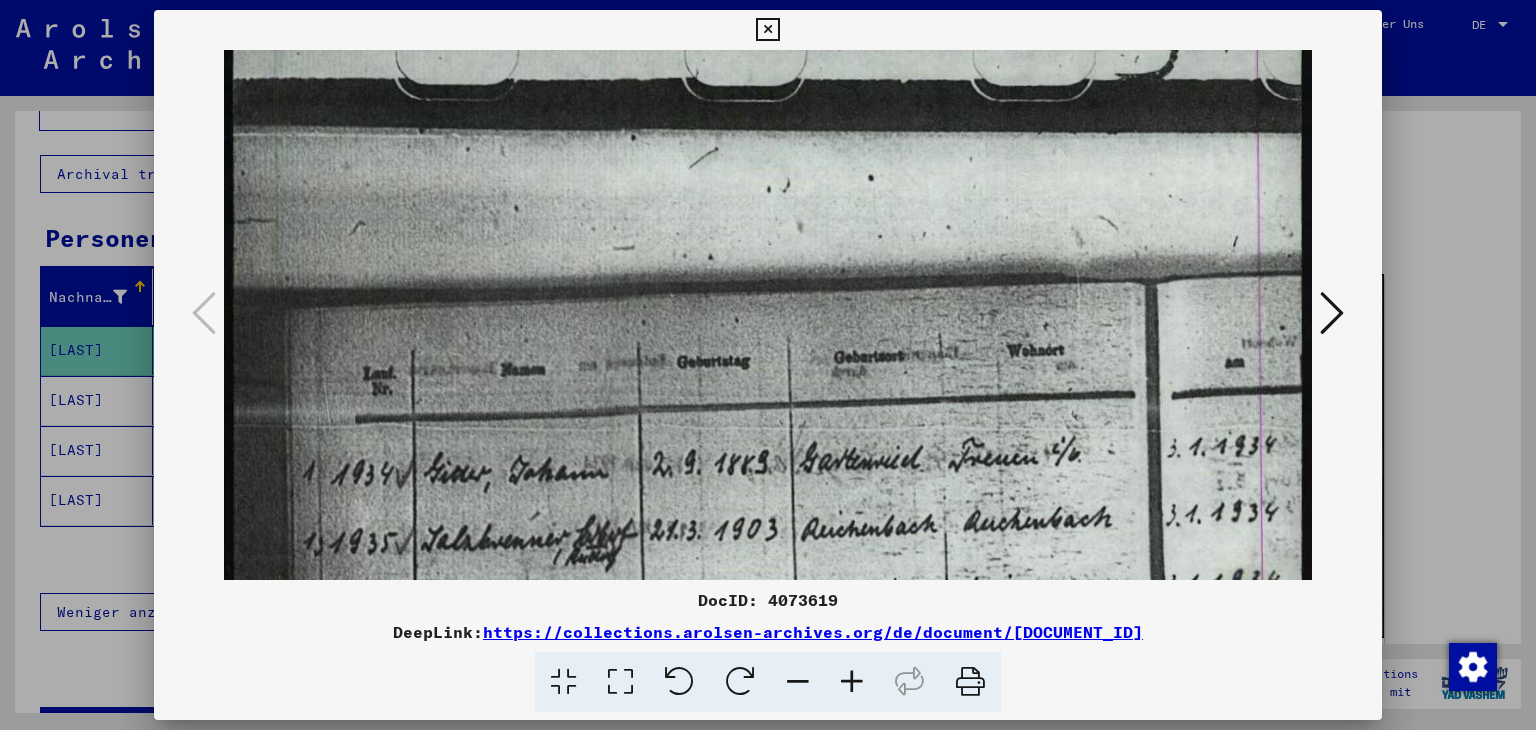 drag, startPoint x: 960, startPoint y: 307, endPoint x: 1117, endPoint y: 776, distance: 494.58063 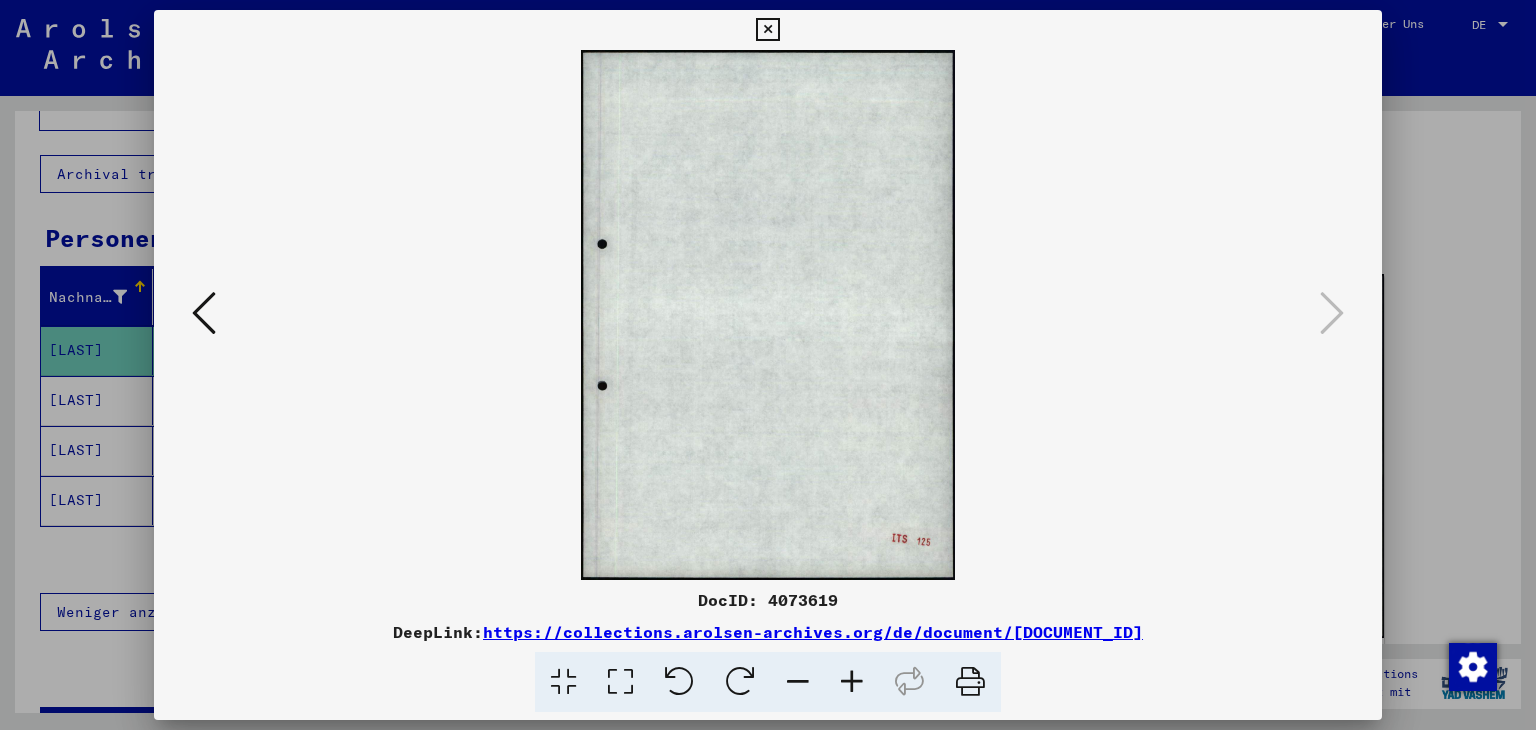 scroll, scrollTop: 0, scrollLeft: 0, axis: both 